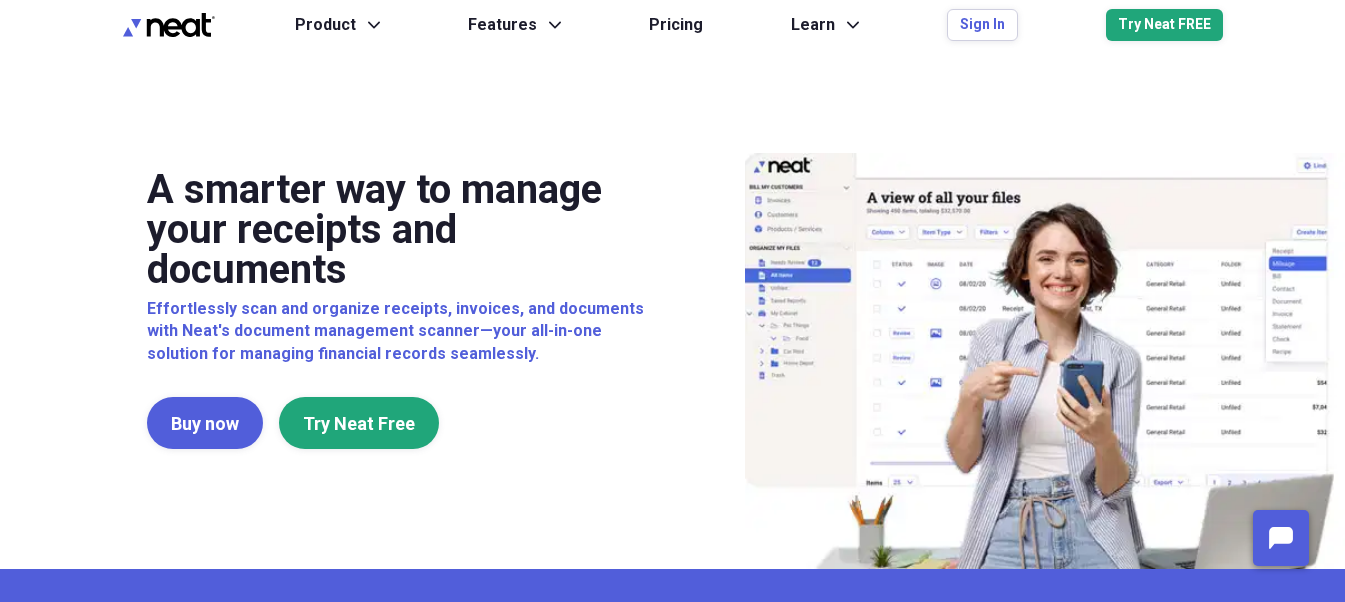 scroll, scrollTop: 0, scrollLeft: 0, axis: both 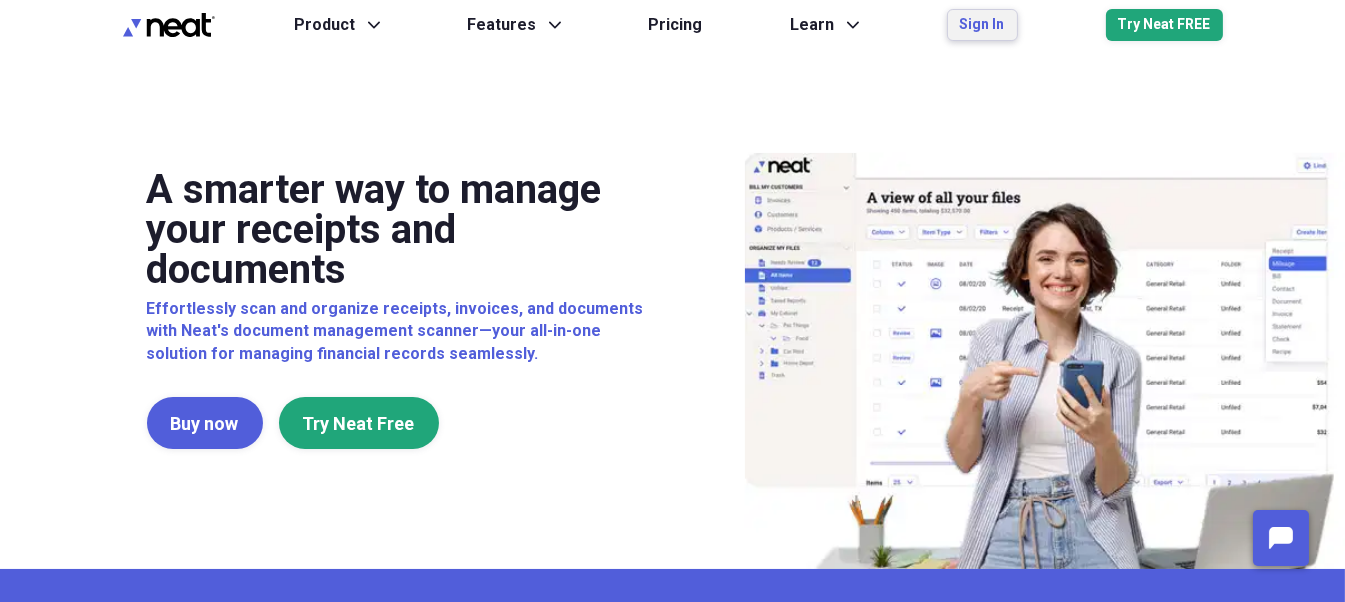 click on "Sign In" at bounding box center [982, 25] 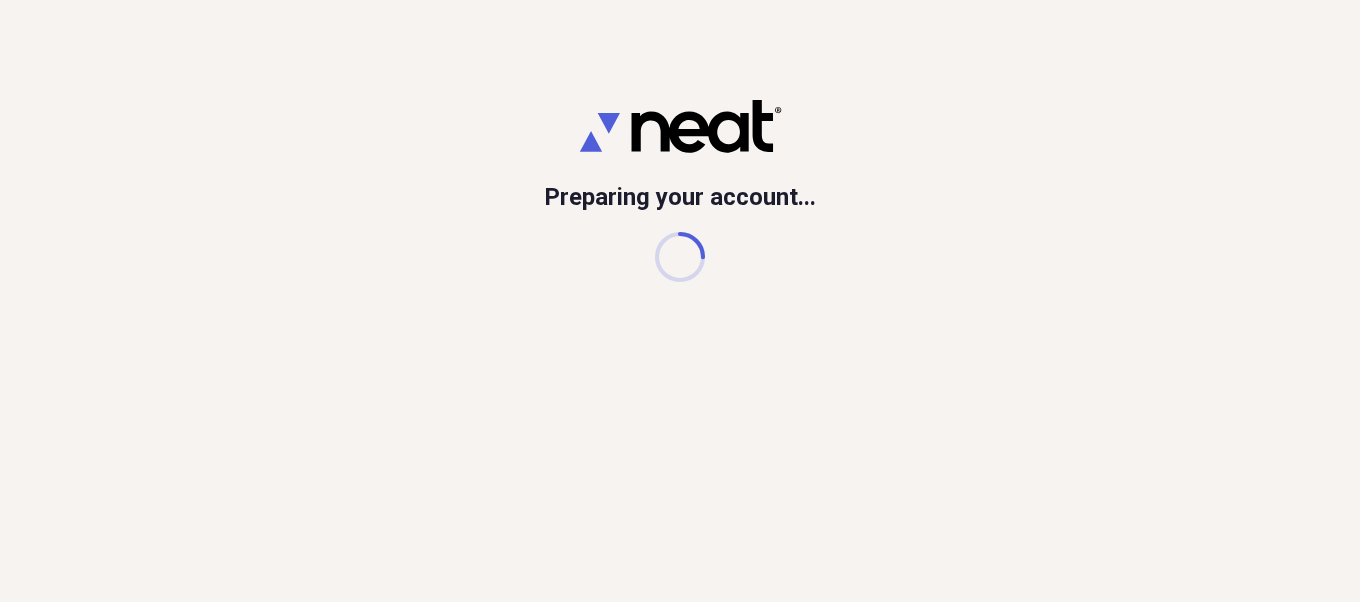 scroll, scrollTop: 0, scrollLeft: 0, axis: both 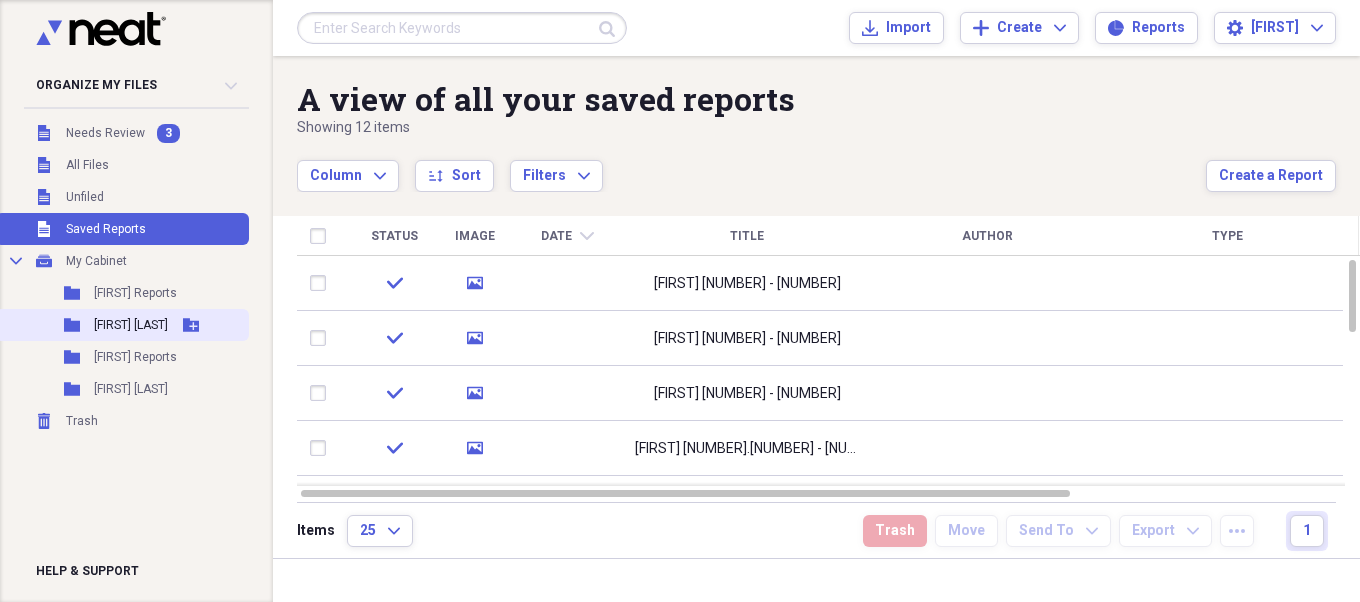click on "[FIRST] [LAST]" at bounding box center (131, 325) 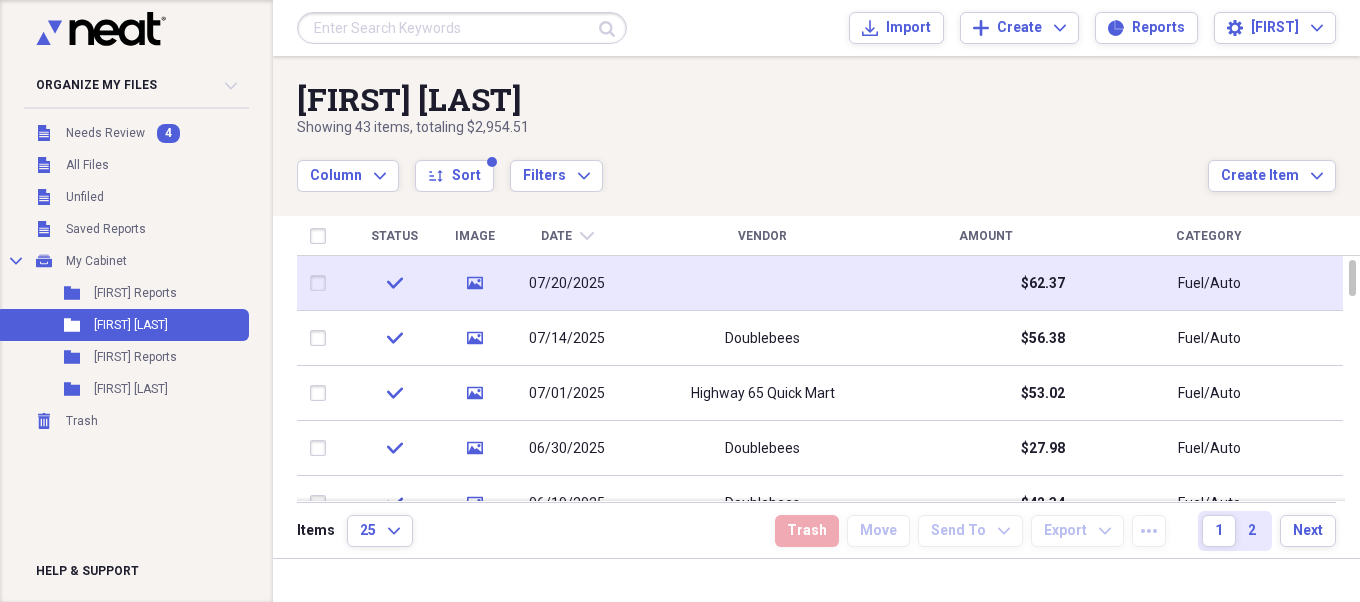 click at bounding box center [762, 283] 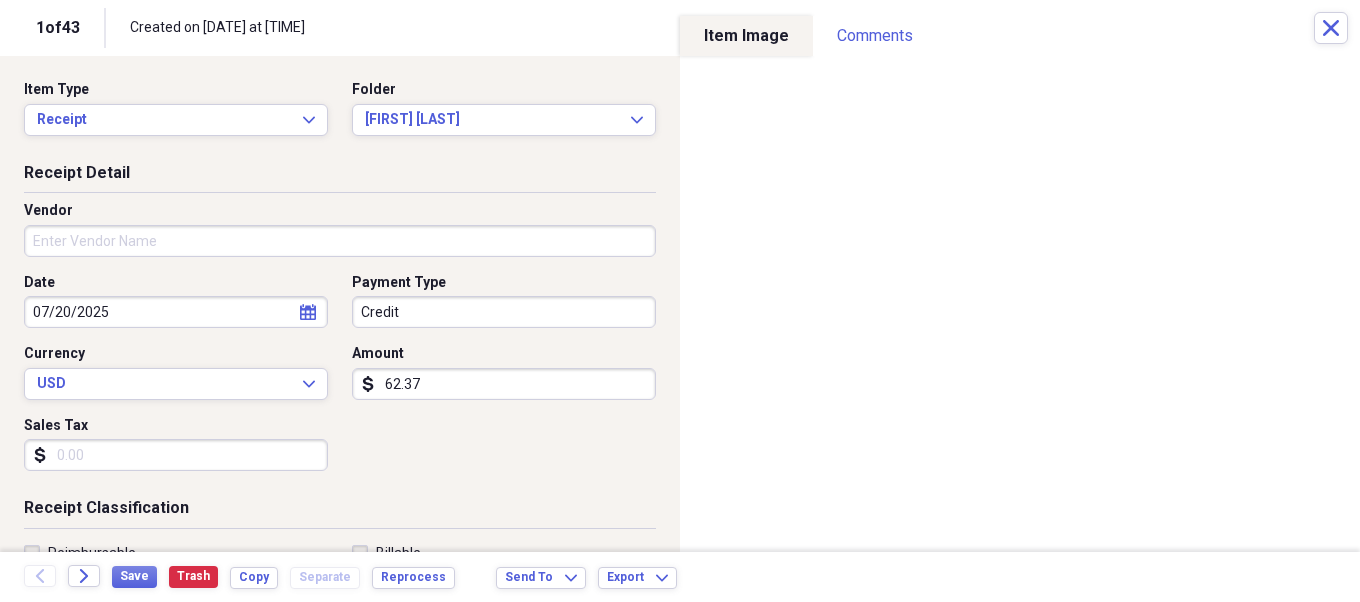 click on "Vendor" at bounding box center (340, 241) 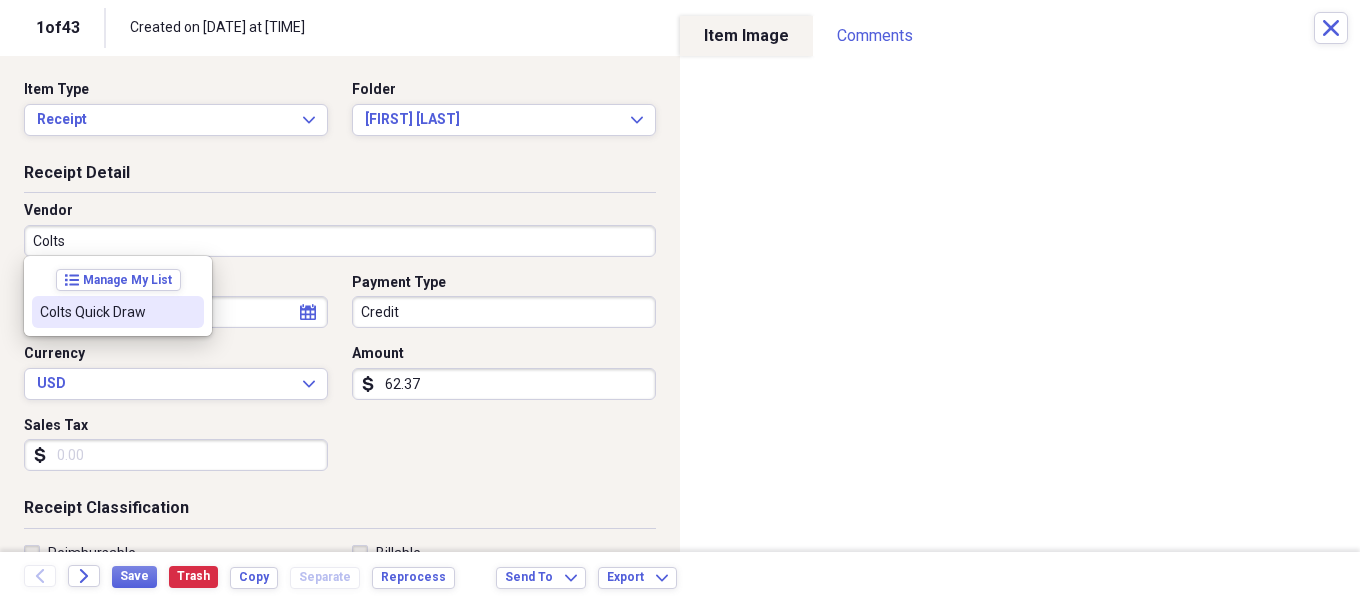 click on "Colts Quick Draw" at bounding box center (106, 312) 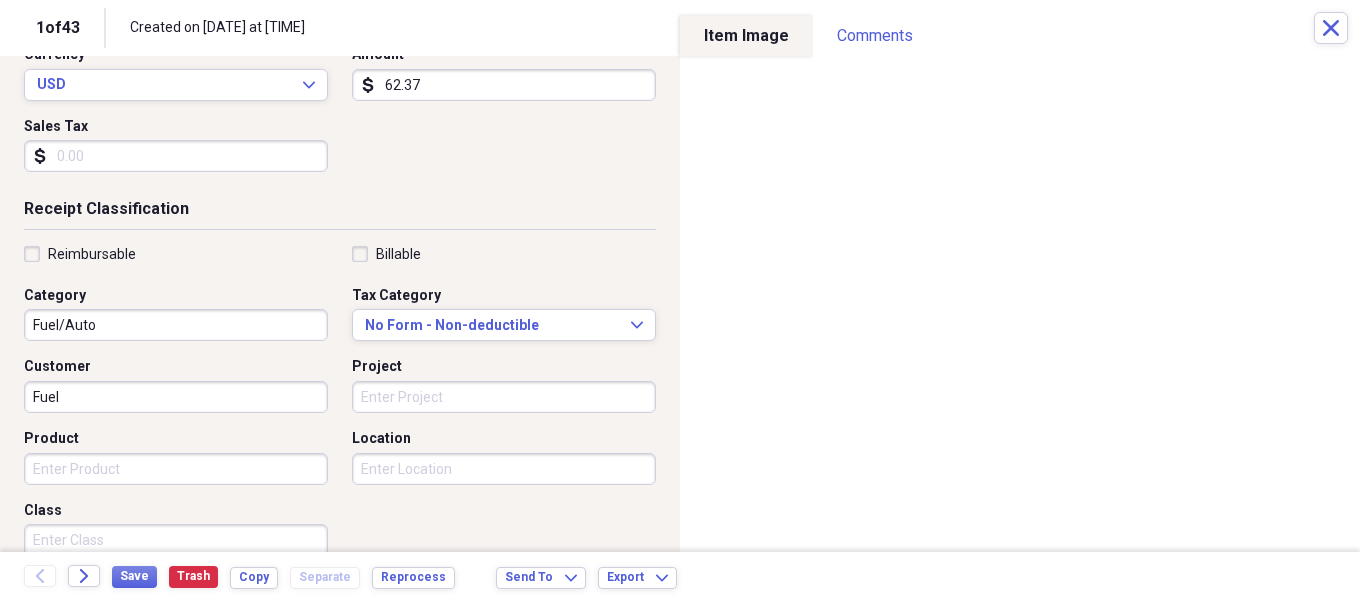 scroll, scrollTop: 300, scrollLeft: 0, axis: vertical 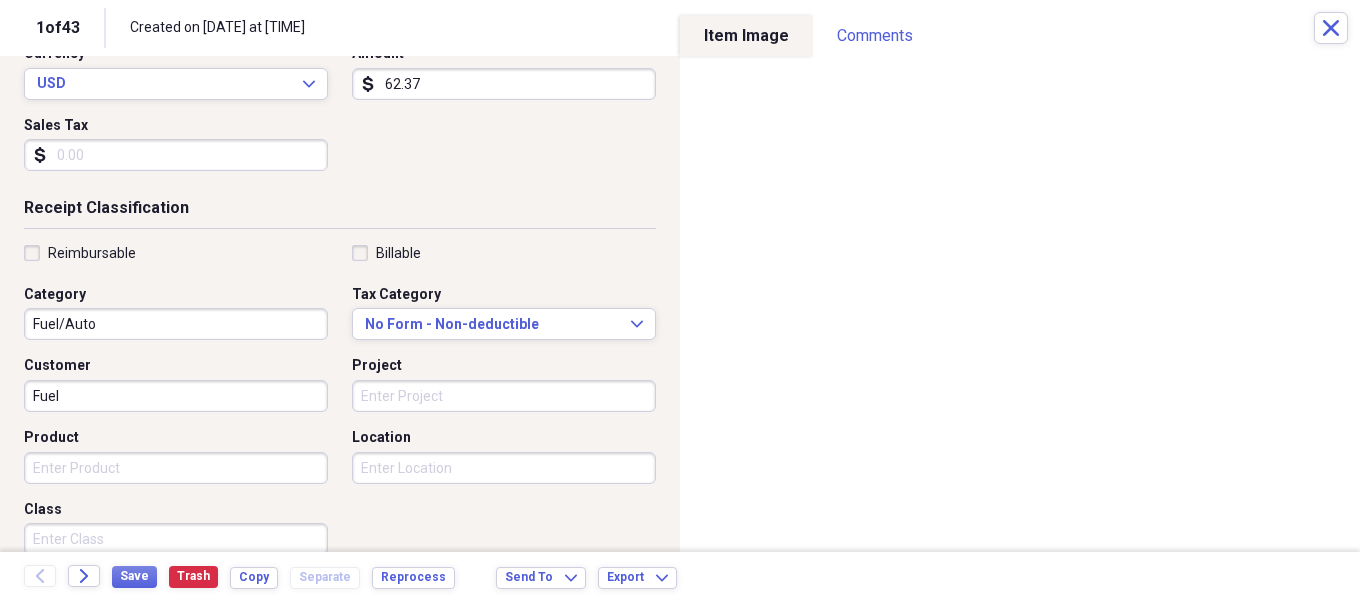 click on "Product" at bounding box center [176, 468] 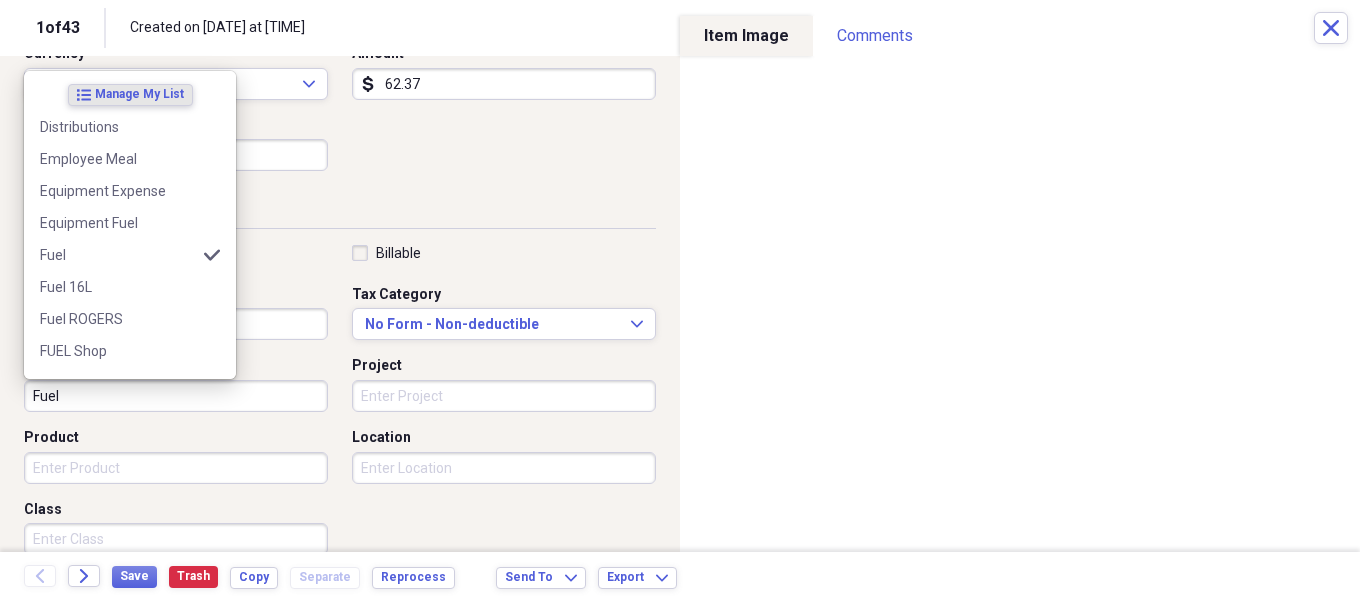 click on "Fuel" at bounding box center (176, 396) 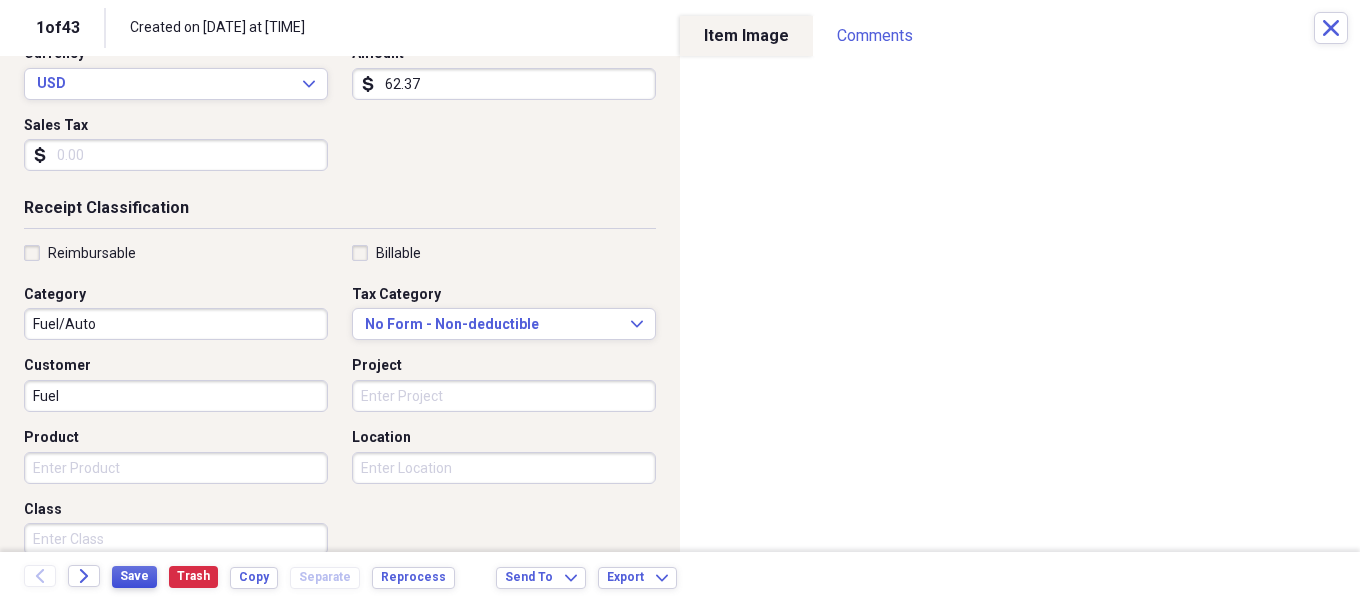 click on "Save" at bounding box center (134, 577) 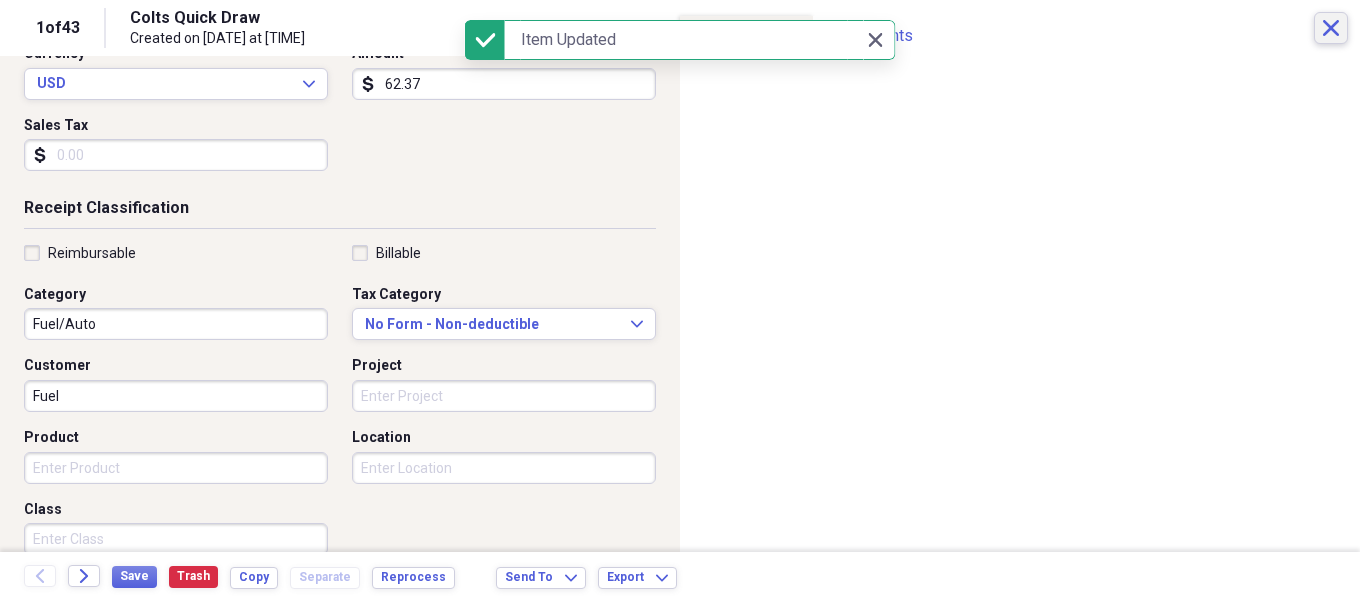 click on "Close" 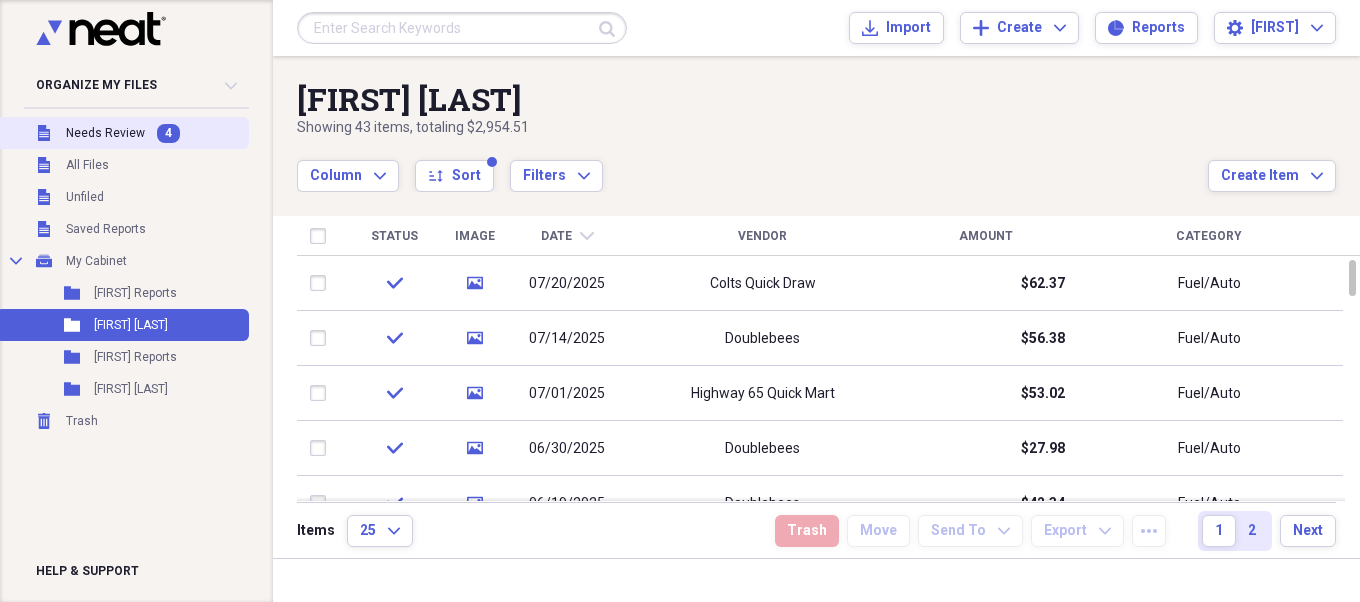click on "Needs Review" at bounding box center (105, 133) 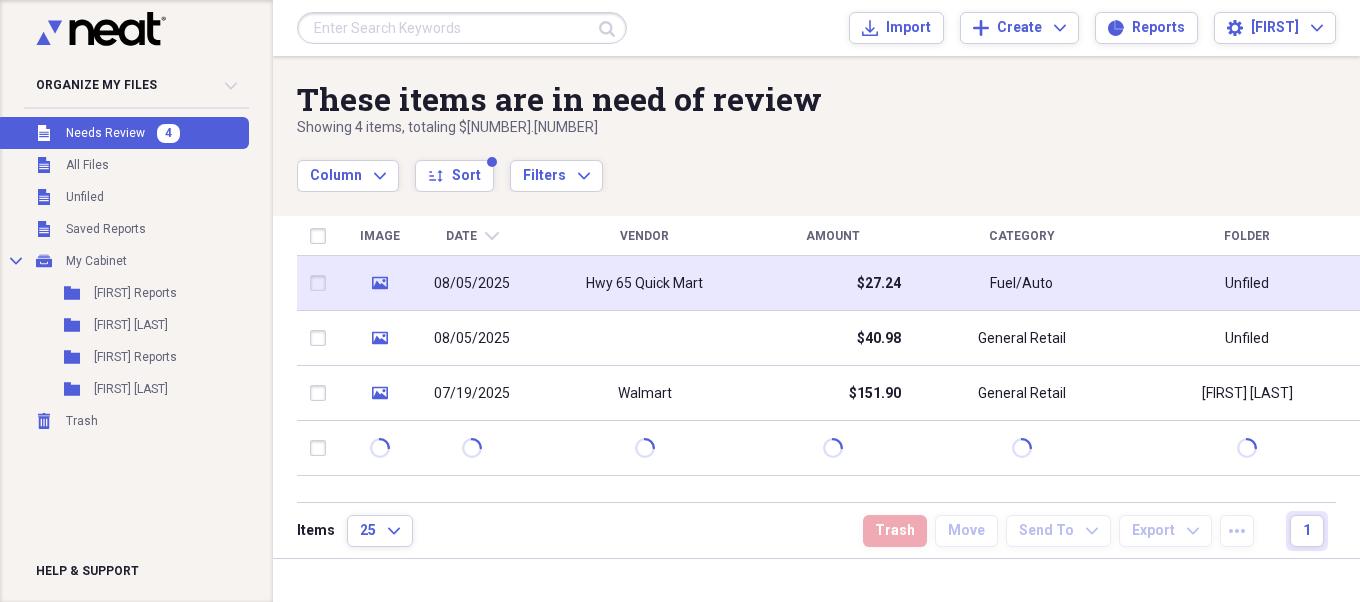 click on "Hwy 65 Quick Mart" at bounding box center [644, 283] 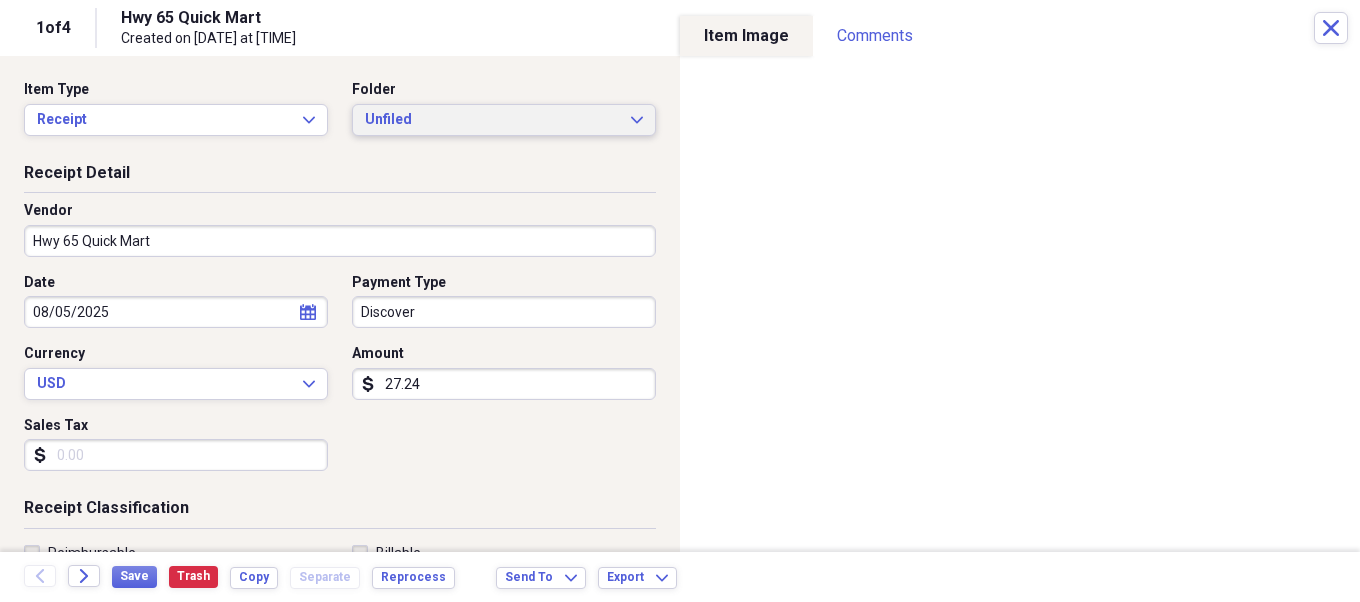 click on "Unfiled" at bounding box center [492, 120] 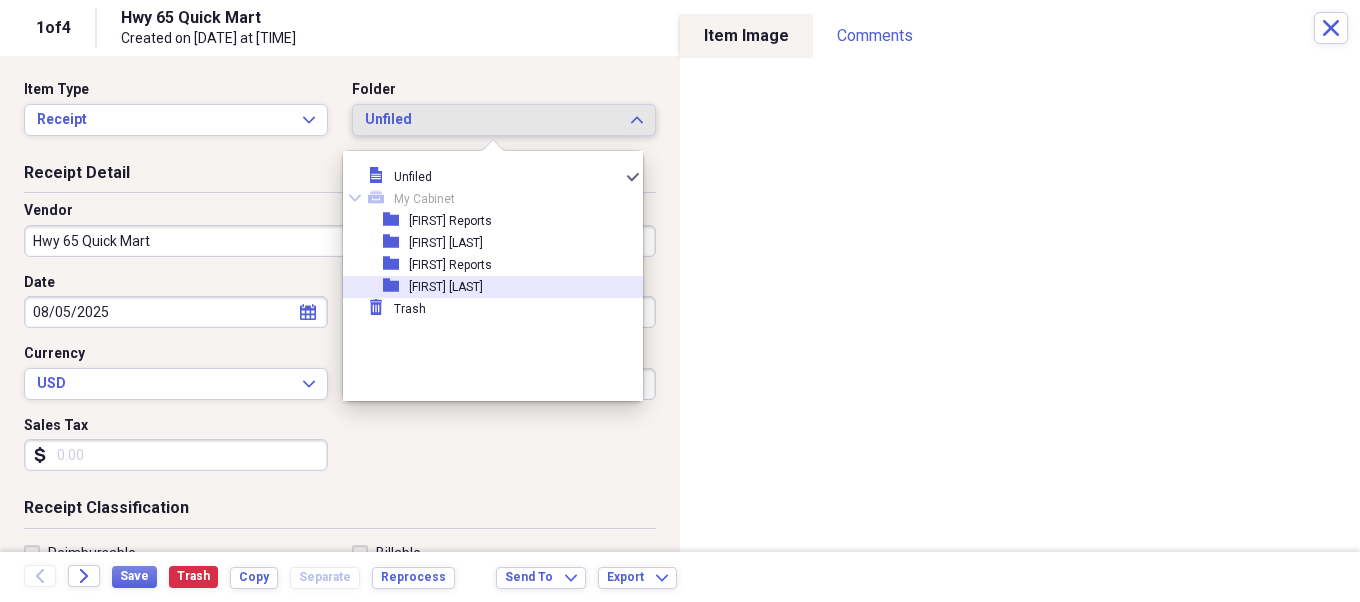 click on "folder [FIRST] [LAST]" at bounding box center (485, 287) 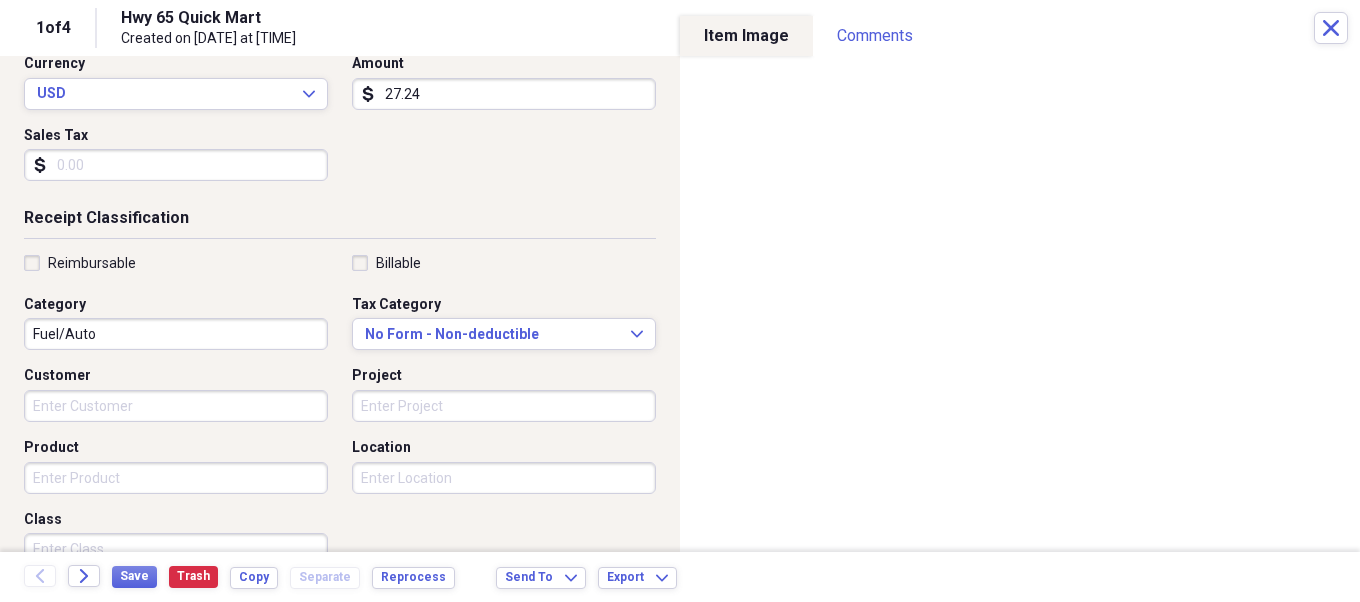 scroll, scrollTop: 300, scrollLeft: 0, axis: vertical 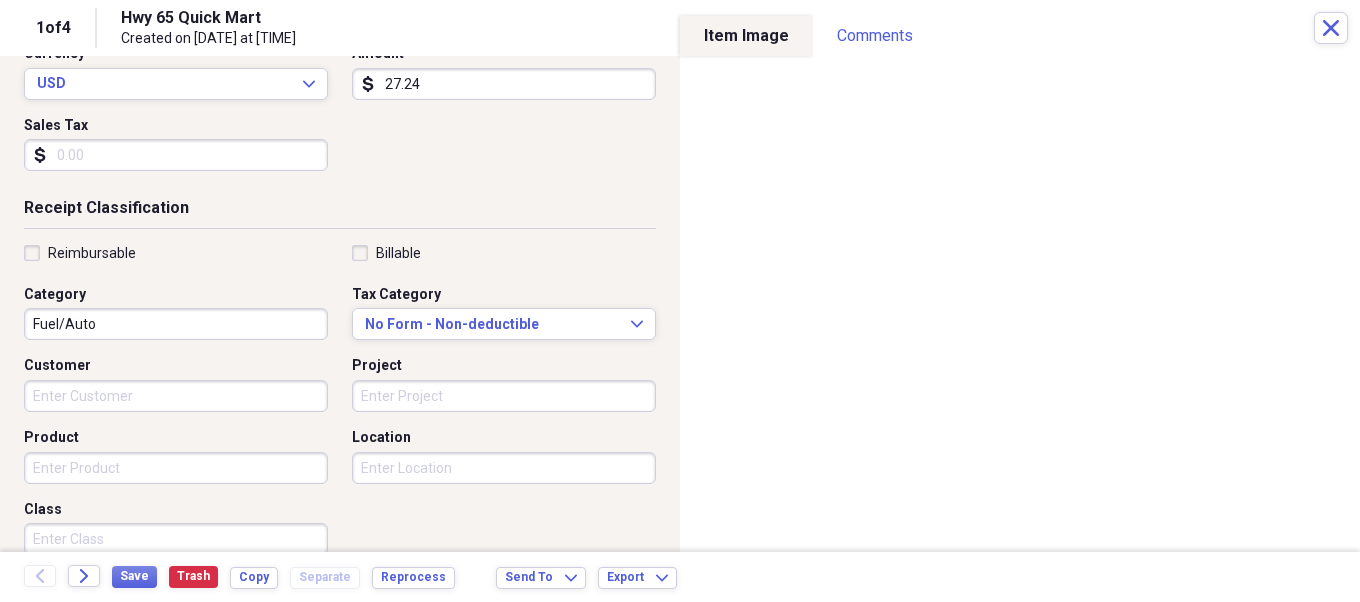 click on "Customer" at bounding box center (176, 396) 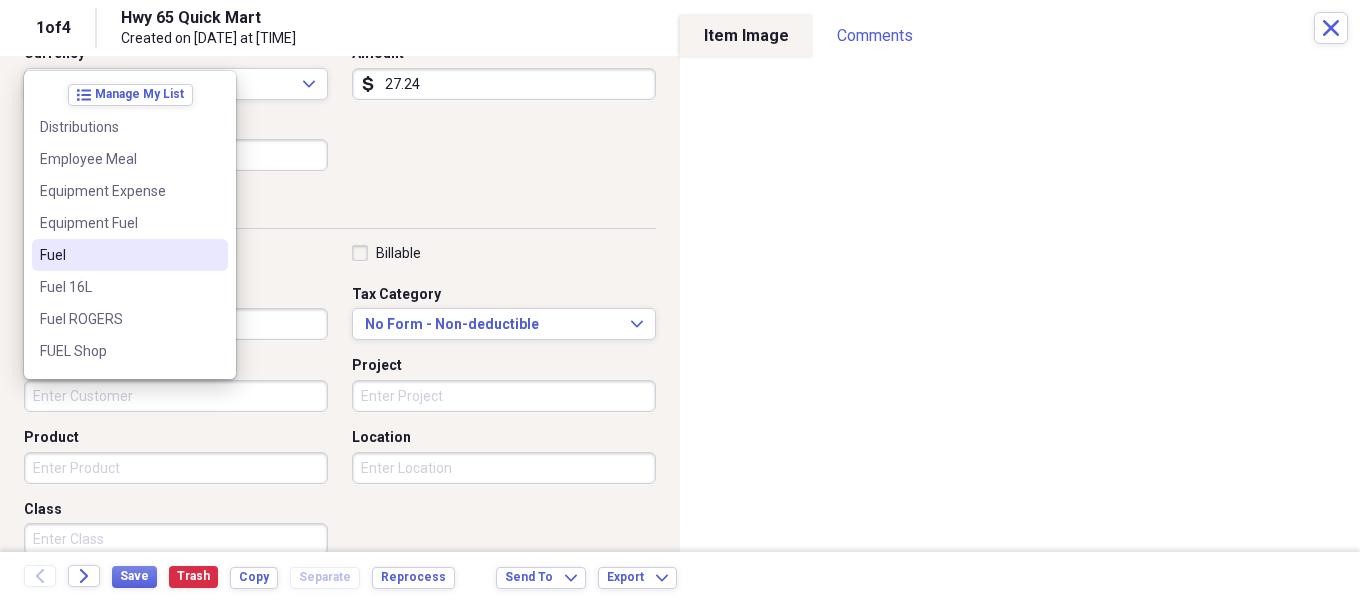 click on "Fuel" at bounding box center (118, 255) 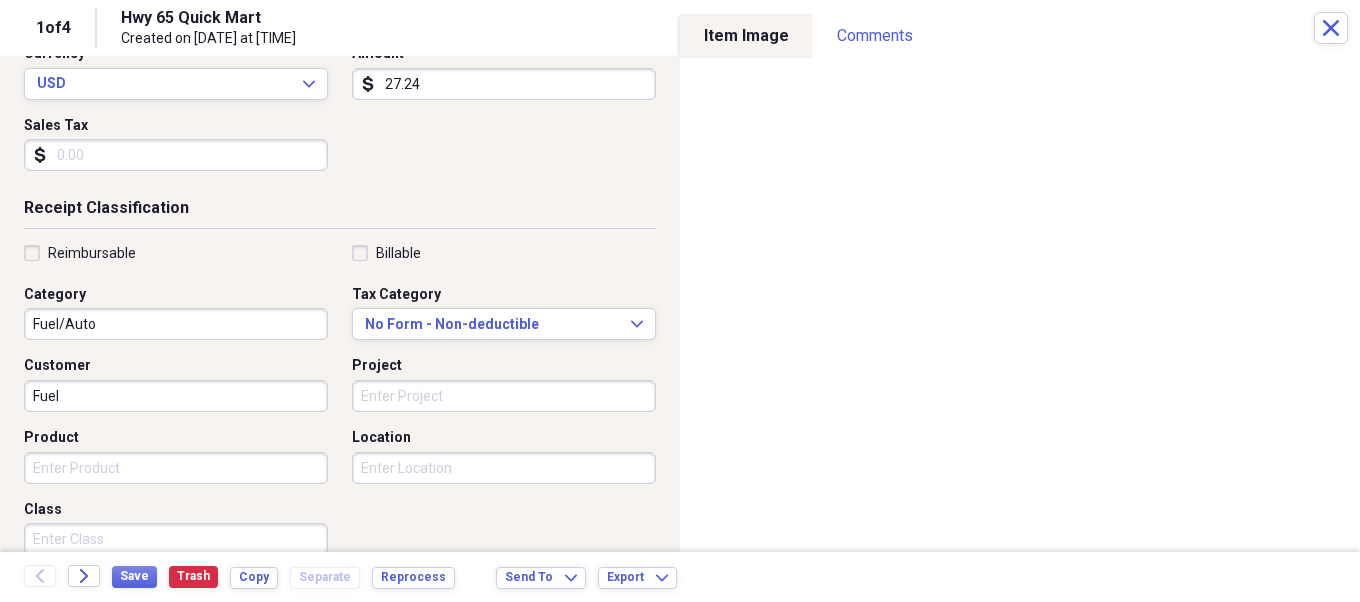 click on "Fuel" at bounding box center (176, 396) 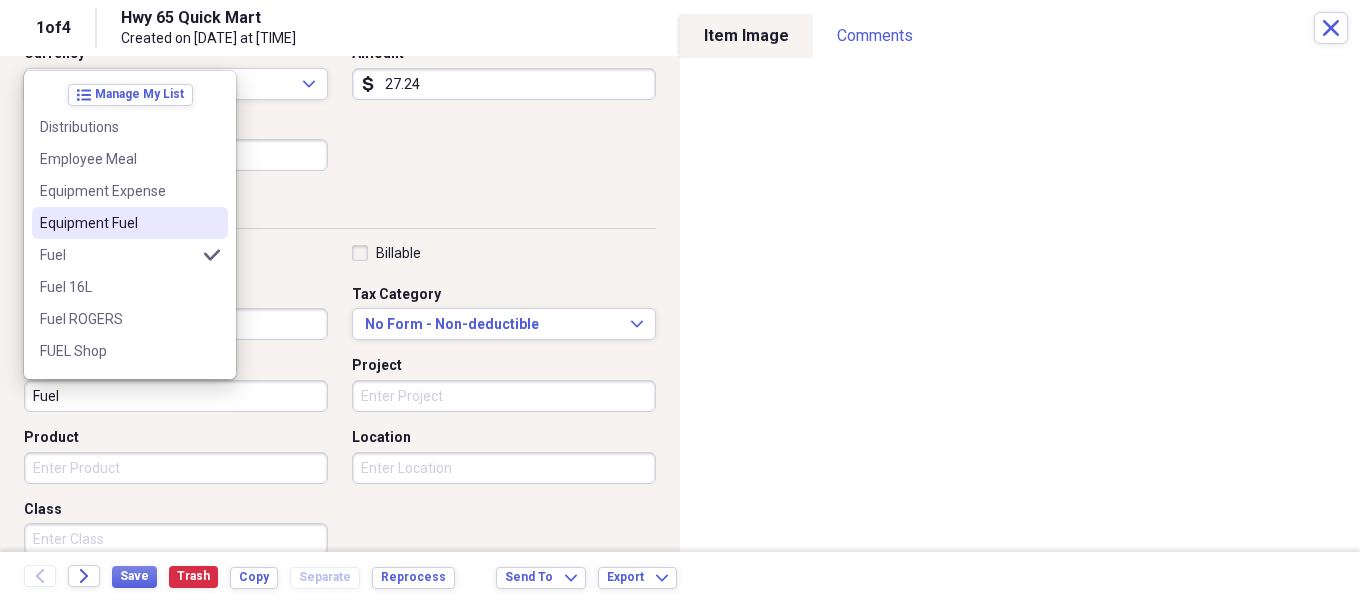 click on "Equipment Fuel" at bounding box center [118, 223] 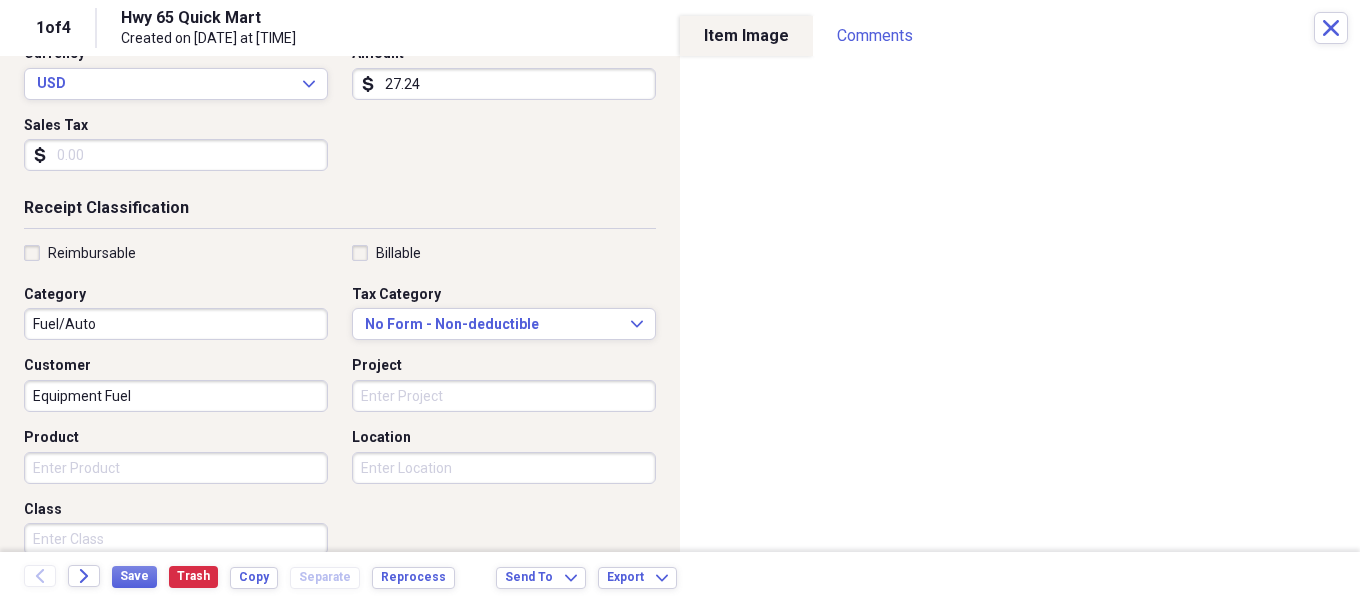 scroll, scrollTop: 0, scrollLeft: 0, axis: both 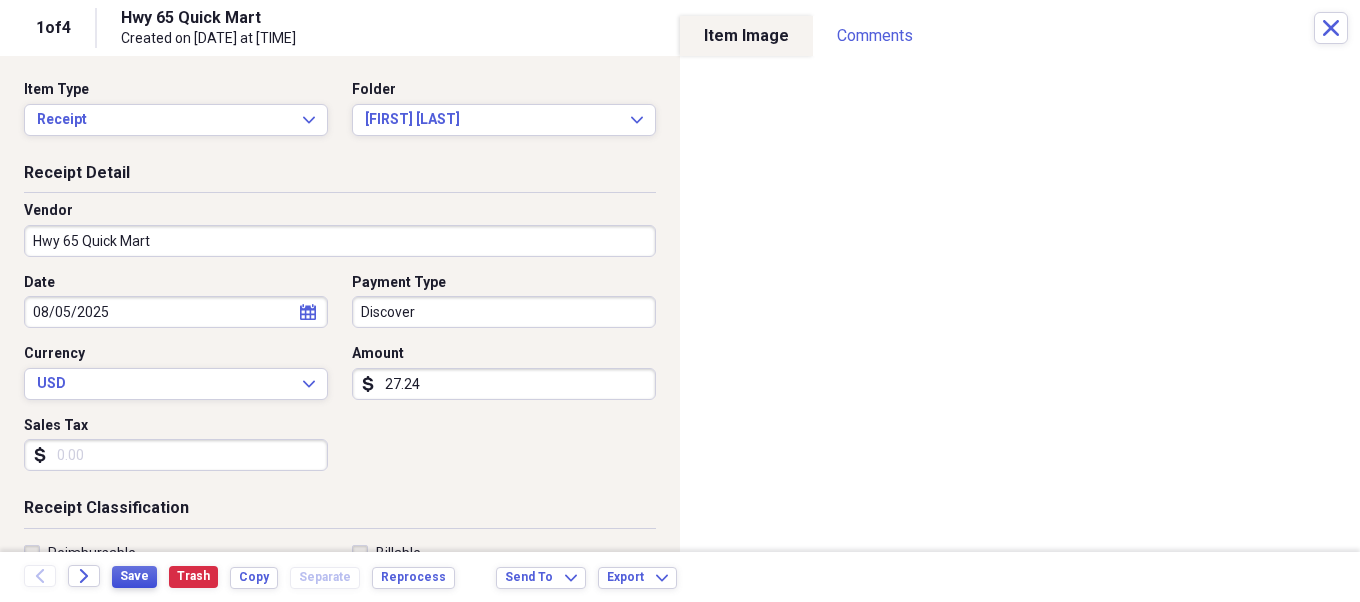 click on "Save" at bounding box center [134, 576] 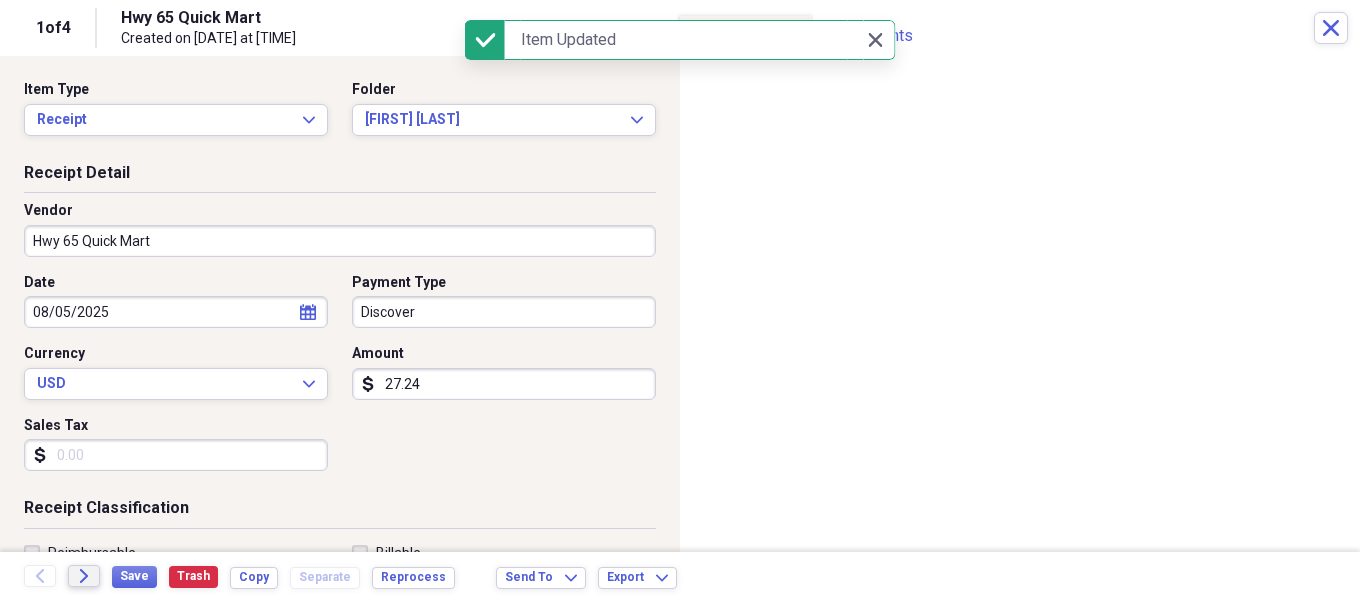 click on "Forward" 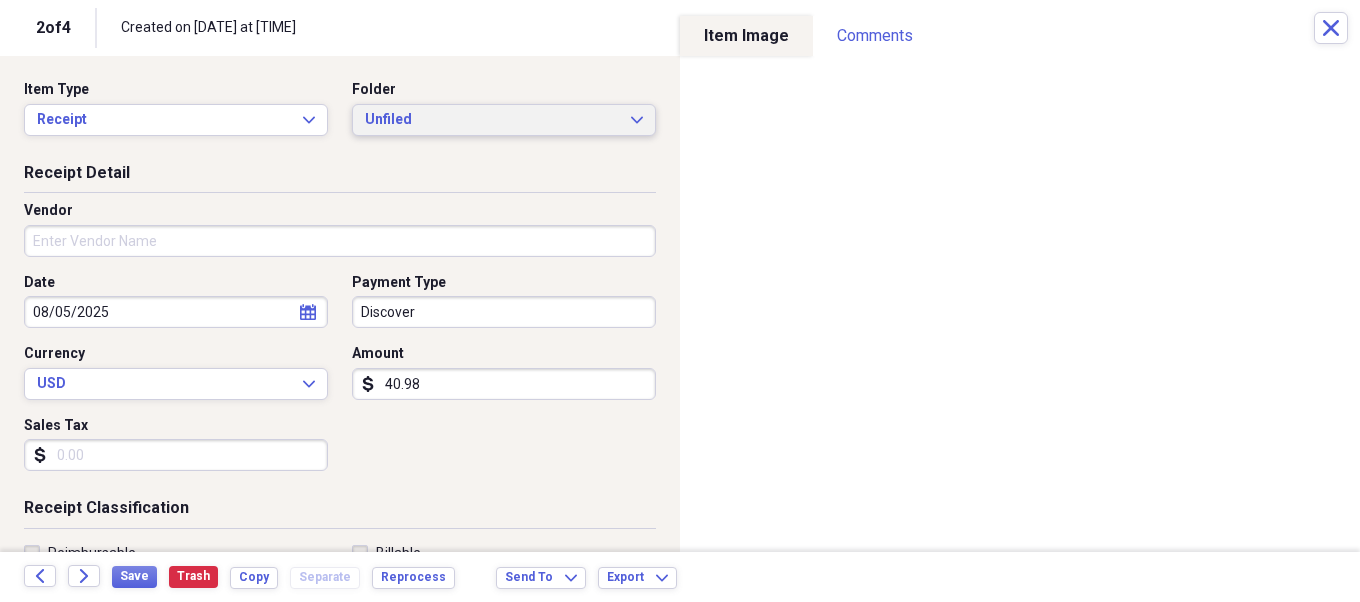 click on "Unfiled" at bounding box center (492, 120) 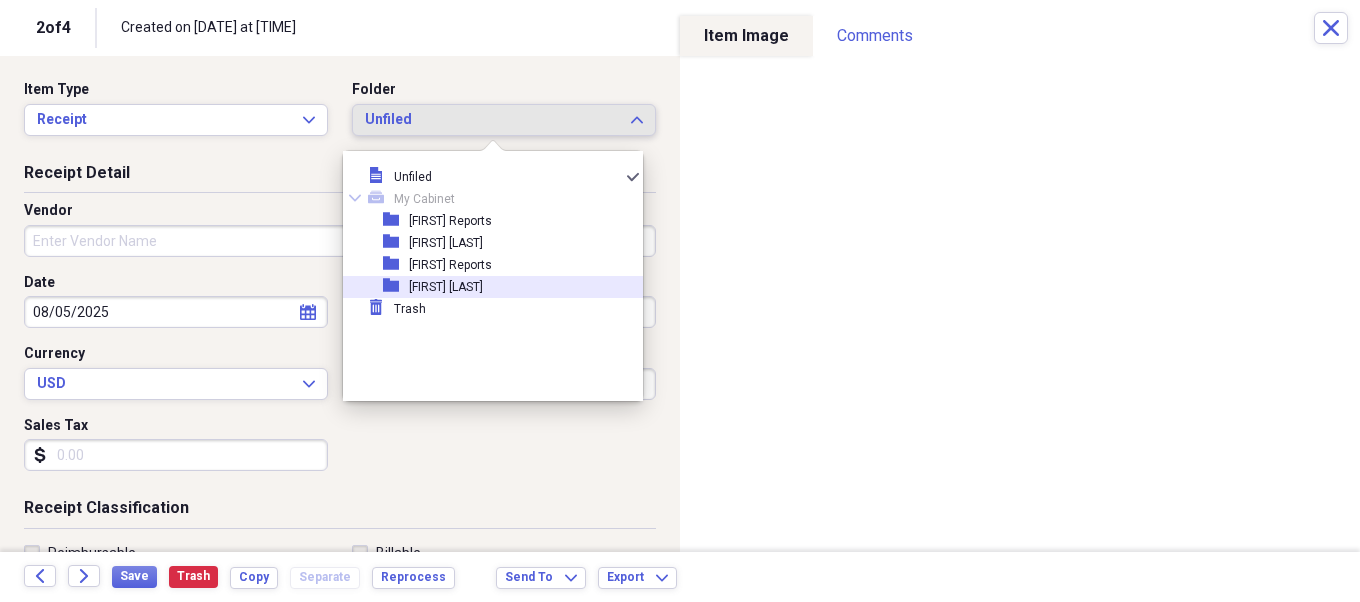 click on "[FIRST] [LAST]" at bounding box center (446, 287) 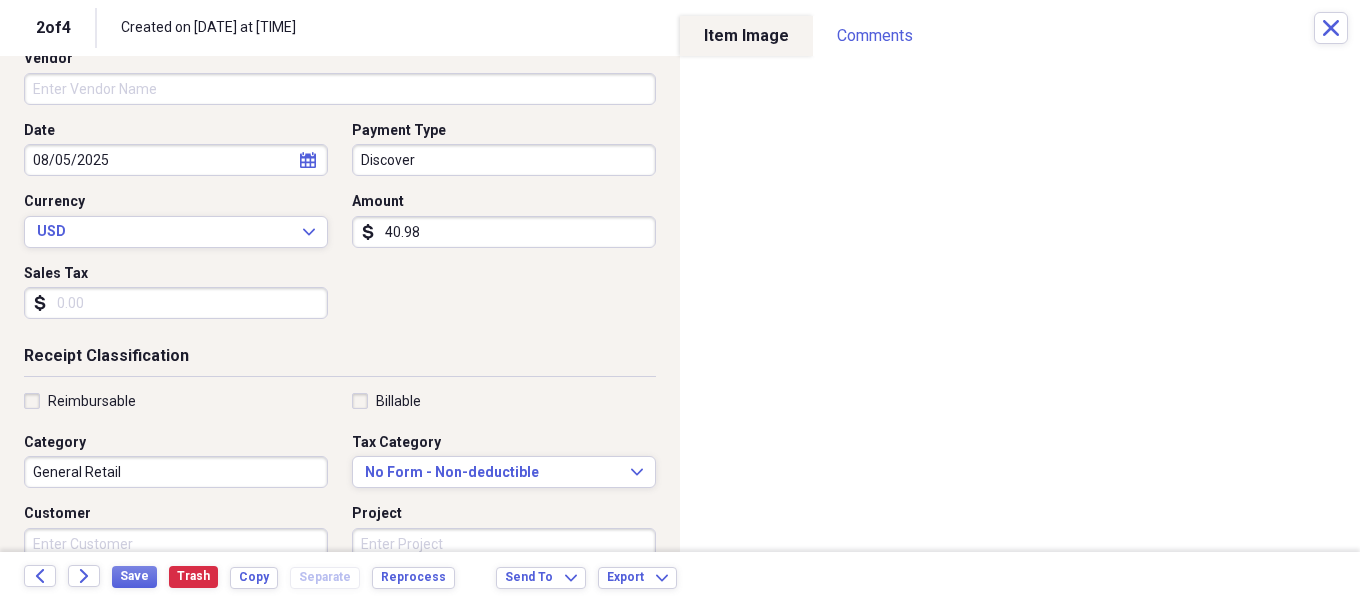 scroll, scrollTop: 200, scrollLeft: 0, axis: vertical 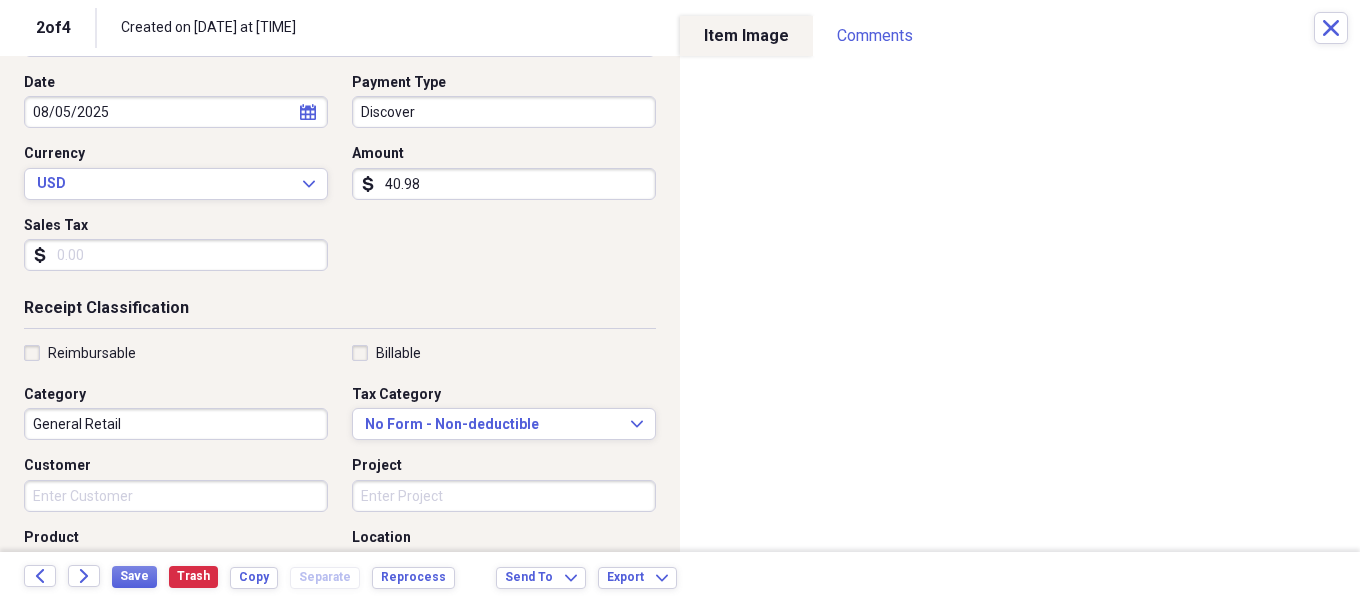 click on "Customer" at bounding box center [176, 496] 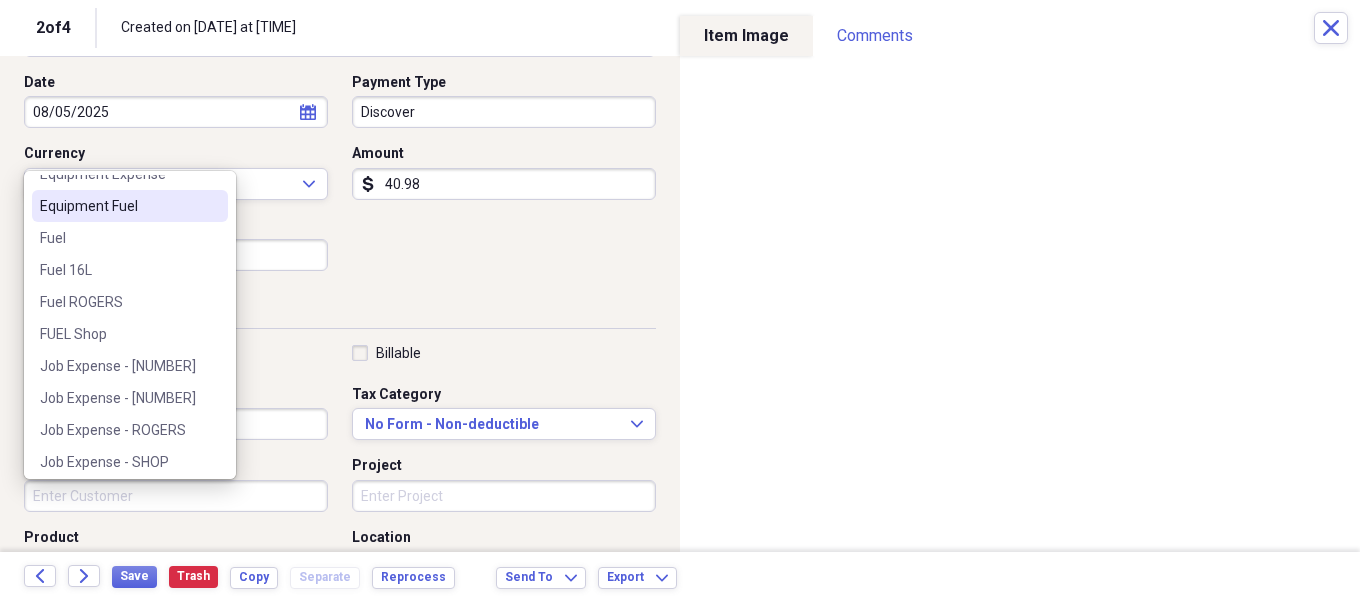 scroll, scrollTop: 187, scrollLeft: 0, axis: vertical 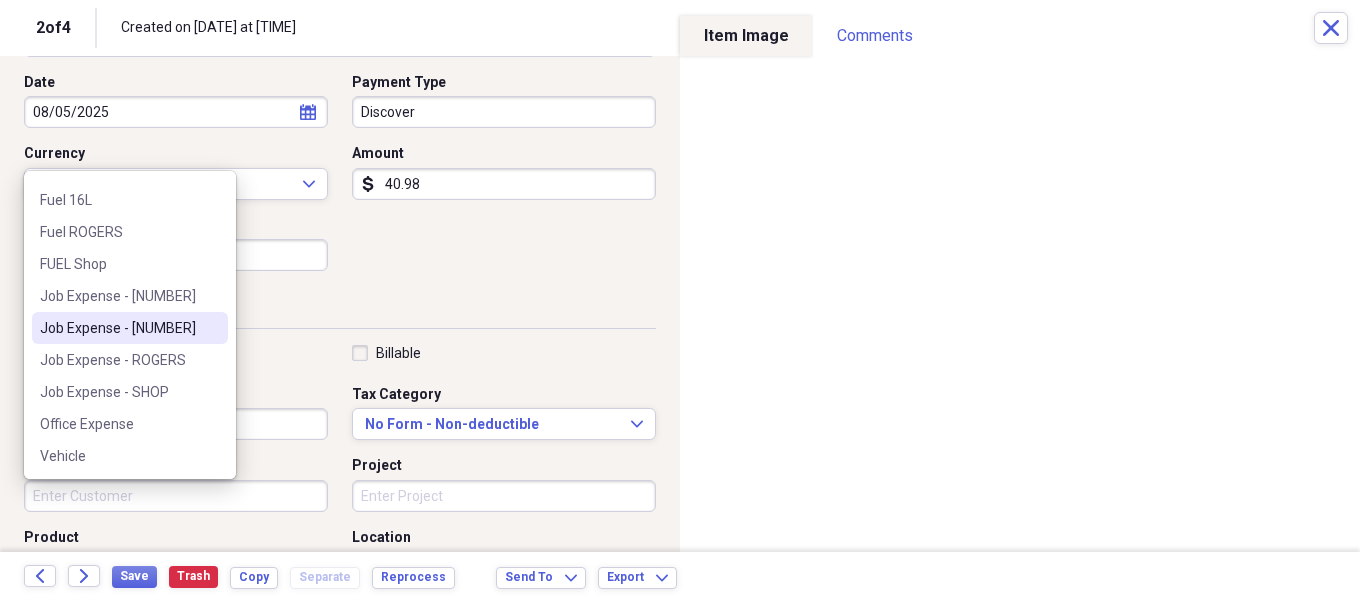 click on "Job Expense - [NUMBER]" at bounding box center (130, 328) 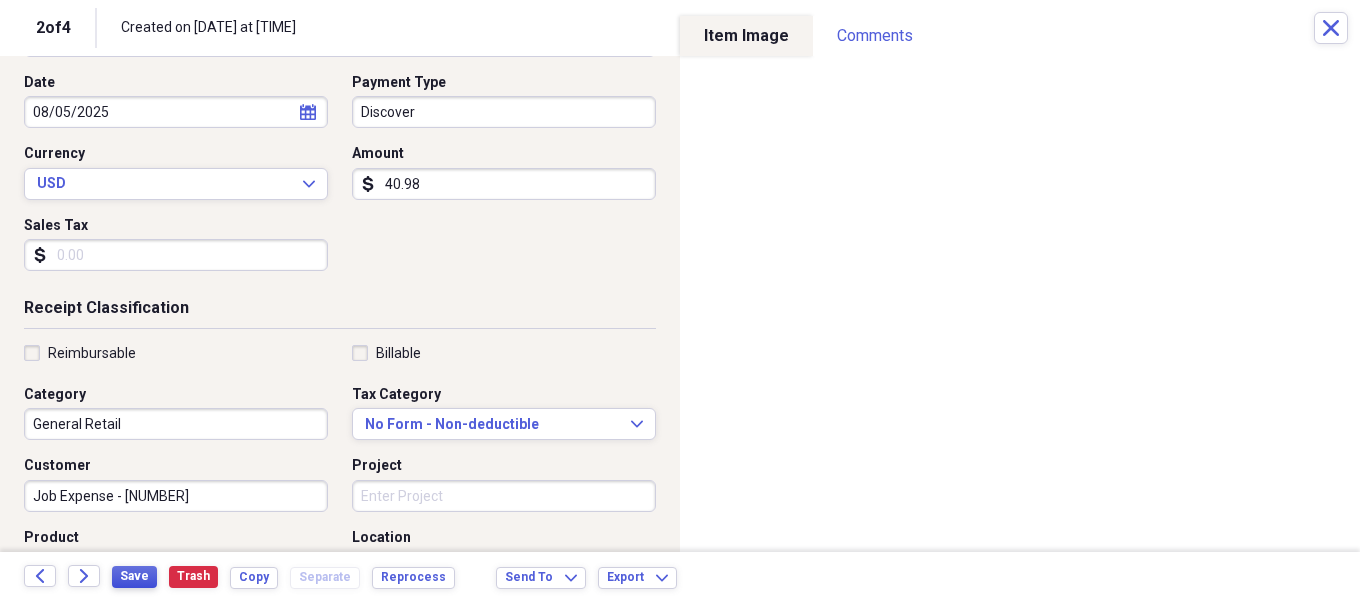 click on "Save" at bounding box center (134, 576) 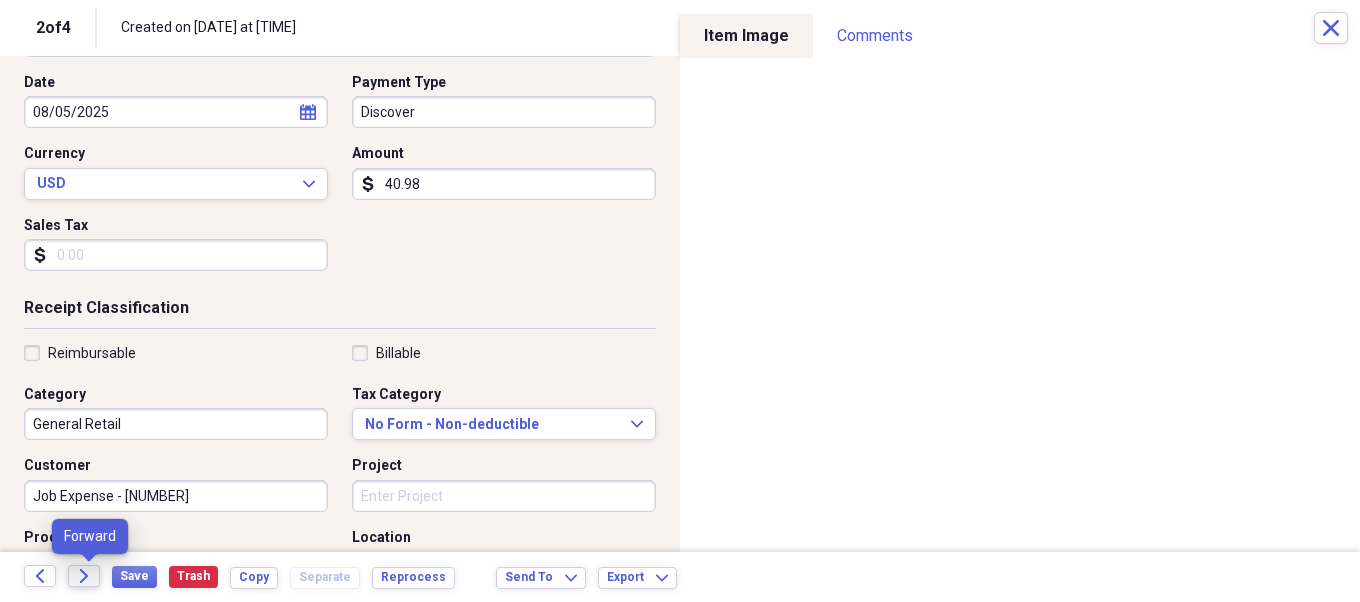 click on "Forward" 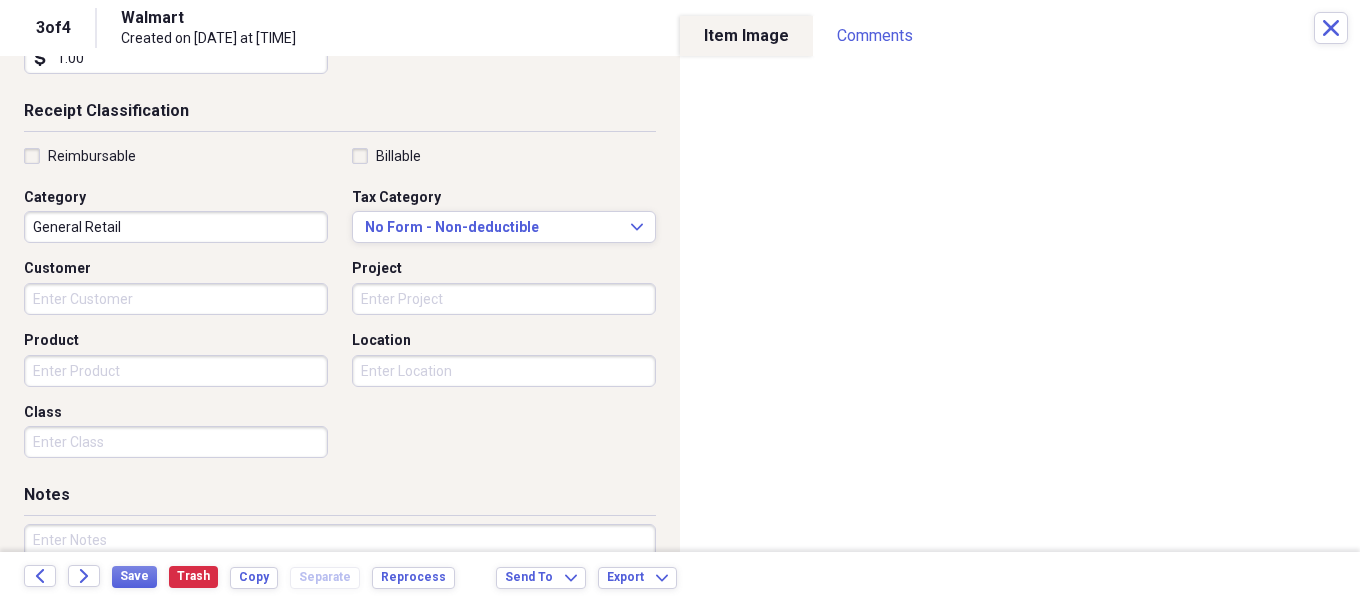 scroll, scrollTop: 400, scrollLeft: 0, axis: vertical 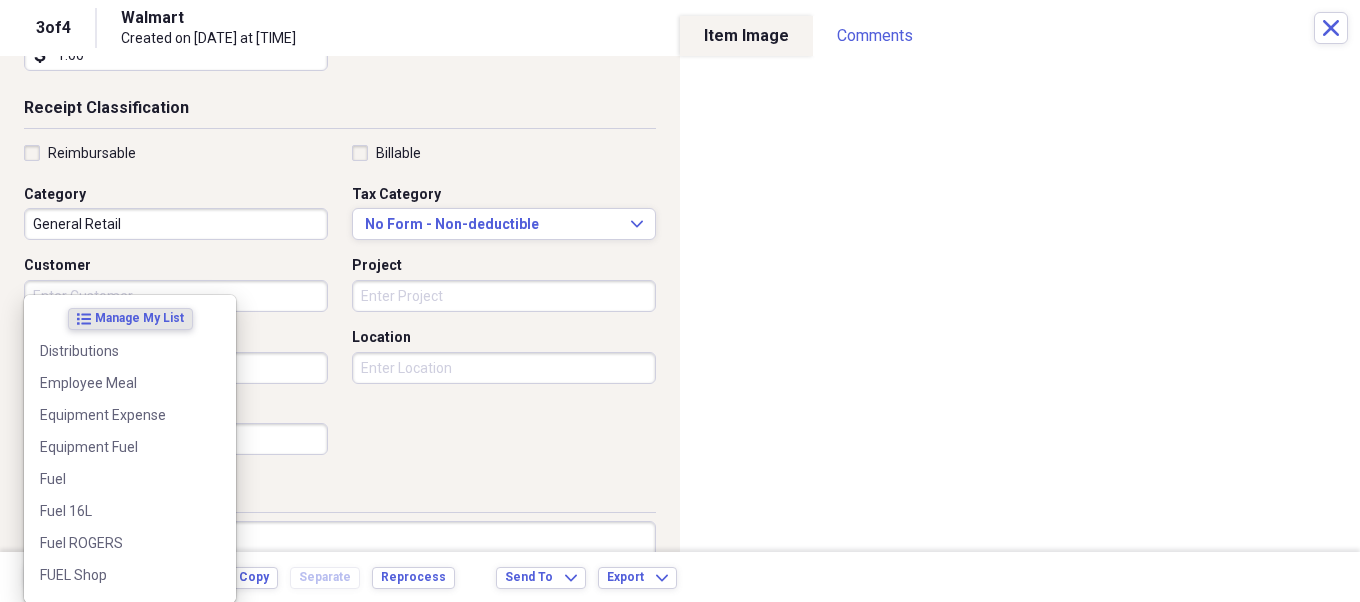 click on "Organize My Files 1 Collapse Unfiled Needs Review 1 Unfiled All Files Unfiled Unfiled Unfiled Saved Reports Collapse My Cabinet My Cabinet Add Folder Folder [FIRST] Reports Add Folder Folder [FIRST] [LAST] Add Folder Folder [FIRST] Reports Add Folder Folder [FIRST] [LAST] Add Folder Trash Trash Help & Support Submit Import Import Add Create Expand Reports Reports Settings [FIRST] Expand These items are in need of review Showing 4 items , totaling $[NUMBER].[NUMBER] Column Expand sort Sort Filters Expand Create Item Expand Image Date chevron-down Vendor Amount Category Folder media [DATE] [VENDOR_NAME] $[NUMBER].[NUMBER] [CATEGORY] [FIRST] [LAST] media [DATE] $[NUMBER].[NUMBER] [CATEGORY] [FIRST] [LAST] media [DATE] [VENDOR_NAME] $[NUMBER].[NUMBER] [CATEGORY] [FIRST] [LAST] media [DATE] [VENDOR_NAME] $[NUMBER].[NUMBER] [CATEGORY] [FIRST] [LAST] Items 25 Expand Trash Move Send To Expand Export Expand more 1 3 of 4 Created on [DATE] at [TIME] Close Item Type Receipt Expand Folder [FIRST] [LAST] Expand Receipt Detail Vendor [VENDOR_NAME] Date [DATE] calendar USD" at bounding box center (680, 301) 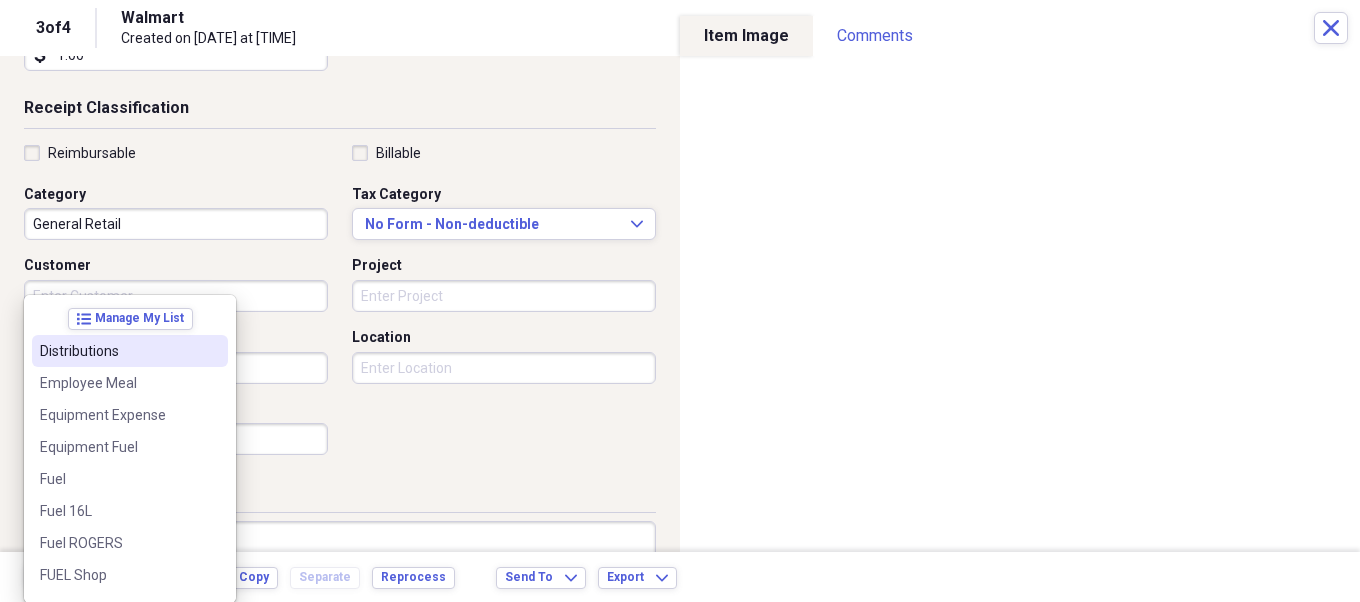 click on "Distributions" at bounding box center (118, 351) 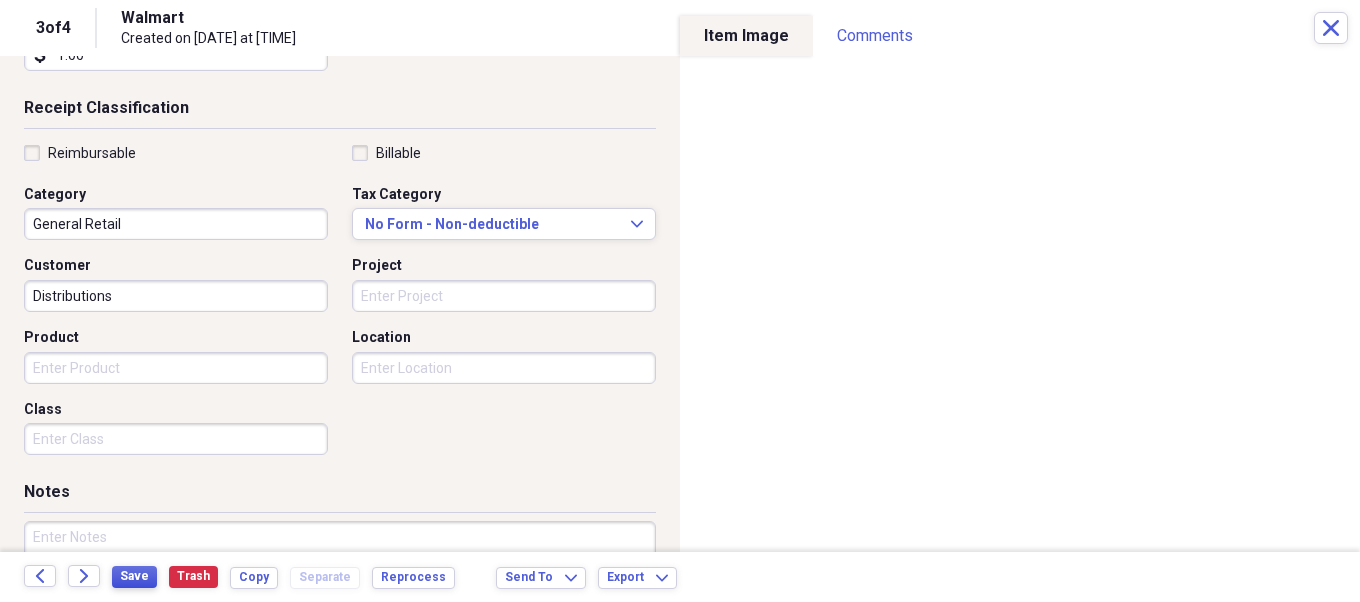 click on "Save" at bounding box center (134, 576) 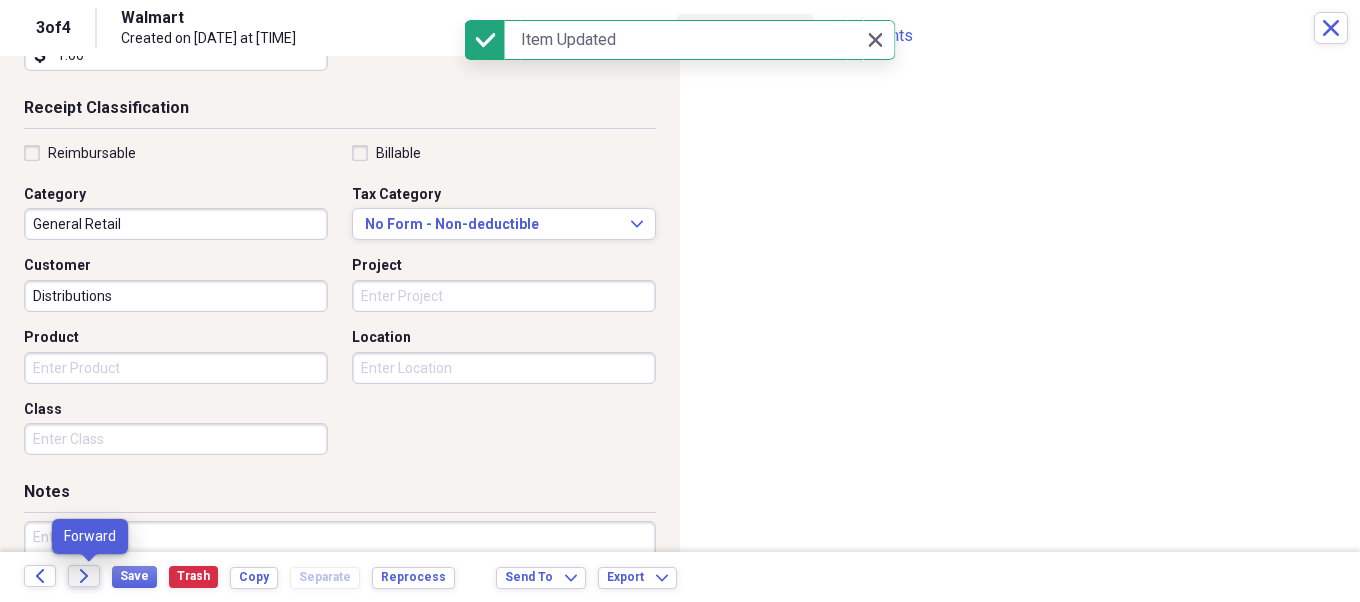 click 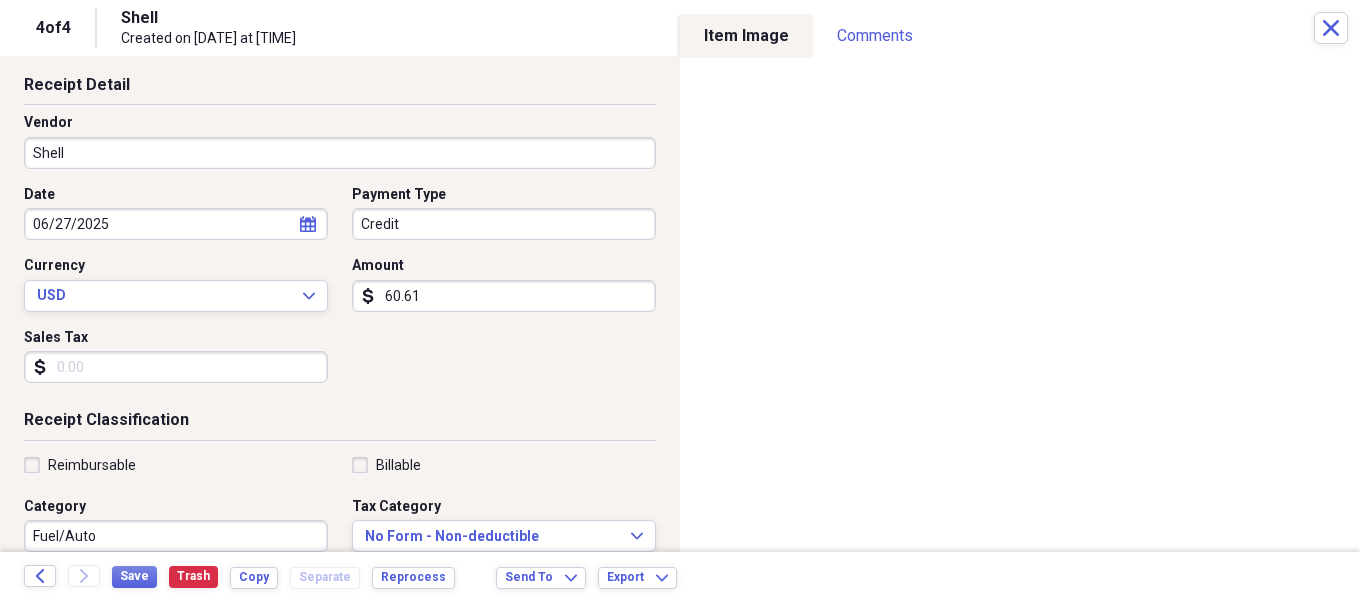 scroll, scrollTop: 200, scrollLeft: 0, axis: vertical 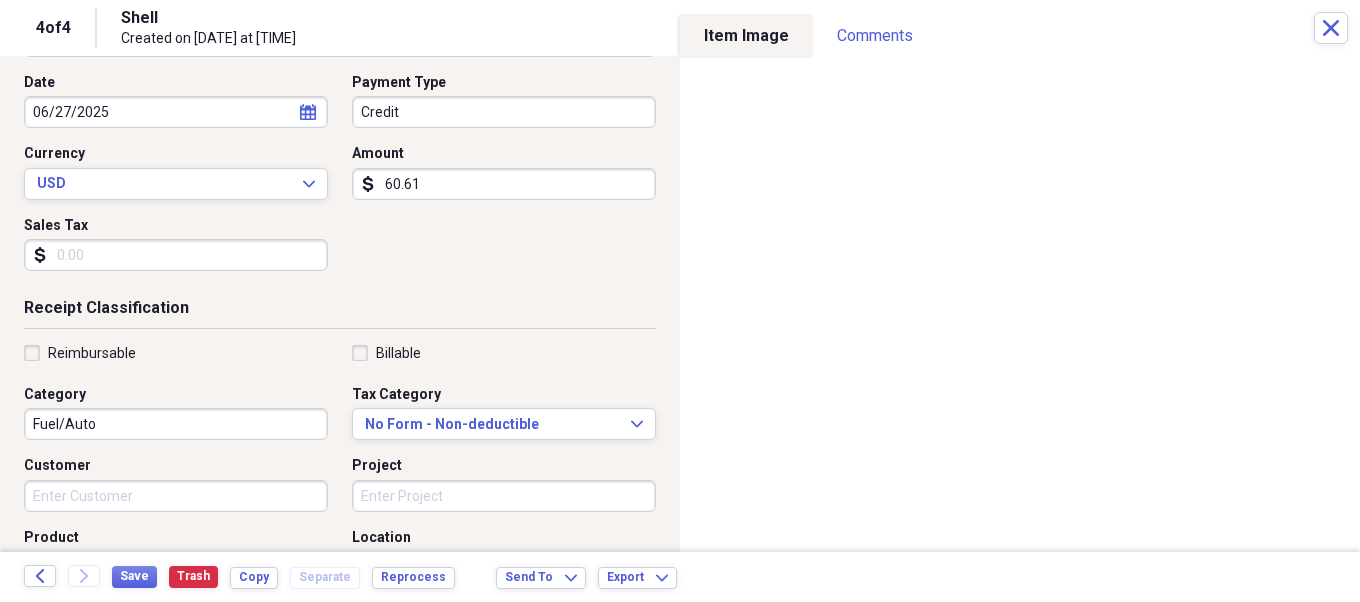 click on "Customer" at bounding box center [176, 496] 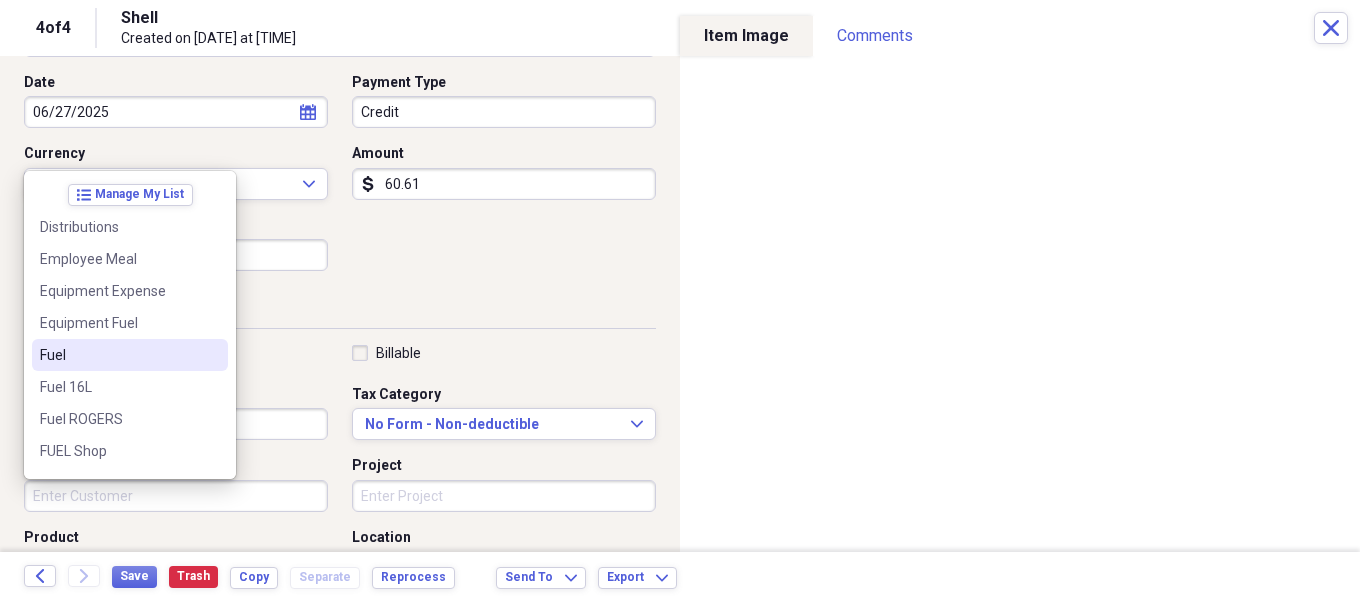 click on "Fuel" at bounding box center [118, 355] 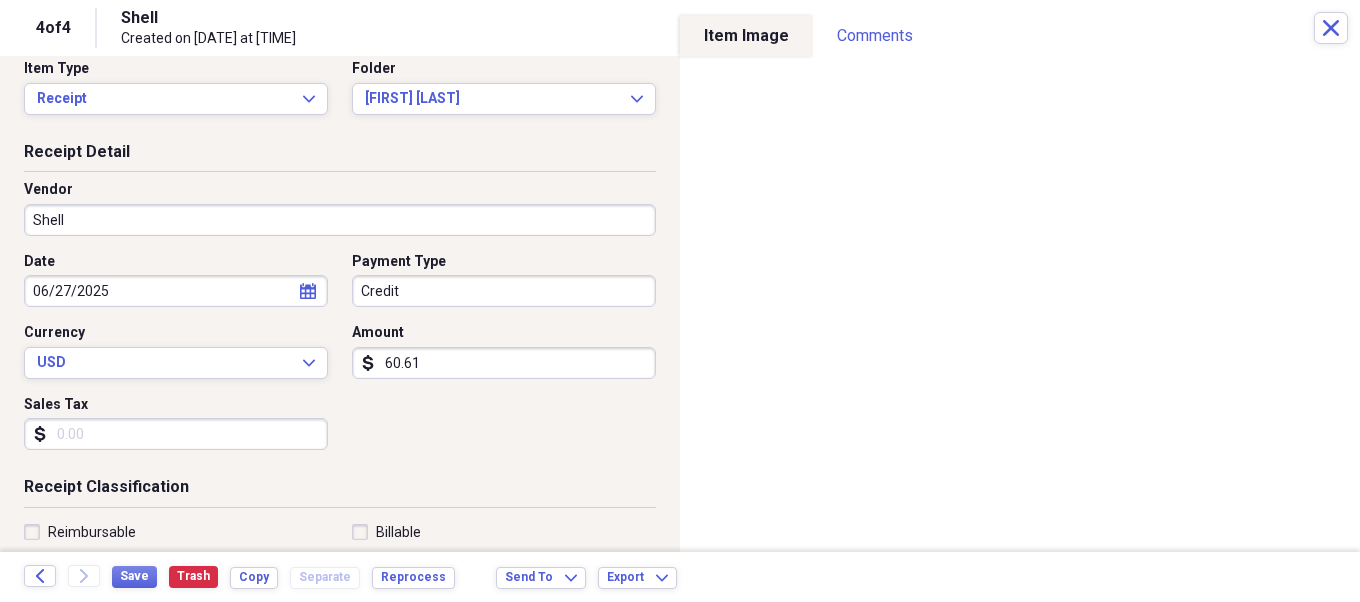 scroll, scrollTop: 0, scrollLeft: 0, axis: both 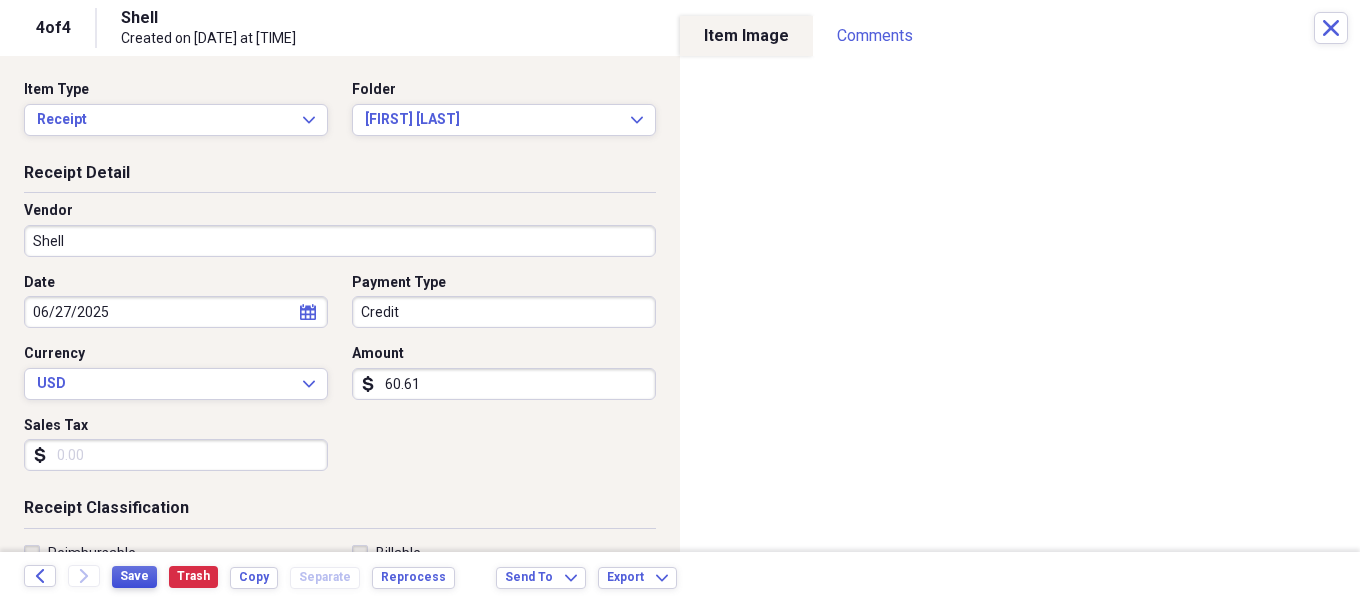 click on "Save" at bounding box center [134, 576] 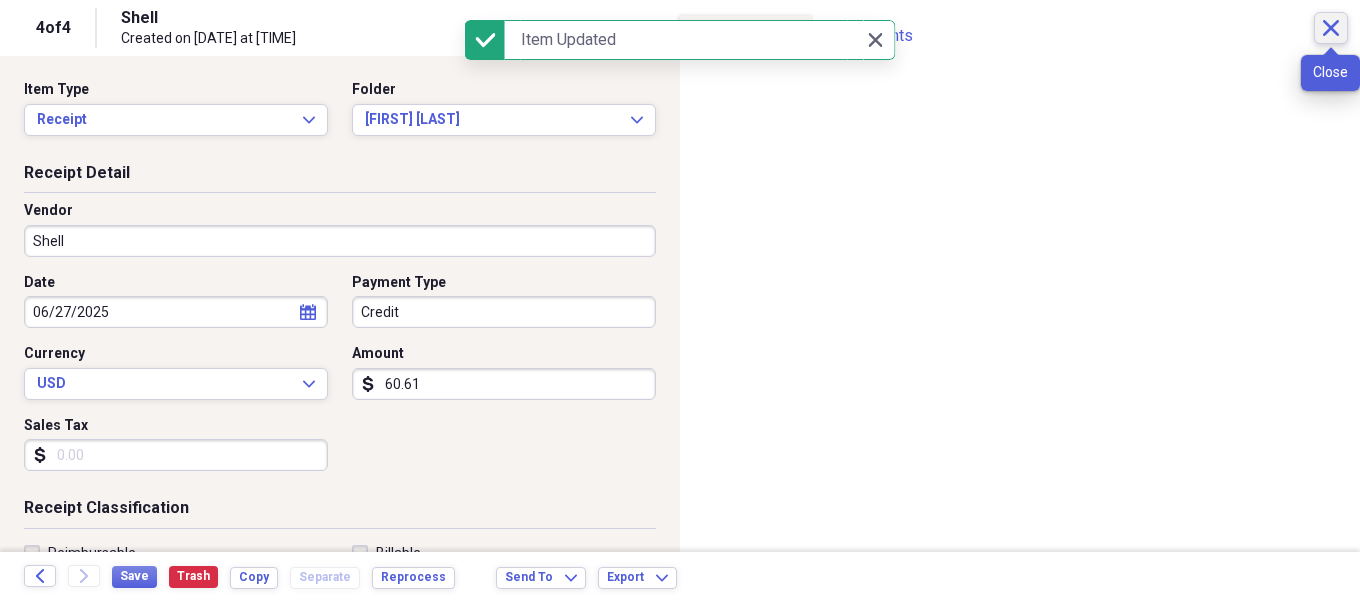 click 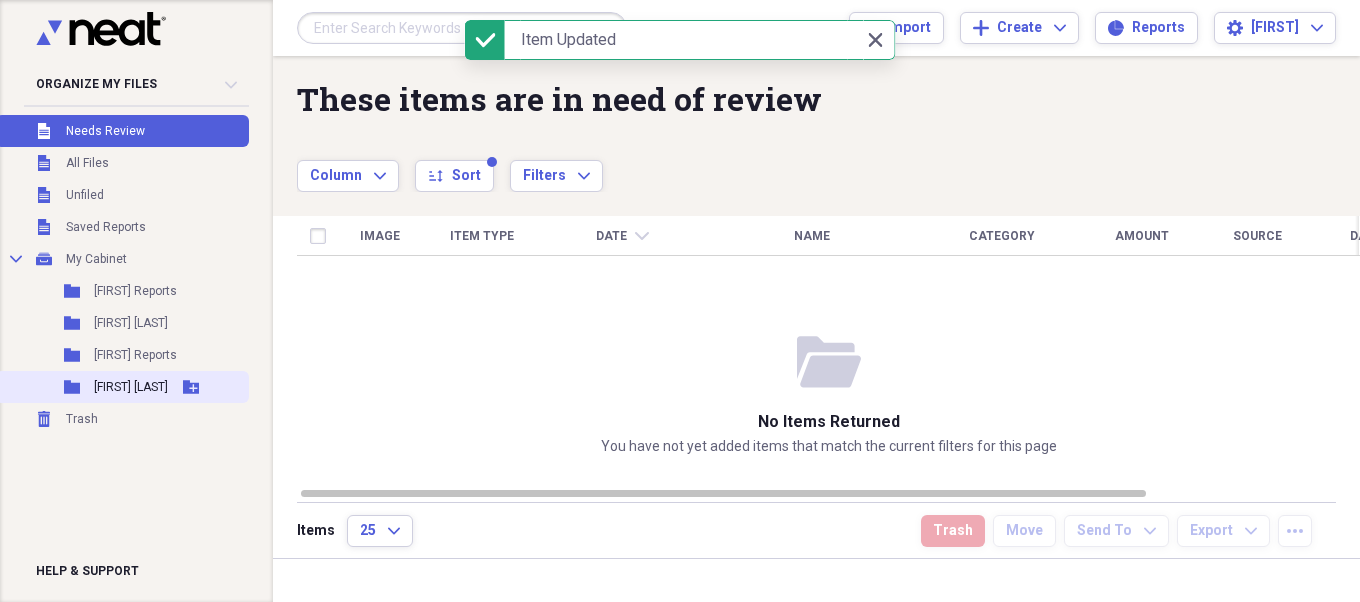 click on "[FIRST] [LAST]" at bounding box center [131, 387] 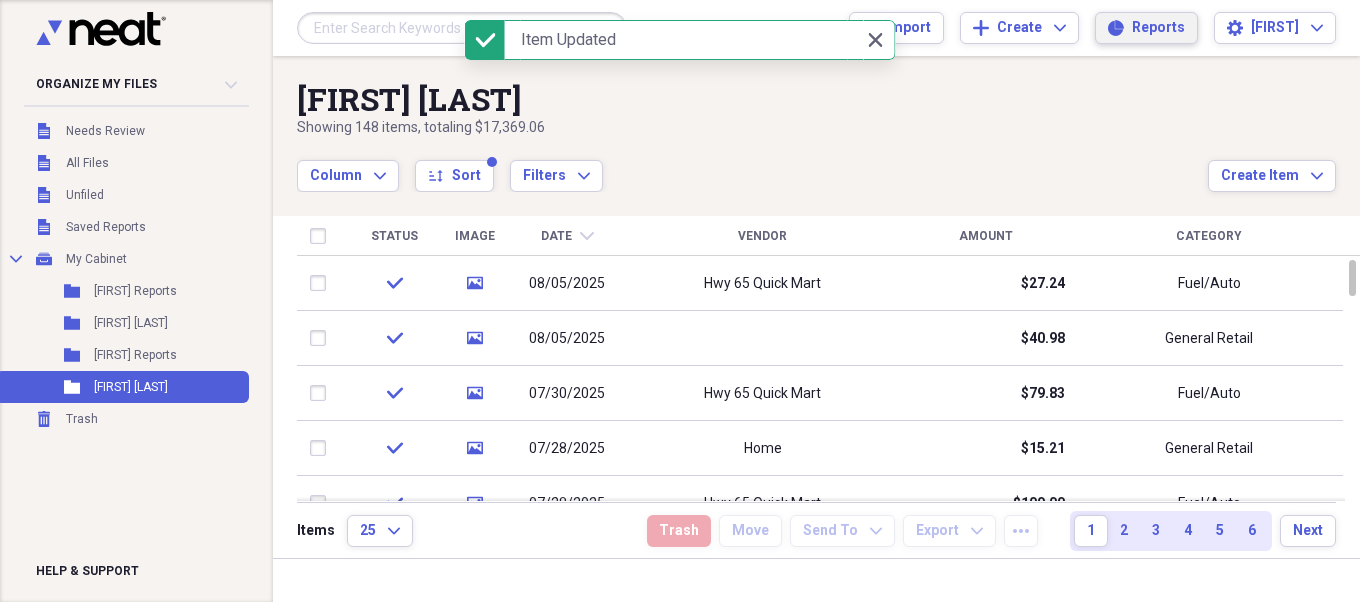 click on "Reports" at bounding box center (1158, 28) 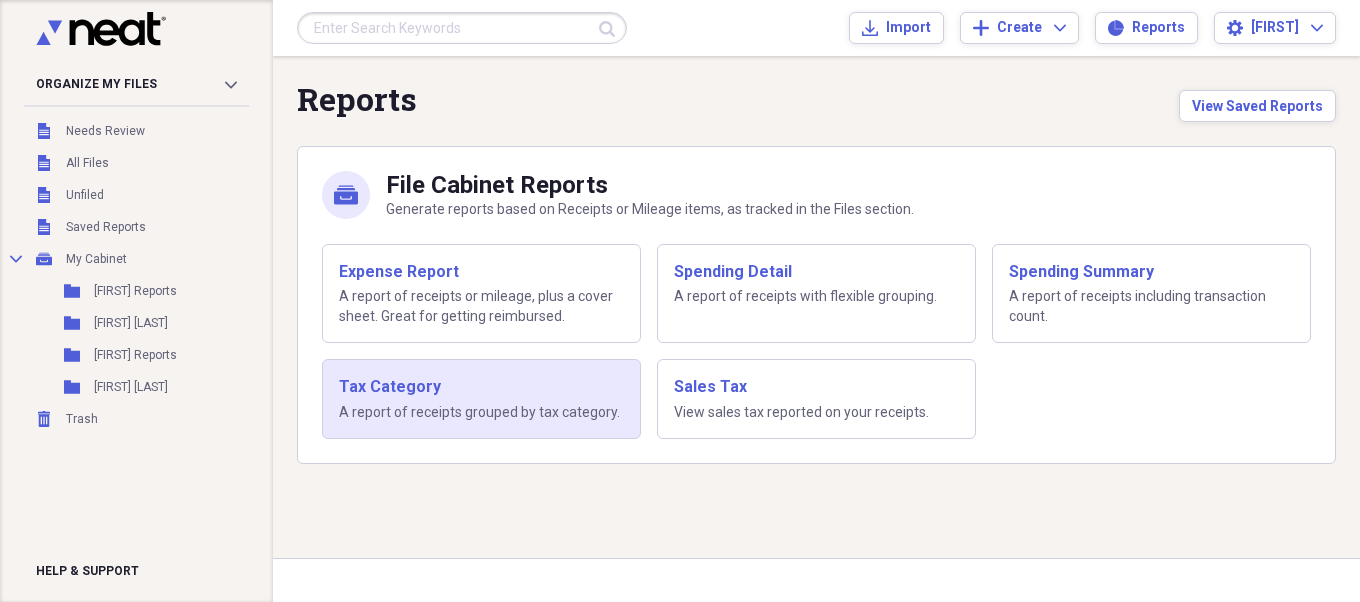 click on "Tax Category" at bounding box center (481, 387) 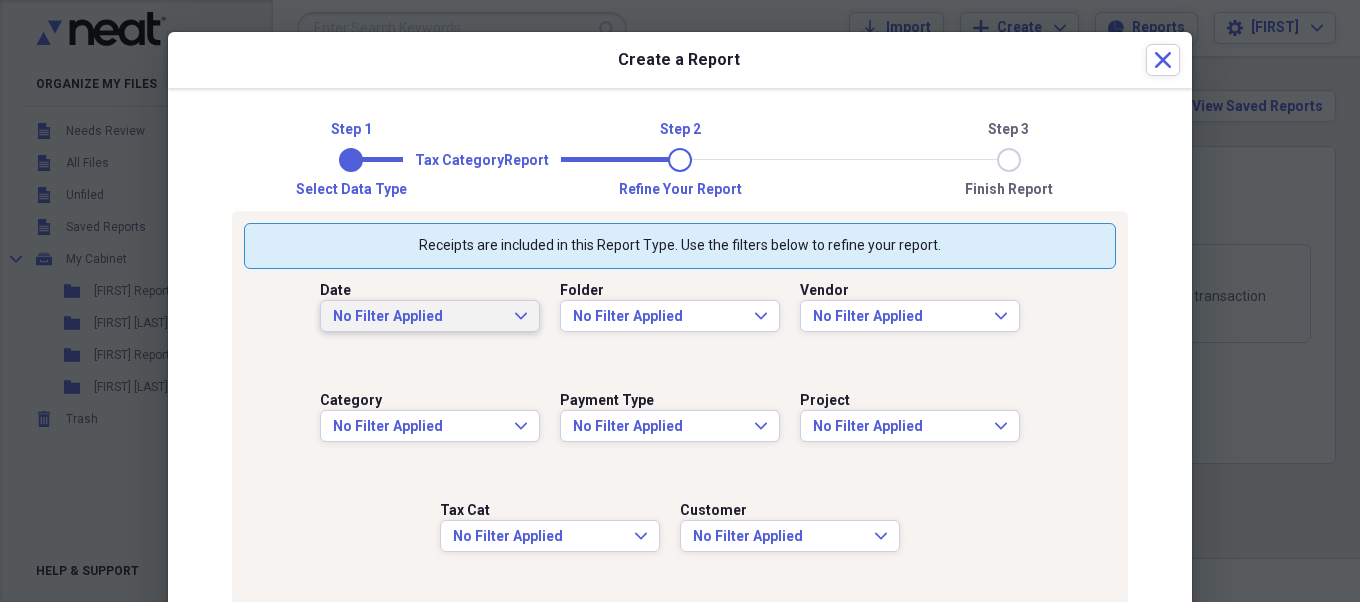 click on "No Filter Applied" at bounding box center [418, 317] 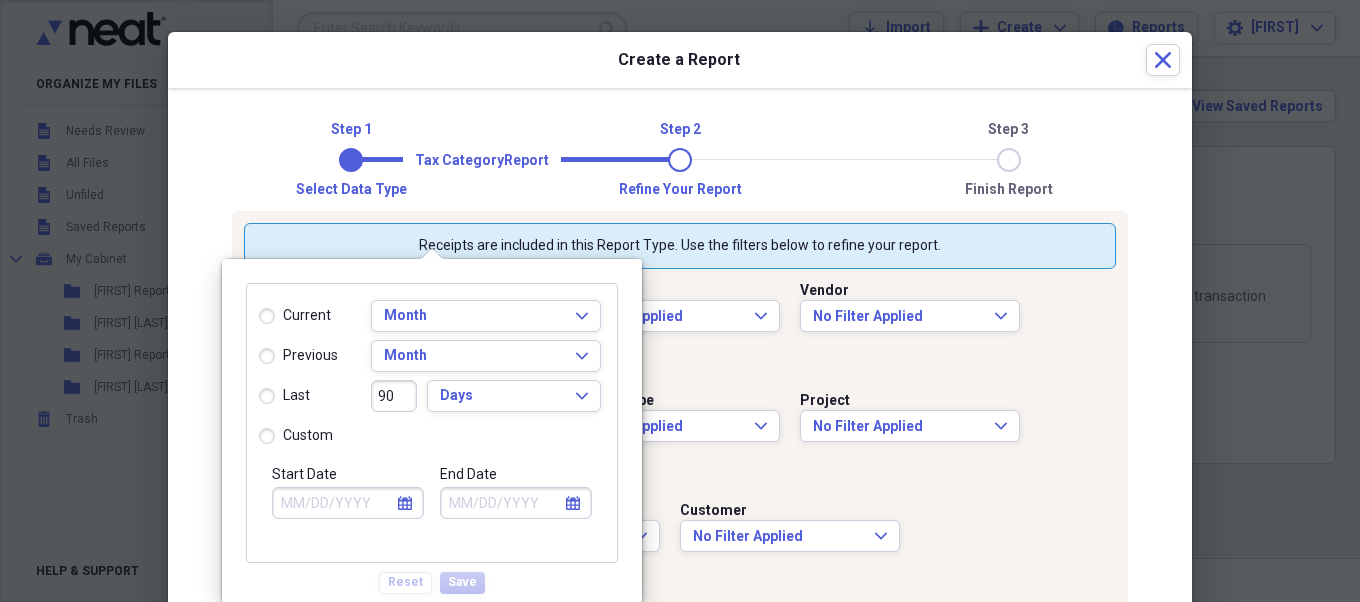 click on "last" at bounding box center [284, 396] 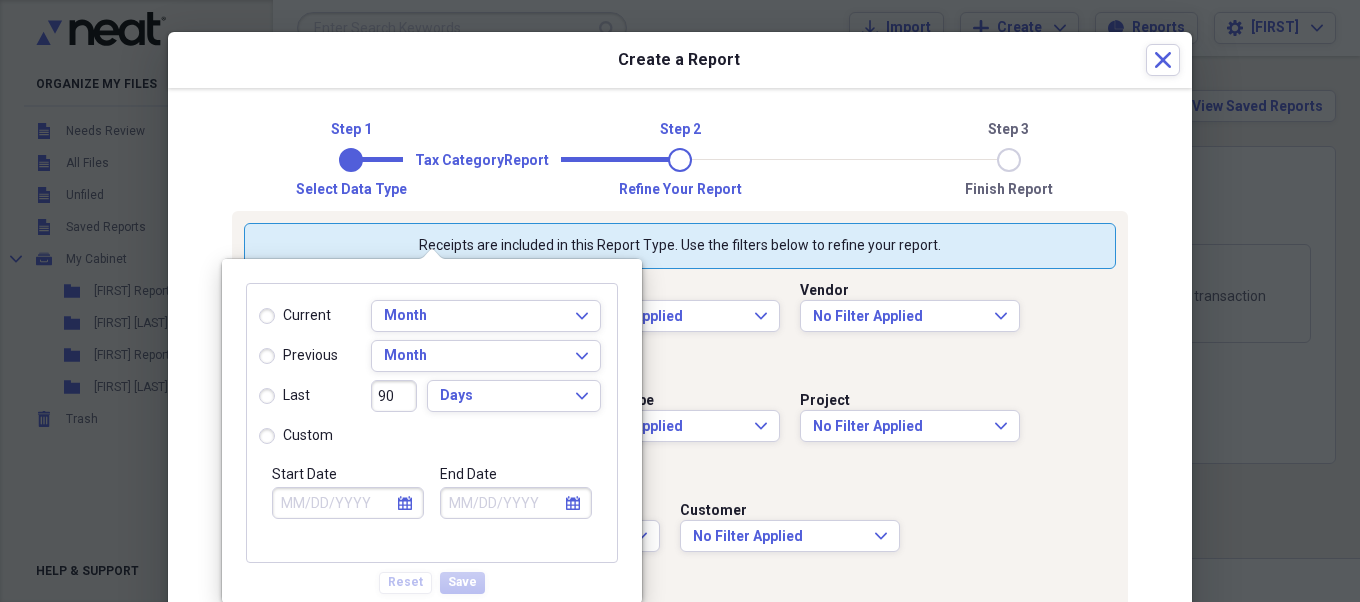 click on "last" at bounding box center [259, 396] 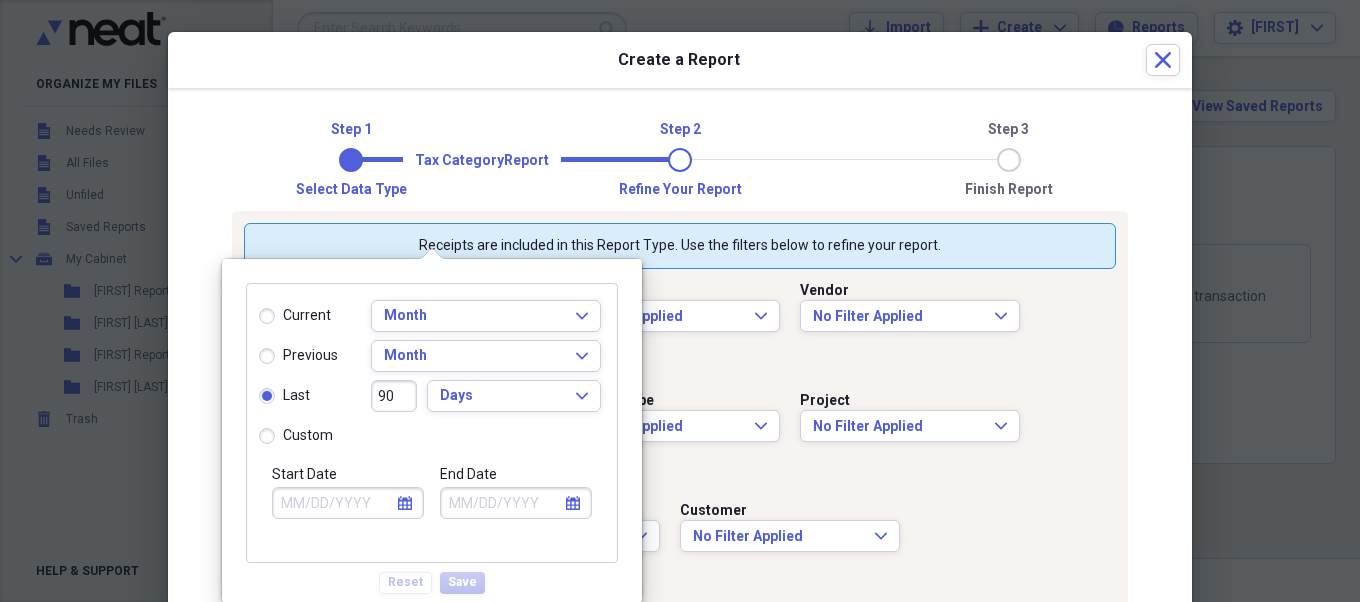 type on "05/09/2025" 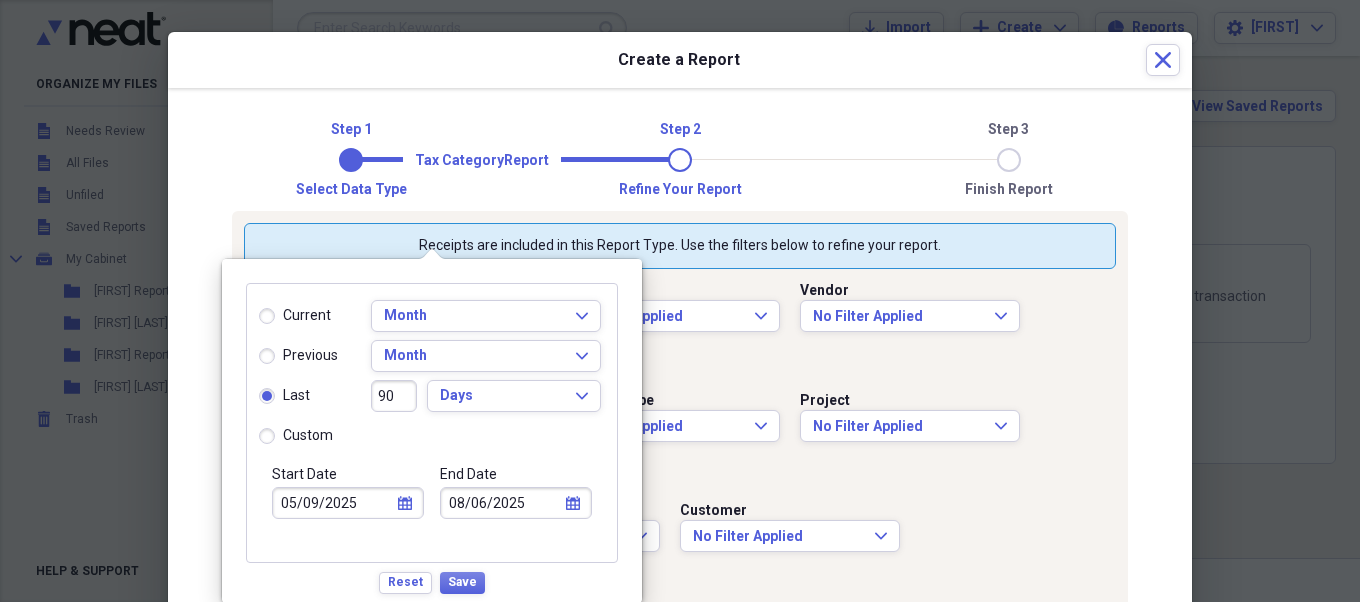 click on "calendar" 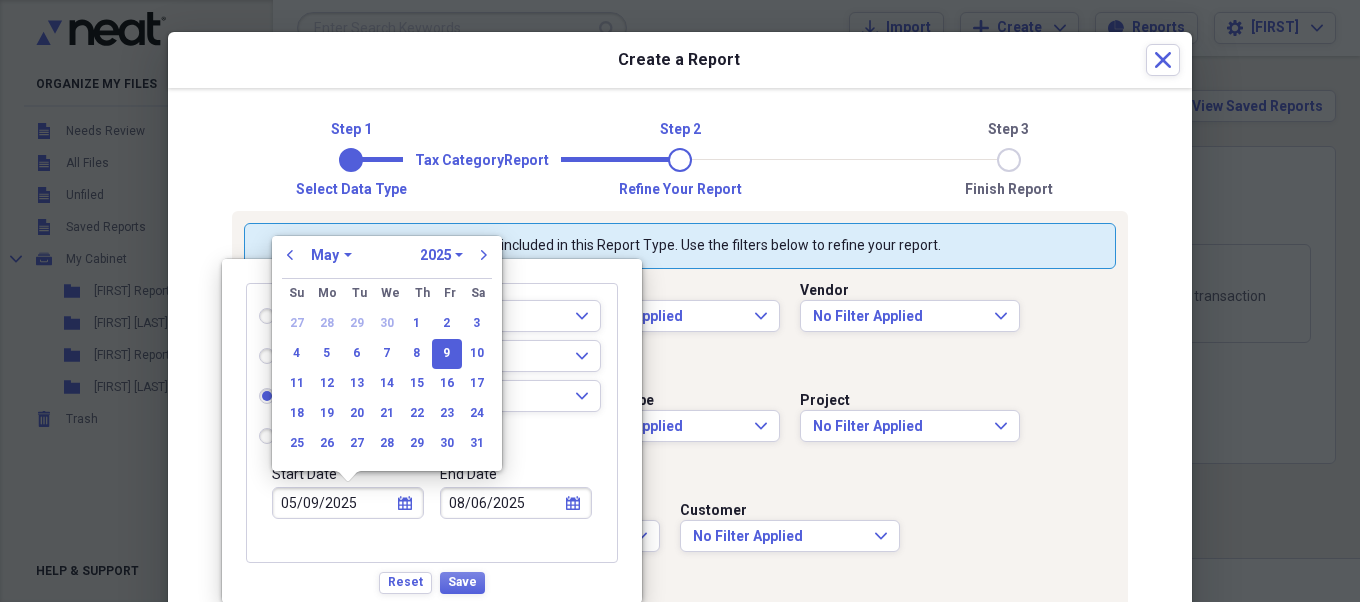 click on "Date No Filter Applied Expand Folder No Filter Applied Expand Vendor No Filter Applied Expand Category No Filter Applied Expand Payment Type No Filter Applied Expand Project No Filter Applied Expand Tax Cat No Filter Applied Expand Customer No Filter Applied Expand" at bounding box center [680, 434] 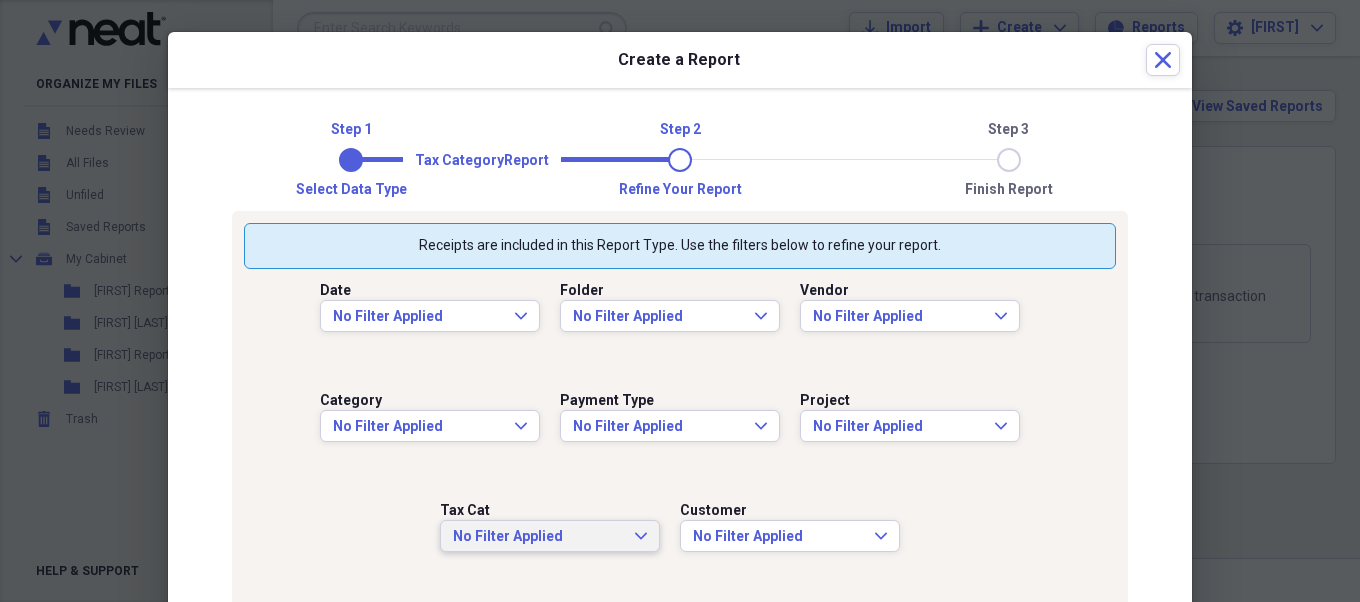 click on "No Filter Applied" at bounding box center (538, 537) 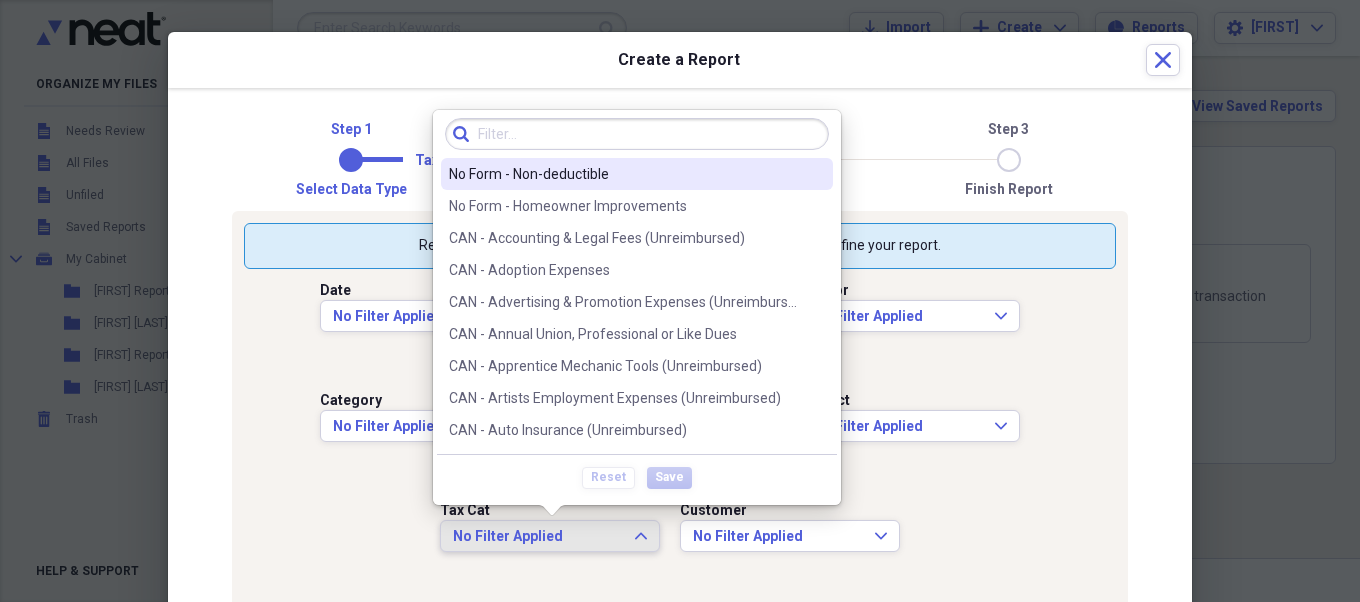 click on "Date No Filter Applied Expand Folder No Filter Applied Expand Vendor No Filter Applied Expand Category No Filter Applied Expand Payment Type No Filter Applied Expand Project No Filter Applied Expand Tax Cat No Filter Applied Expand Customer No Filter Applied Expand" at bounding box center (680, 434) 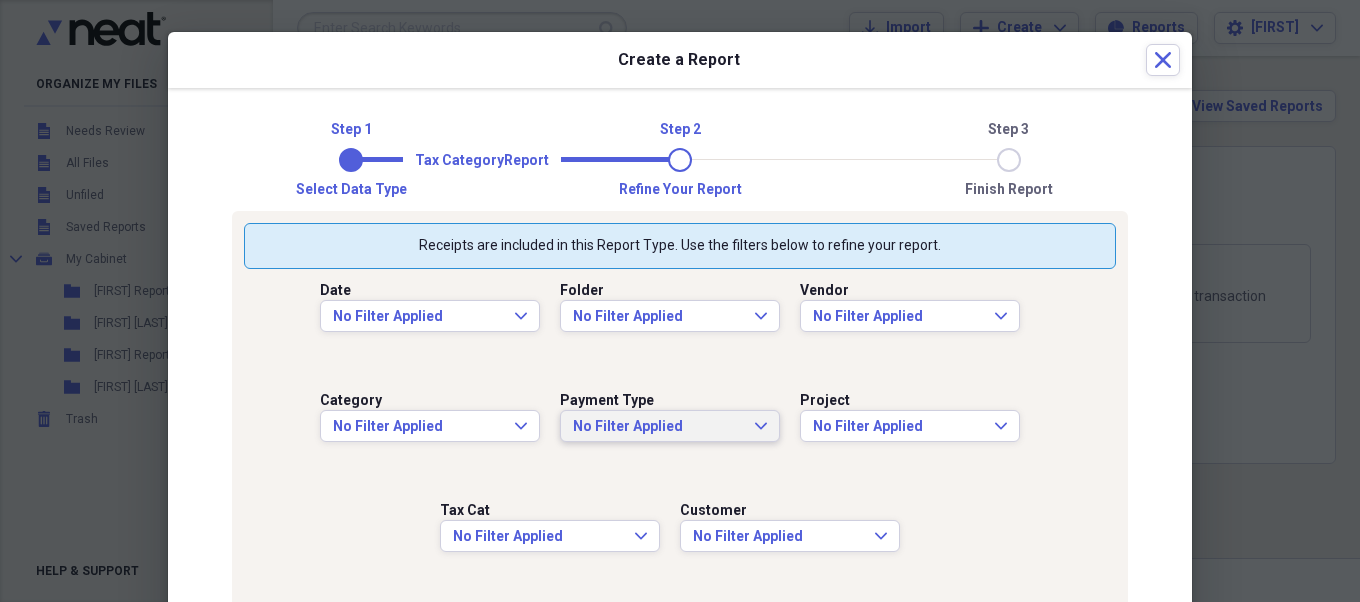 click on "No Filter Applied Expand" at bounding box center (670, 426) 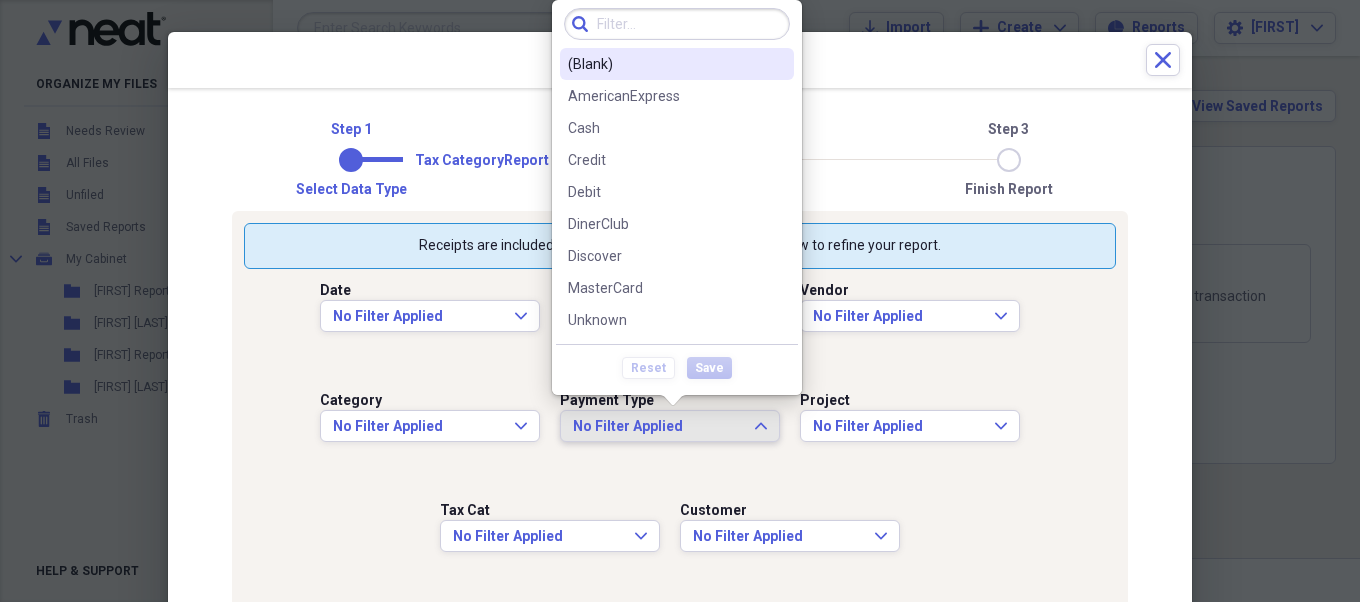 click on "Date No Filter Applied Expand Folder No Filter Applied Expand Vendor No Filter Applied Expand Category No Filter Applied Expand Payment Type No Filter Applied Expand Project No Filter Applied Expand Tax Cat No Filter Applied Expand Customer No Filter Applied Expand" at bounding box center (680, 434) 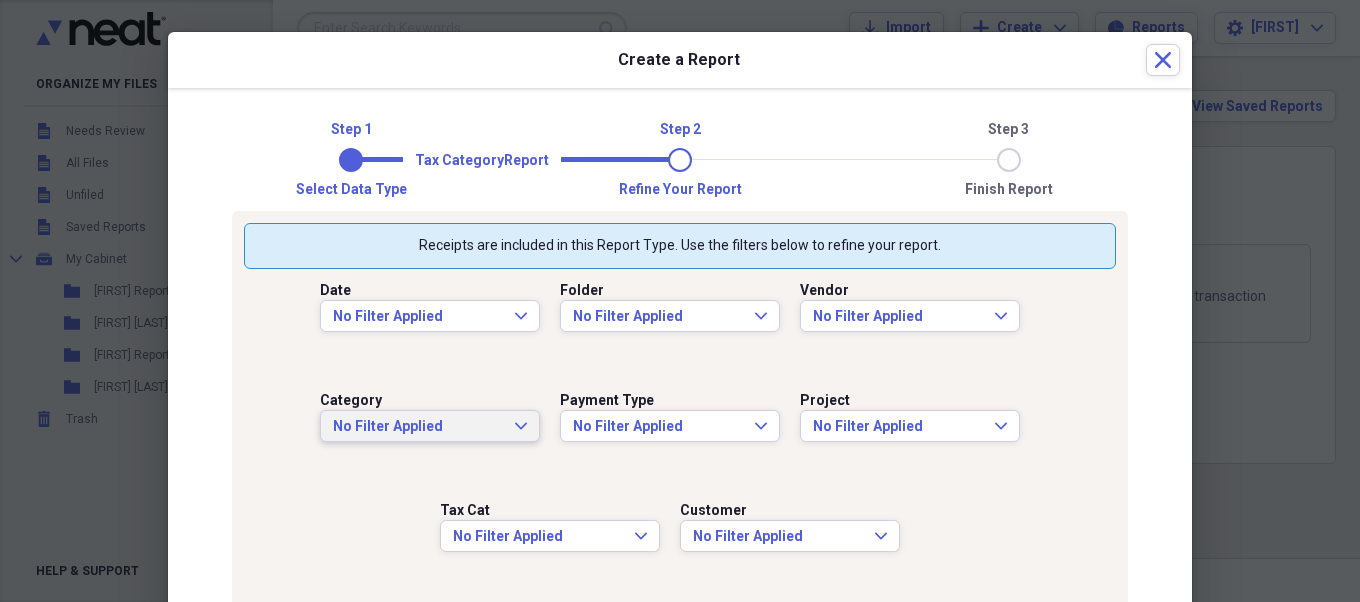 click on "No Filter Applied" at bounding box center (418, 427) 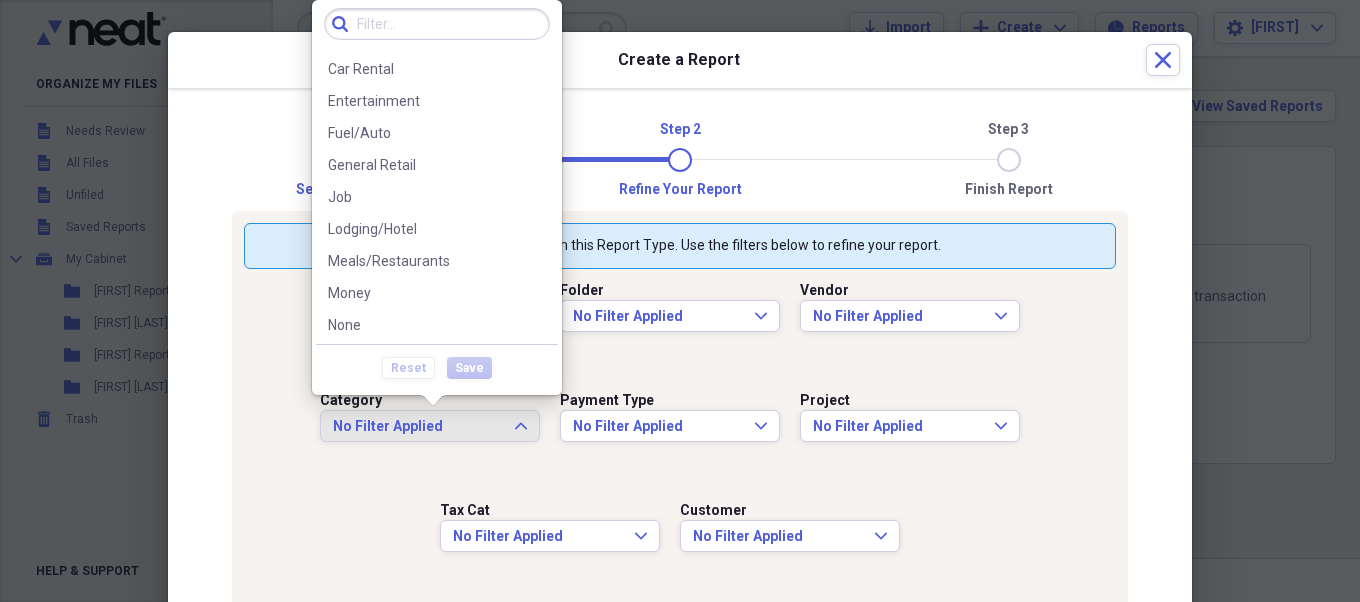 scroll, scrollTop: 0, scrollLeft: 0, axis: both 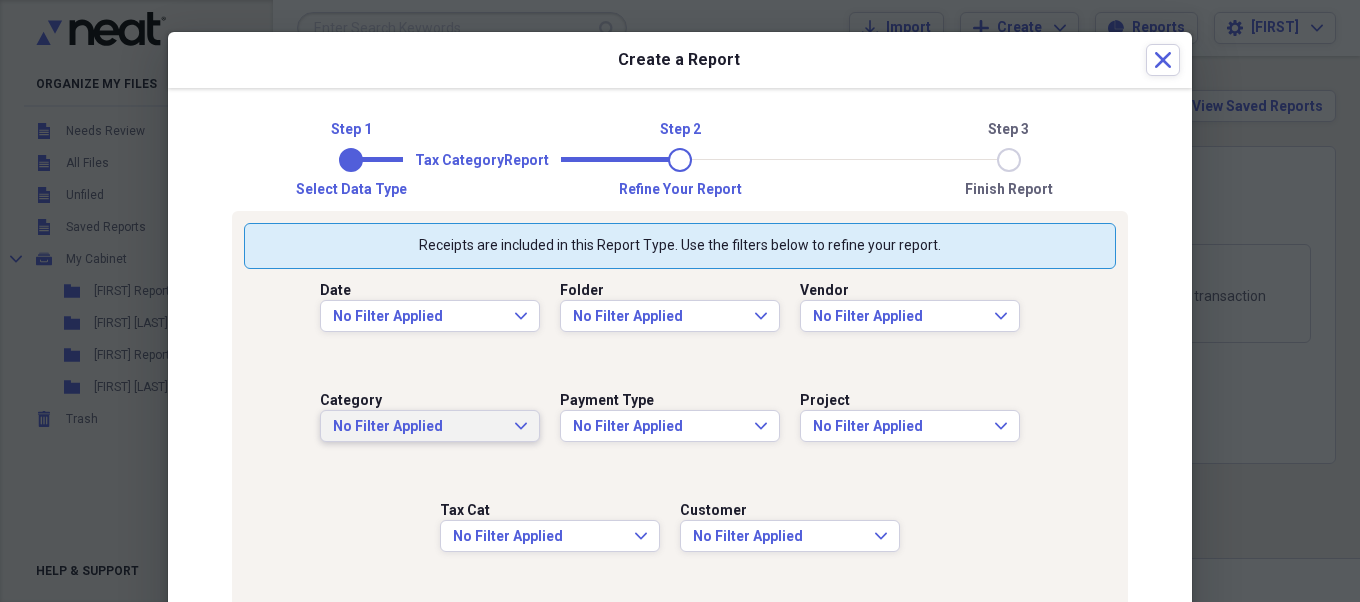 click on "Date No Filter Applied Expand Folder No Filter Applied Expand Vendor No Filter Applied Expand Category No Filter Applied Expand Payment Type No Filter Applied Expand Project No Filter Applied Expand Tax Cat No Filter Applied Expand Customer No Filter Applied Expand" at bounding box center [680, 434] 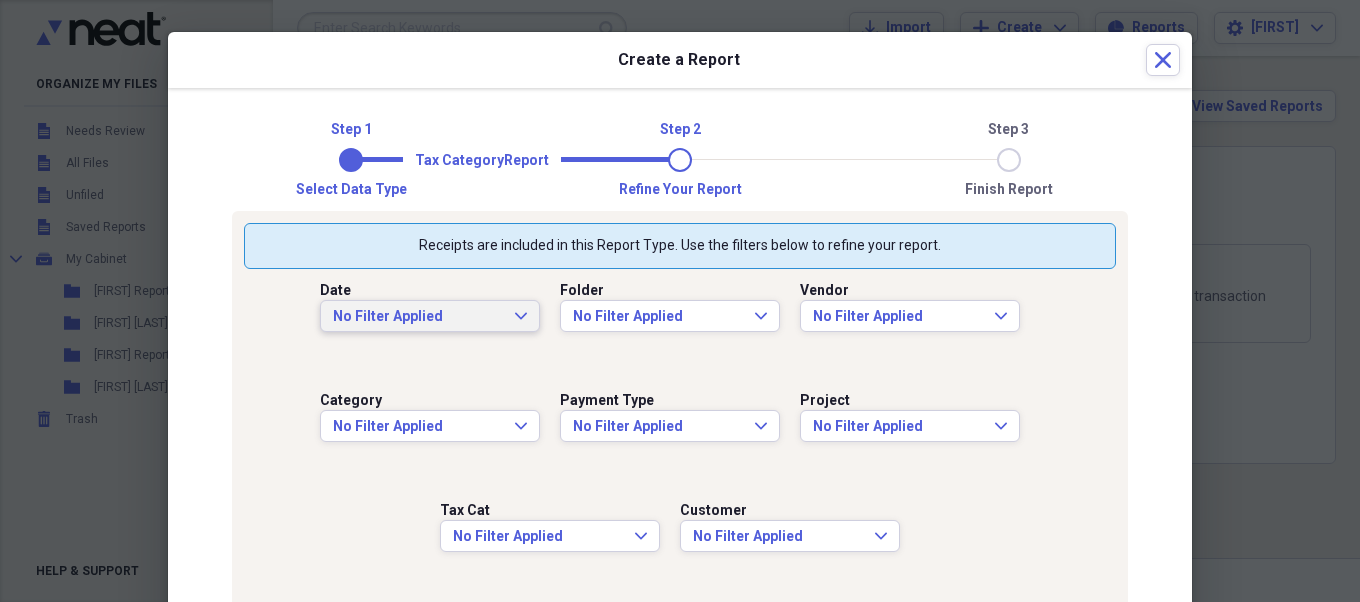 click on "No Filter Applied" at bounding box center (418, 317) 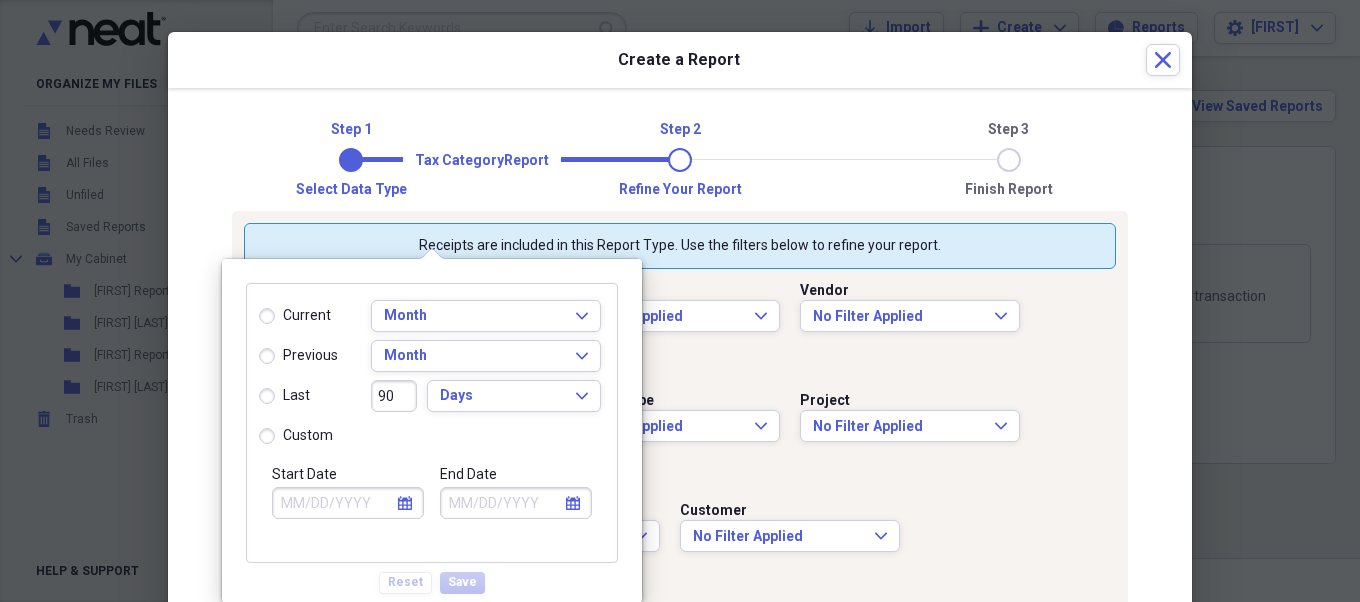 click on "last" at bounding box center [284, 396] 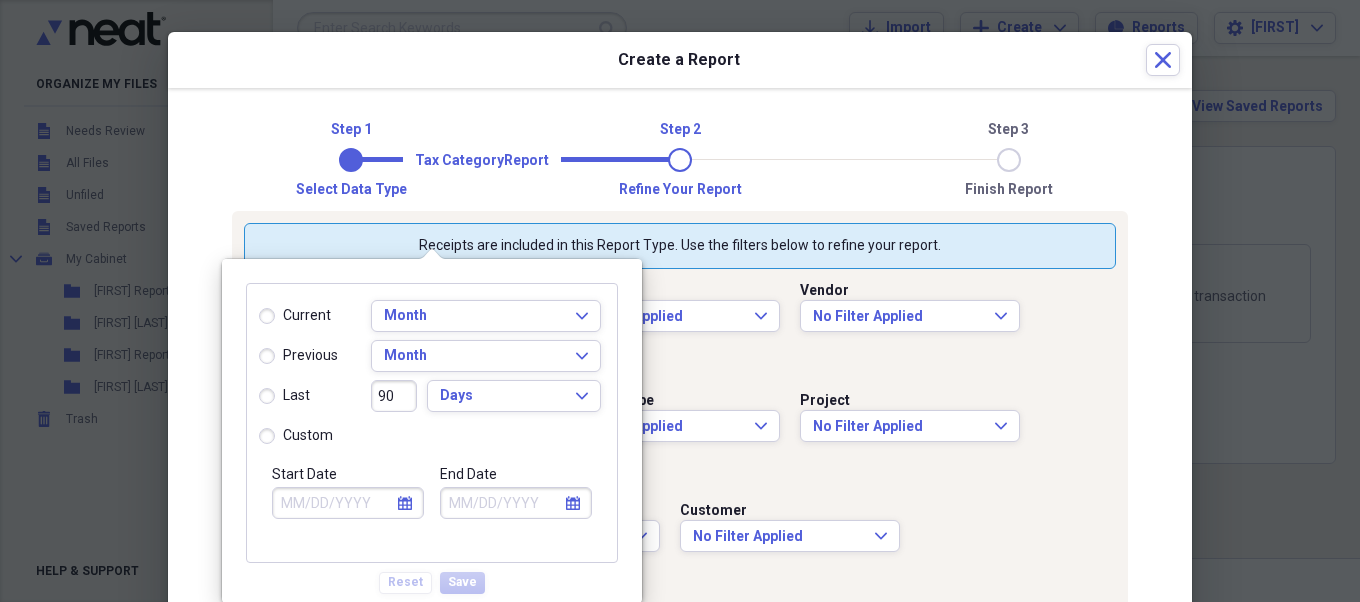 click on "last" at bounding box center [259, 396] 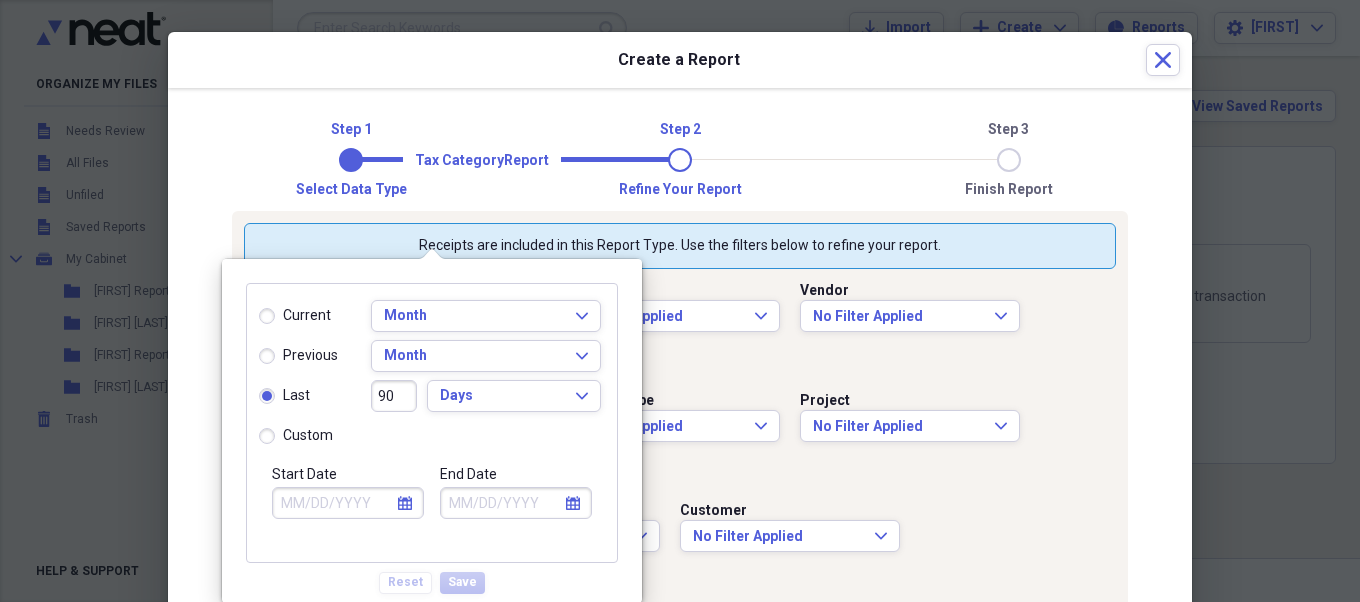type on "05/09/2025" 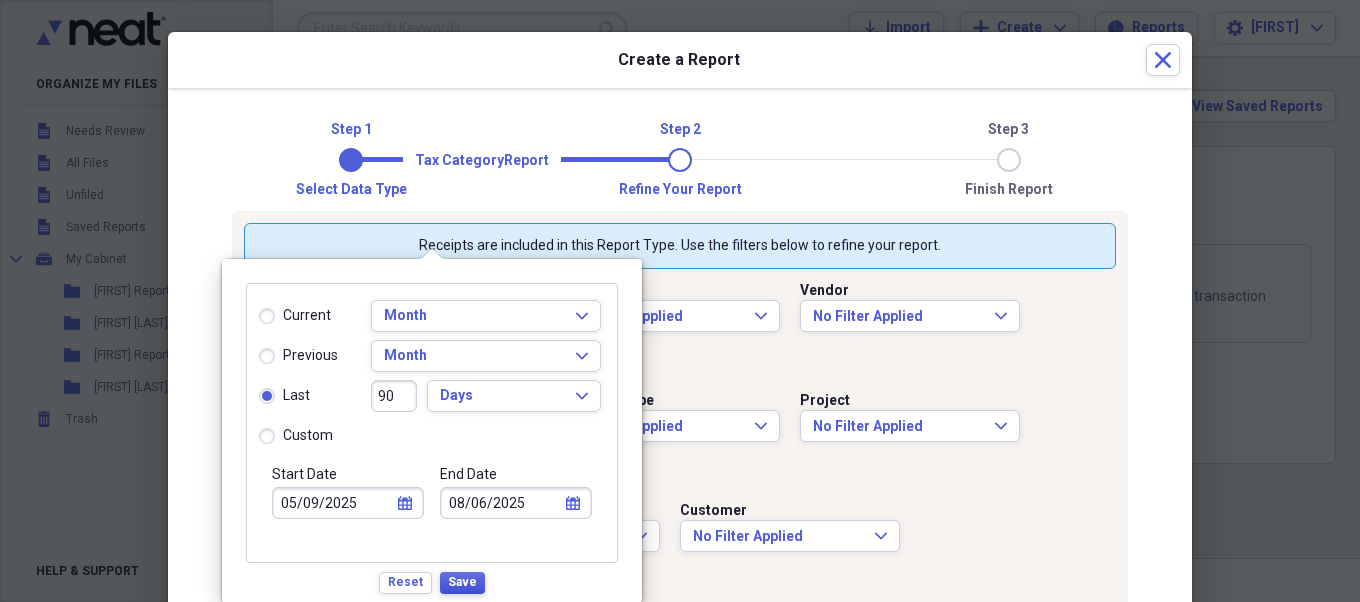 drag, startPoint x: 468, startPoint y: 583, endPoint x: 480, endPoint y: 559, distance: 26.832815 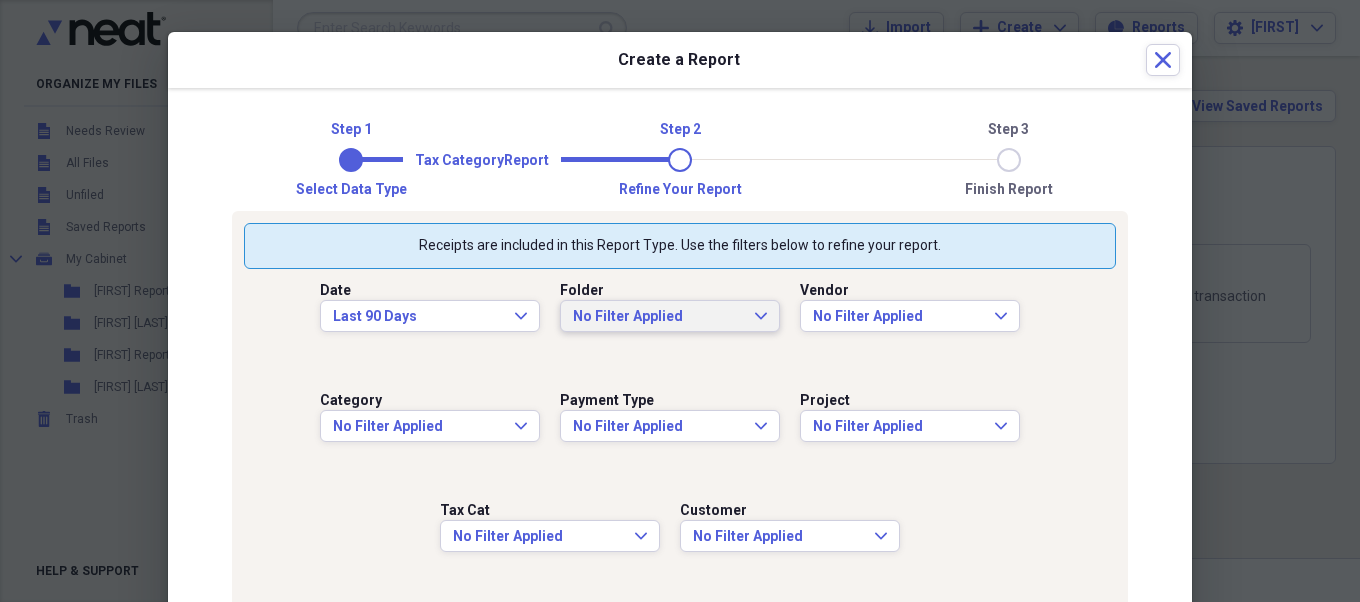 click on "No Filter Applied Expand" at bounding box center [670, 316] 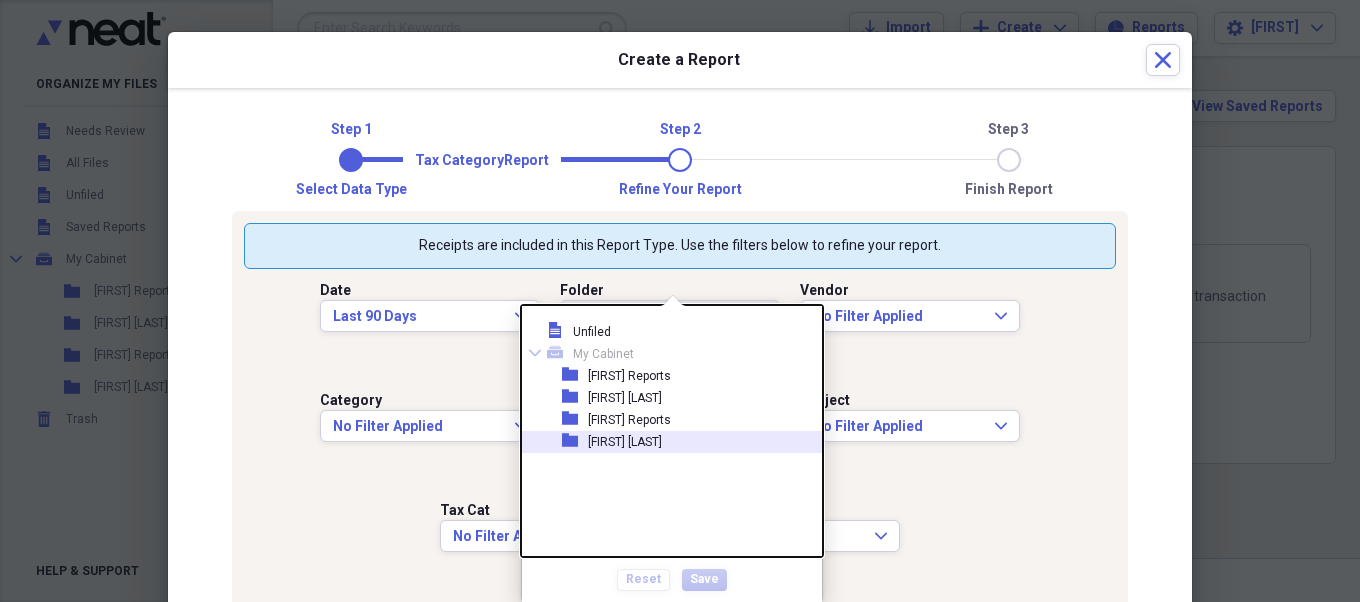 click on "[FIRST] [LAST]" at bounding box center [625, 442] 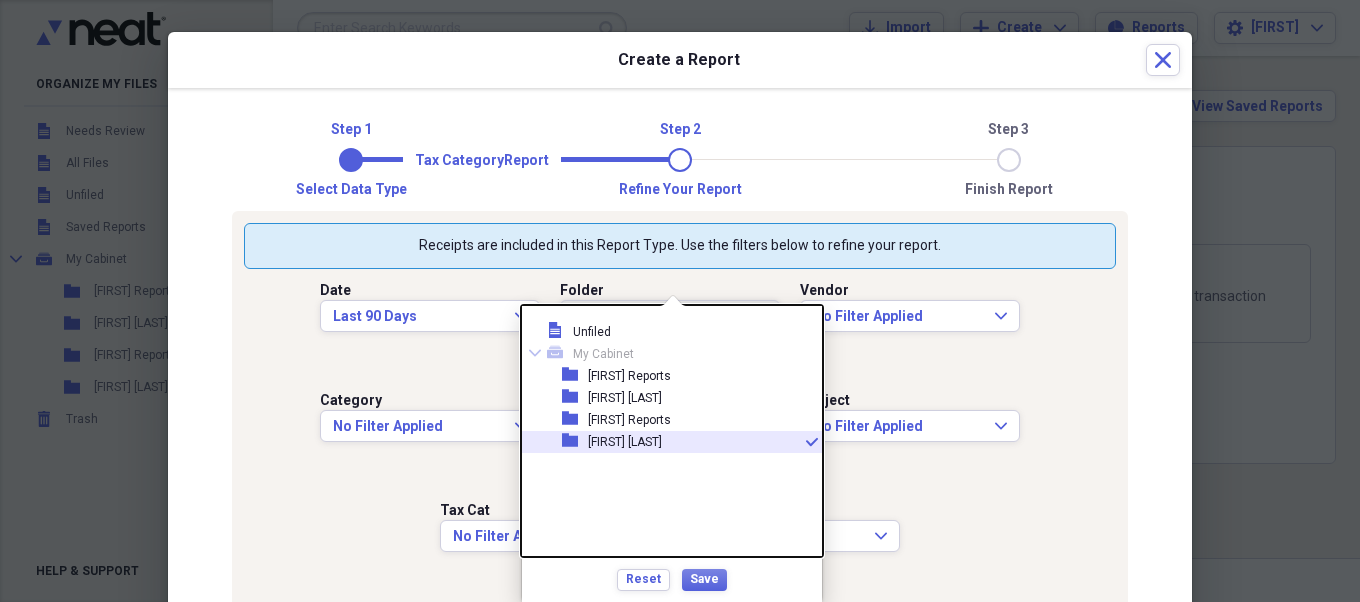 click on "Date Last 90 Days Expand Folder No Filter Applied Expand Vendor No Filter Applied Expand Category No Filter Applied Expand Payment Type No Filter Applied Expand Project No Filter Applied Expand Tax Cat No Filter Applied Expand Customer No Filter Applied Expand" at bounding box center (680, 434) 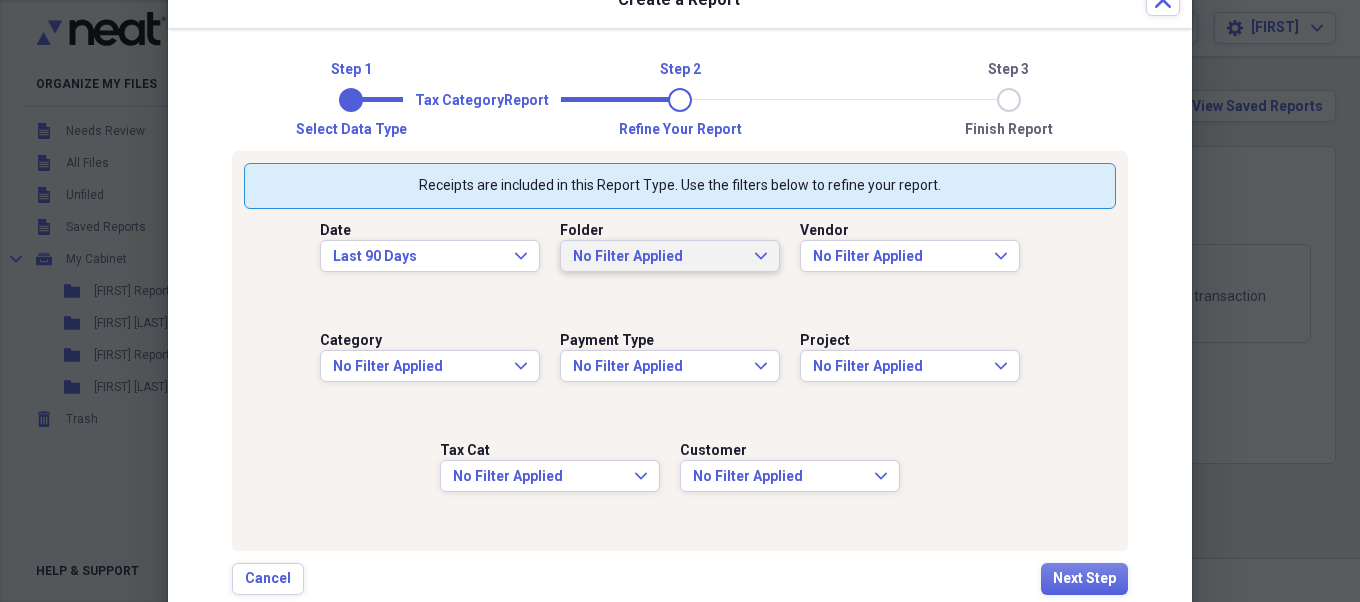 scroll, scrollTop: 116, scrollLeft: 0, axis: vertical 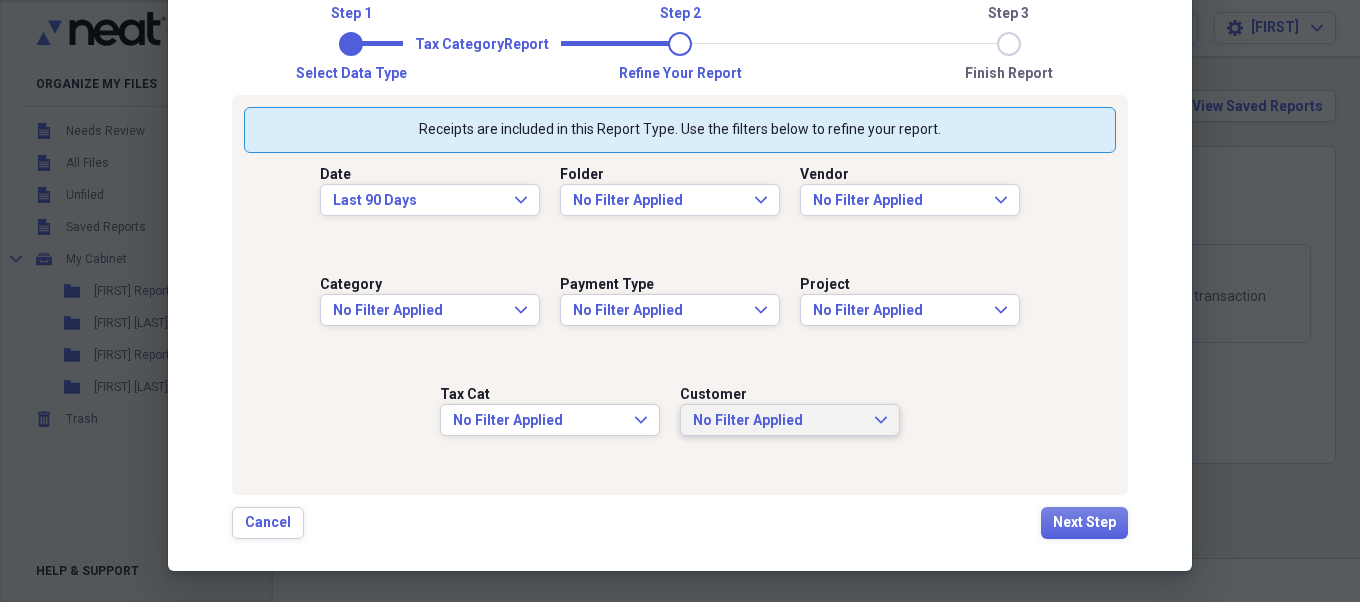click on "No Filter Applied Expand" at bounding box center [790, 420] 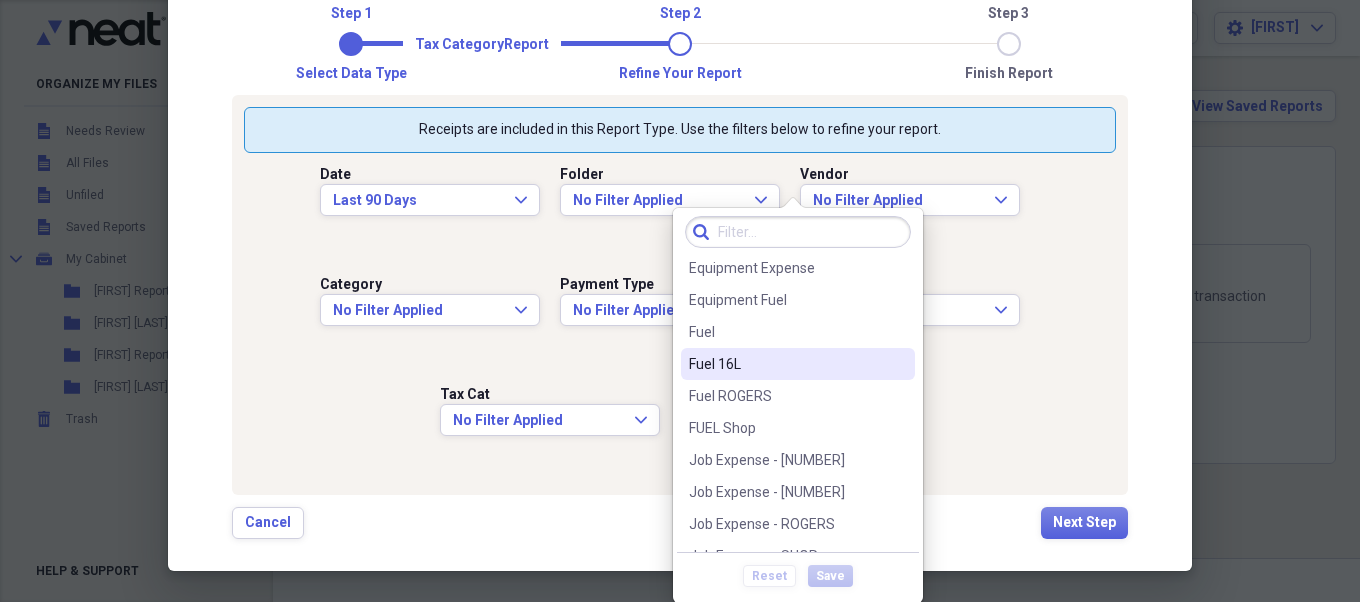 scroll, scrollTop: 187, scrollLeft: 0, axis: vertical 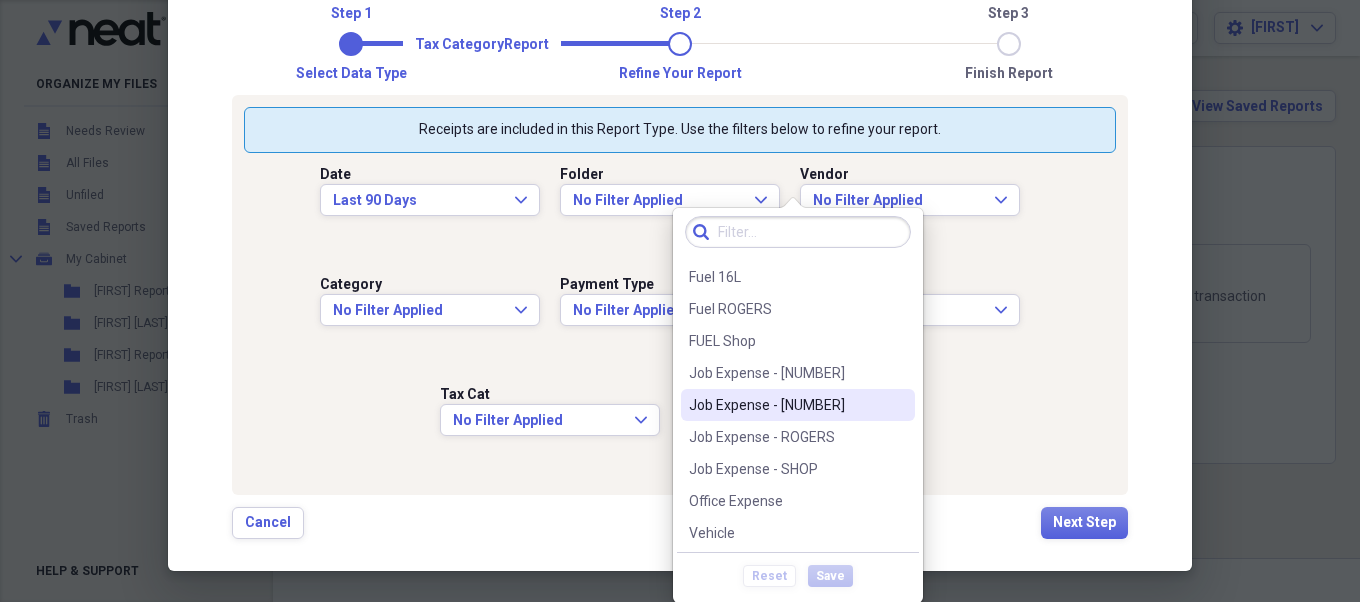 click on "Job Expense - [NUMBER]" at bounding box center (786, 405) 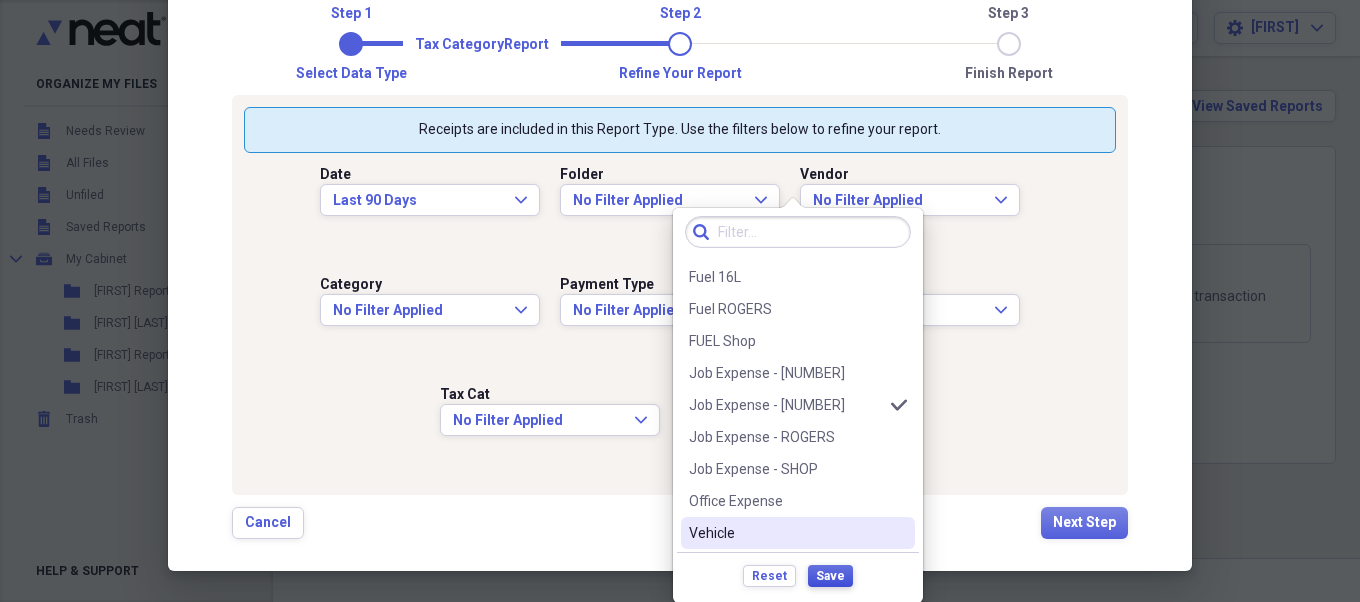 click on "Save" at bounding box center (830, 576) 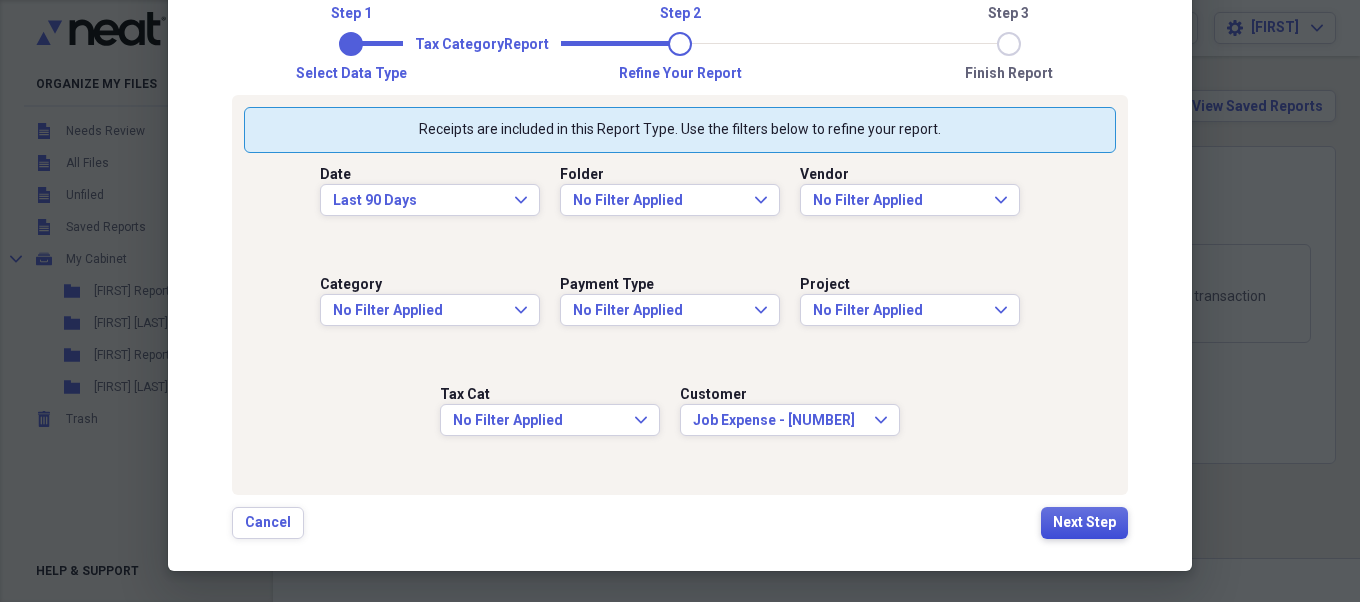 click on "Next Step" at bounding box center [1084, 523] 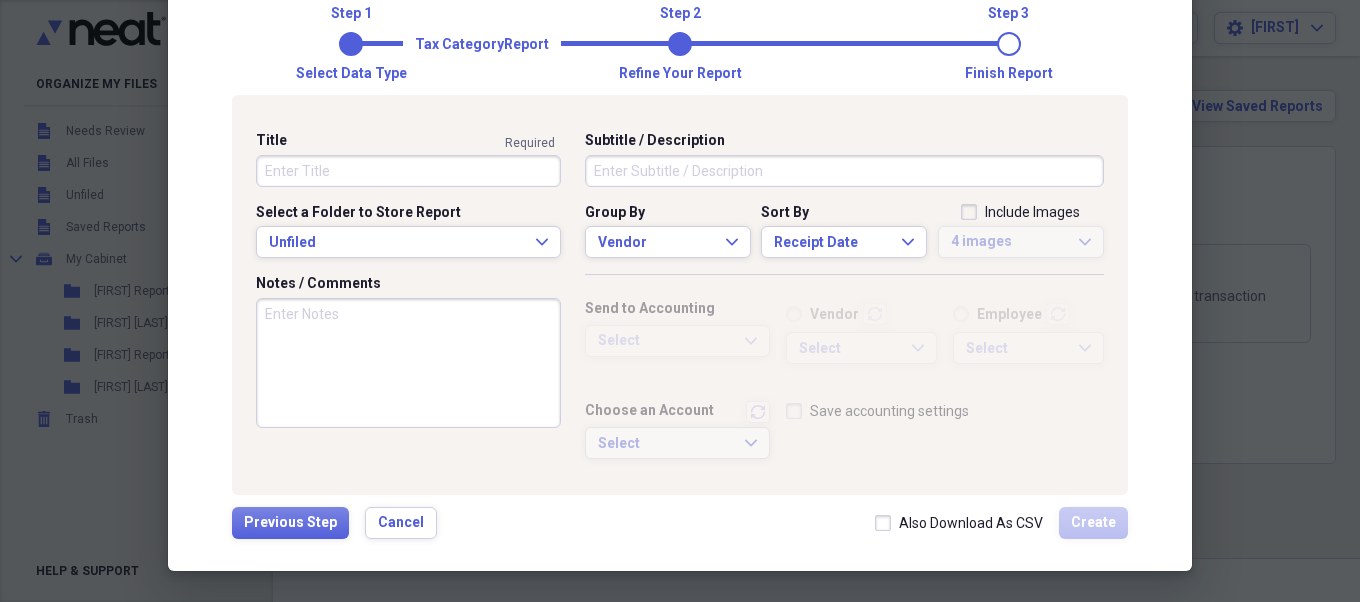 click on "Title" at bounding box center [408, 171] 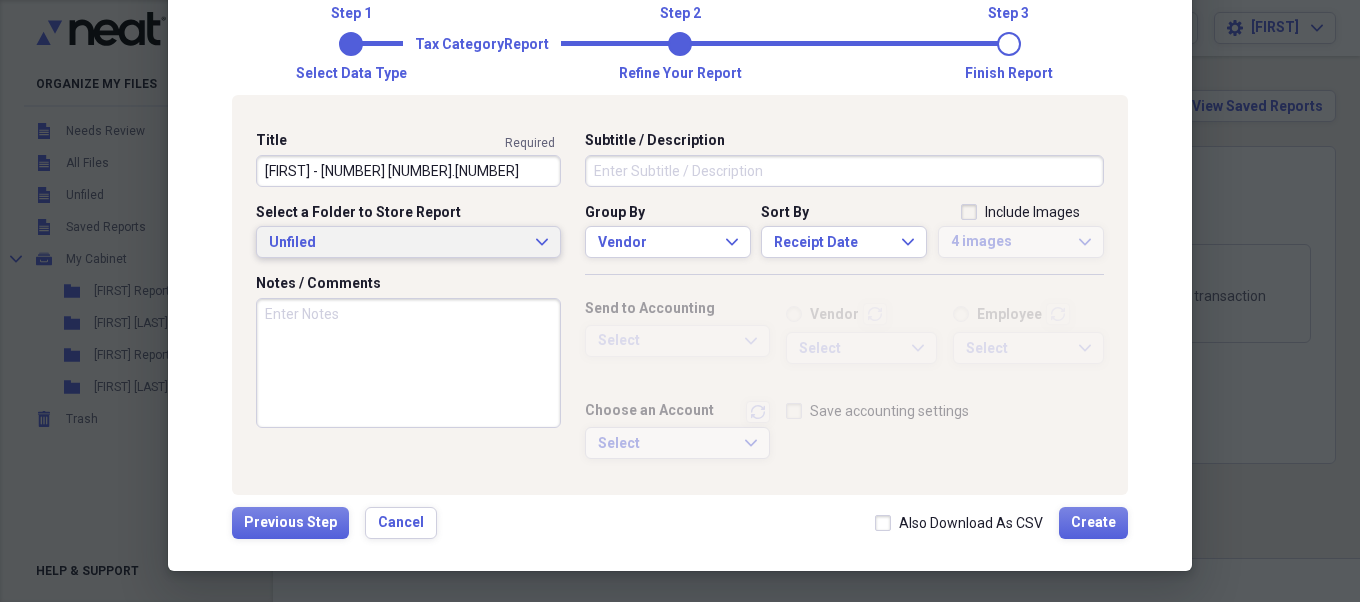 type on "[FIRST] - [NUMBER] [NUMBER].[NUMBER]" 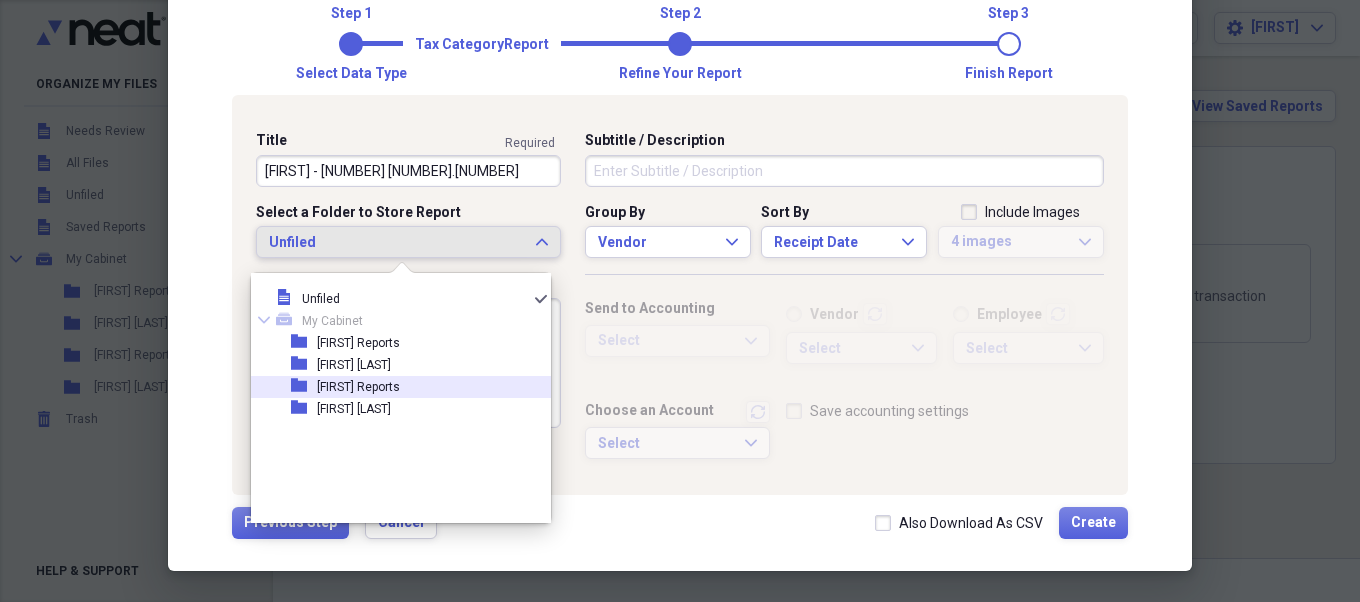 click on "folder [FIRST] Reports" at bounding box center (393, 387) 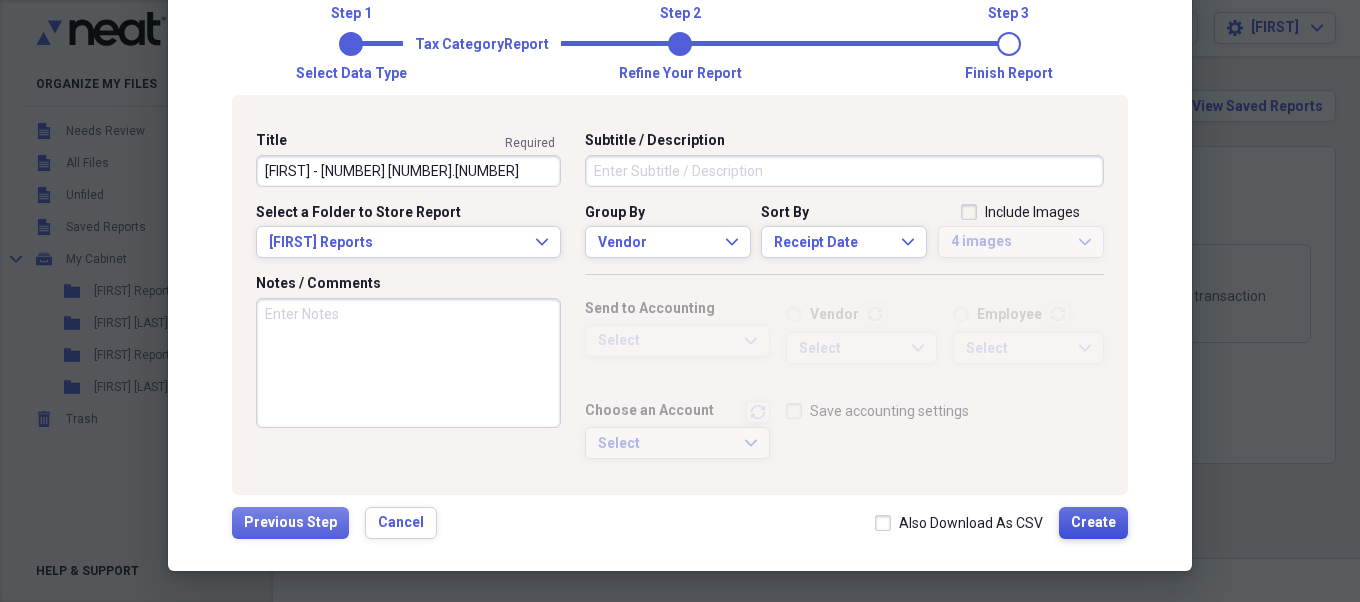 click on "Create" at bounding box center [1093, 523] 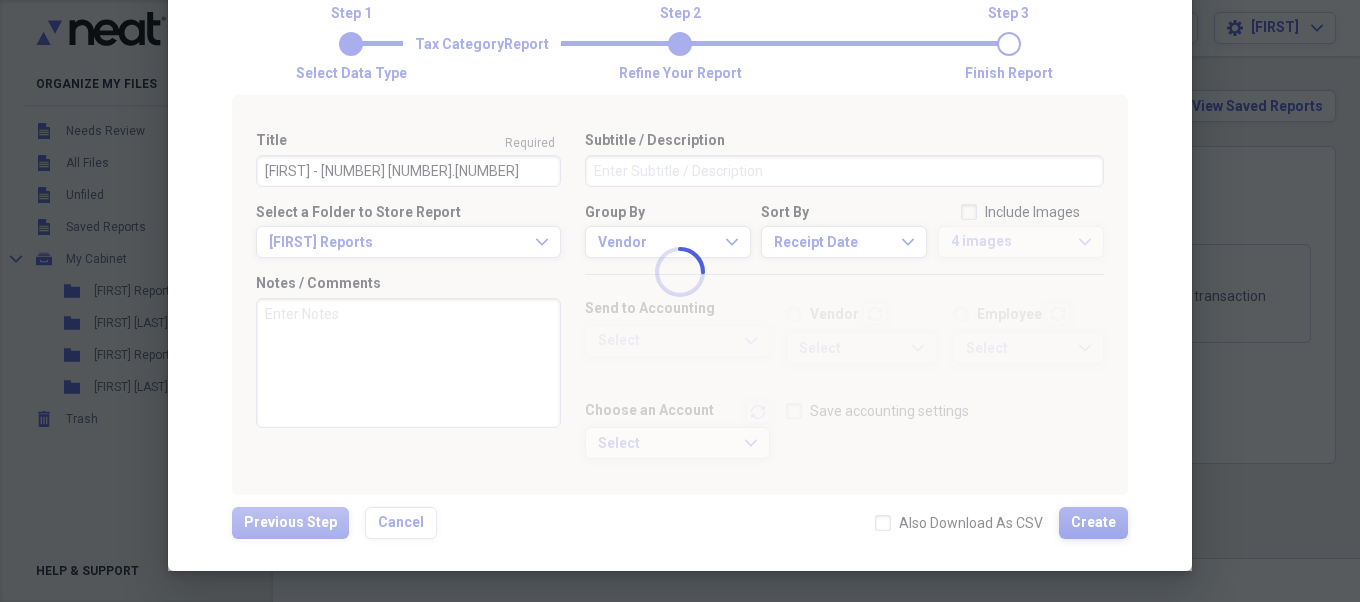 type 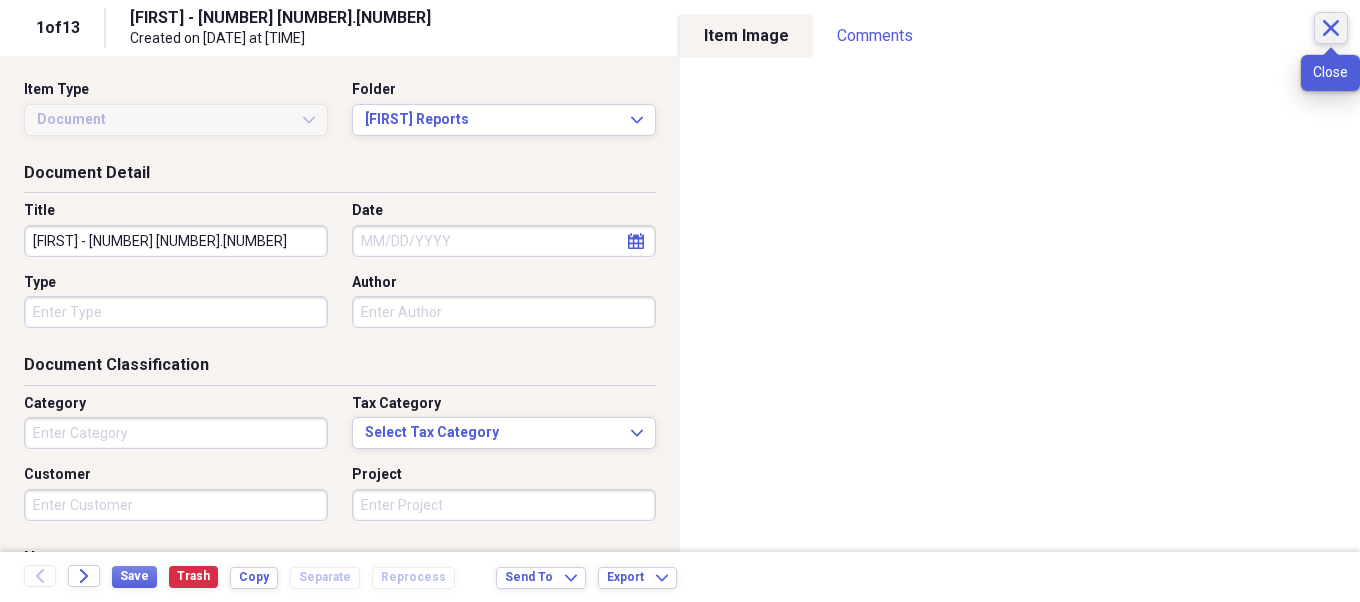 click 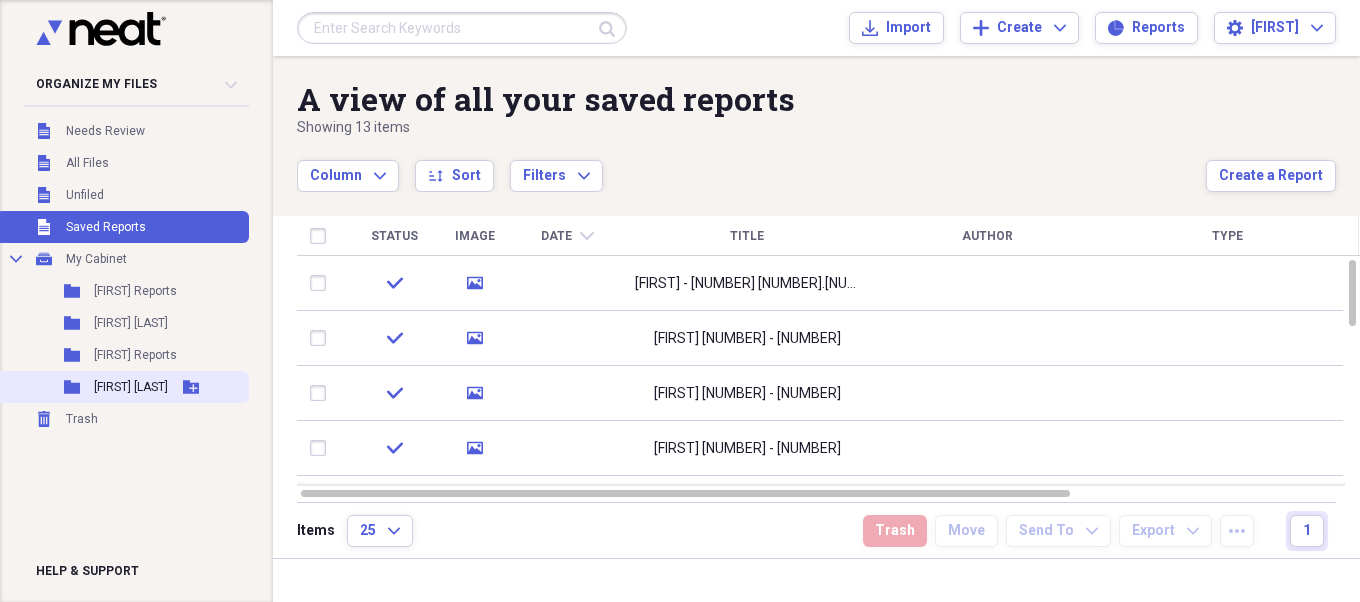 click on "Folder [FIRST] [LAST] Add Folder" at bounding box center (122, 387) 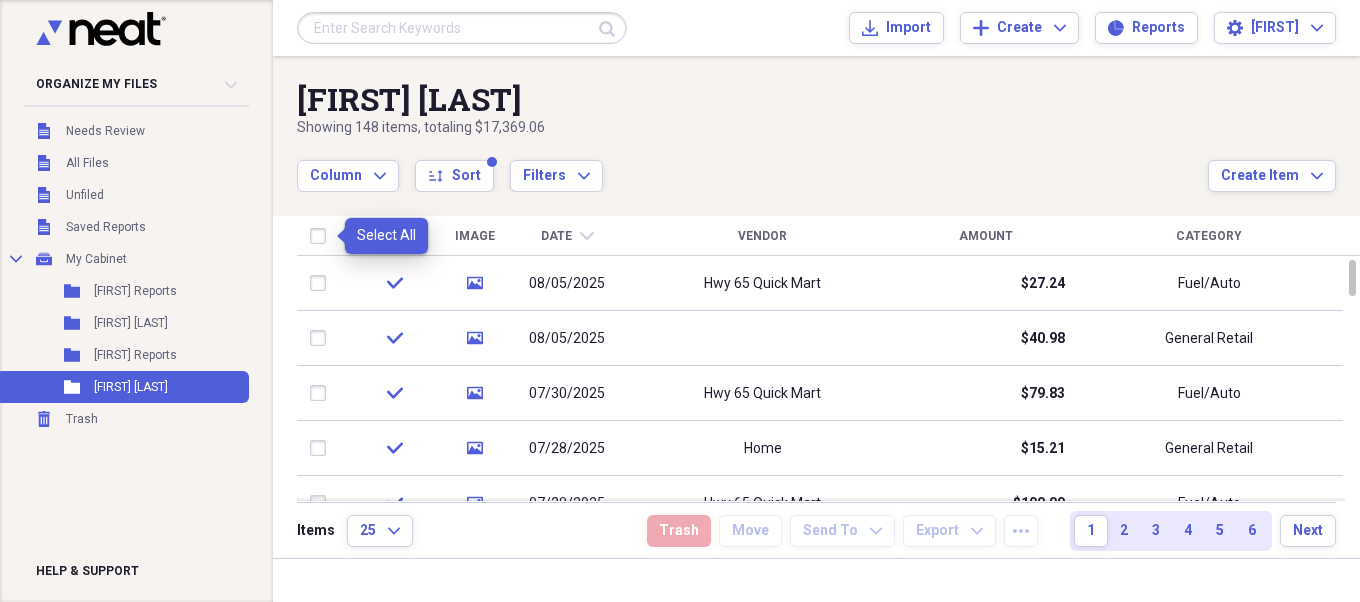 click at bounding box center (322, 236) 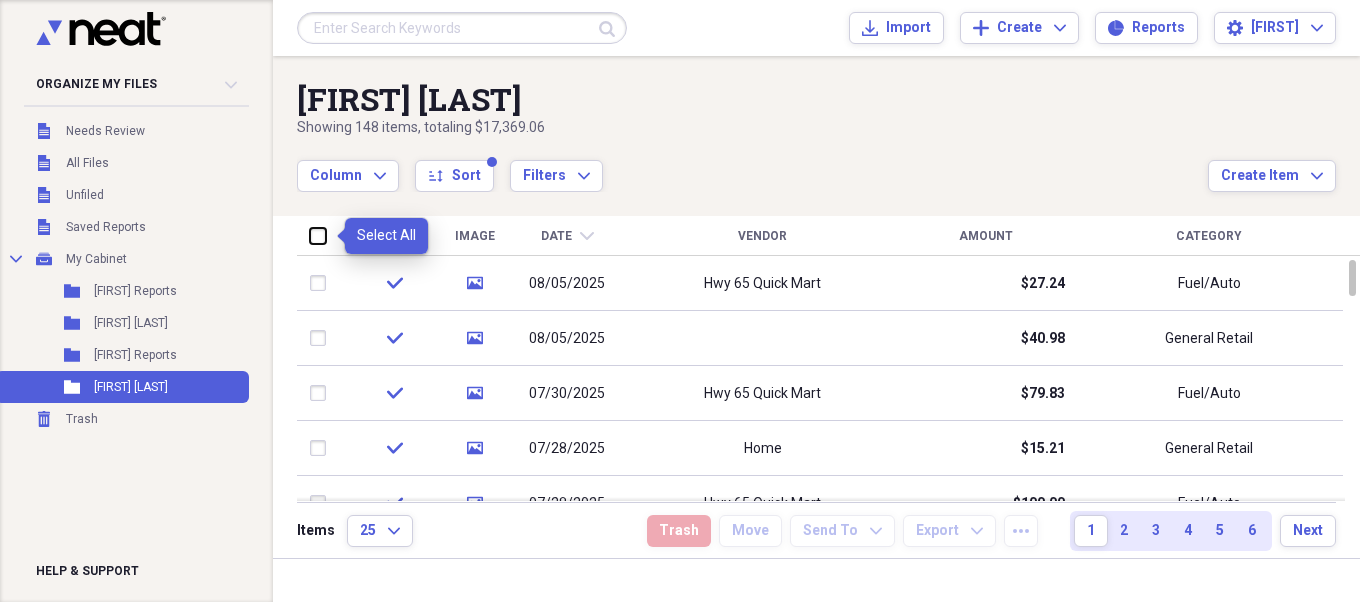 click at bounding box center (310, 235) 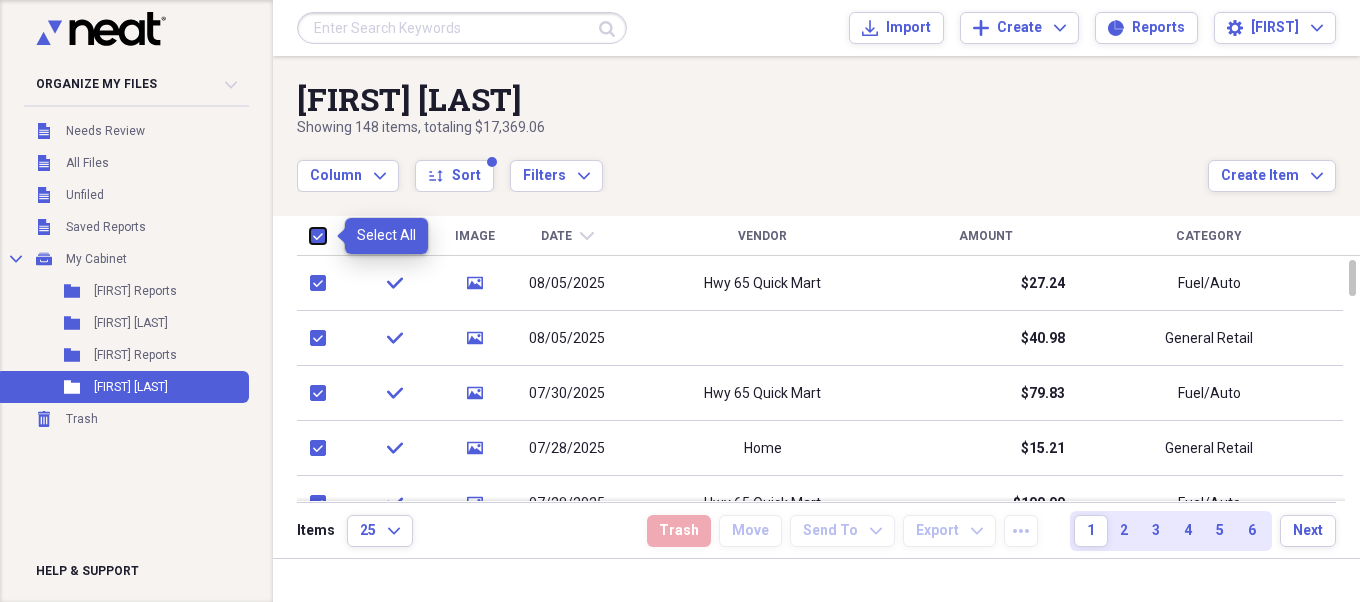 checkbox on "true" 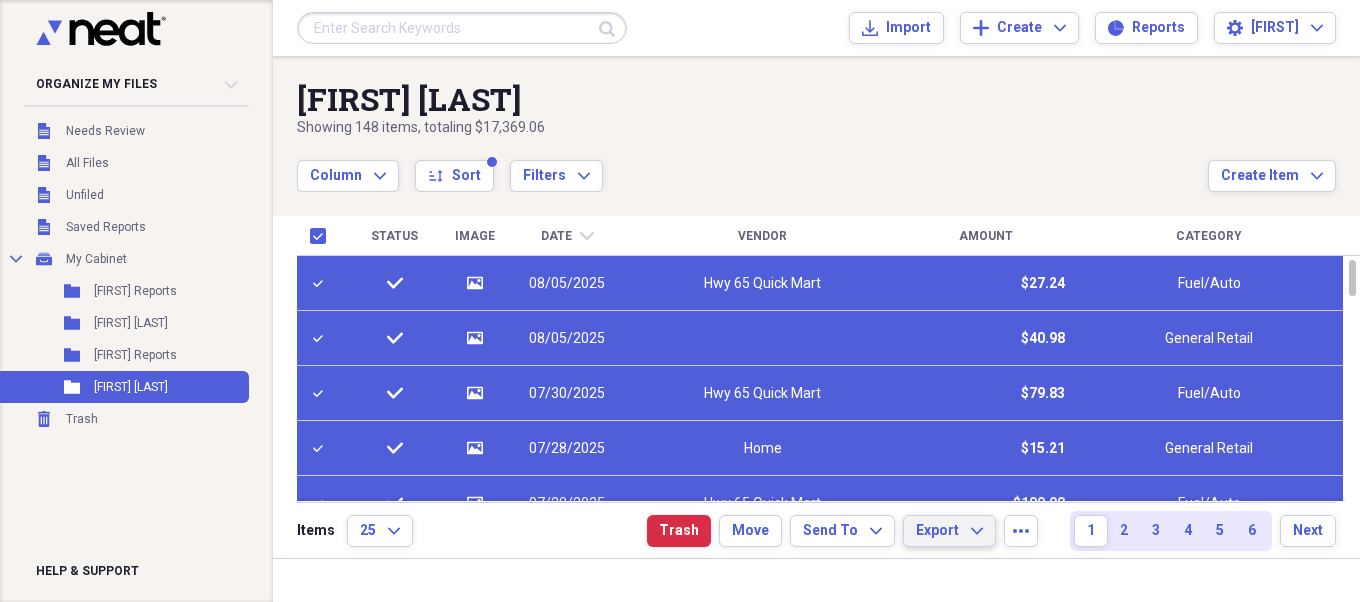 click on "Export Expand" at bounding box center [949, 531] 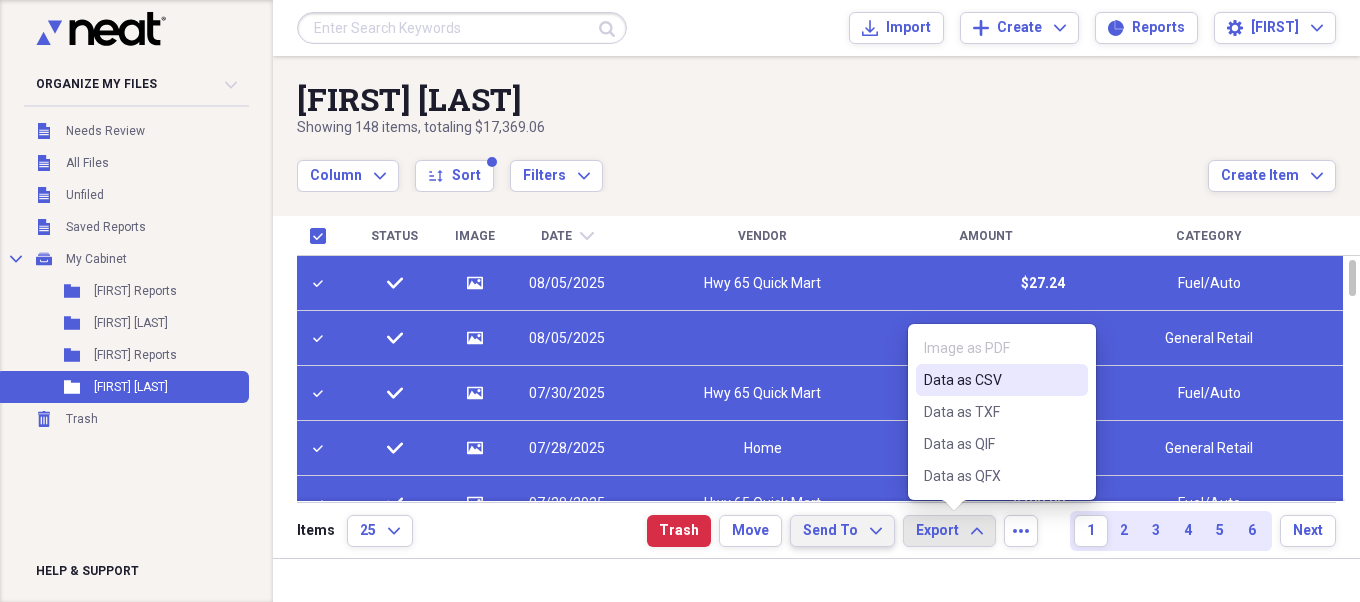 click on "Send To Expand" at bounding box center (842, 531) 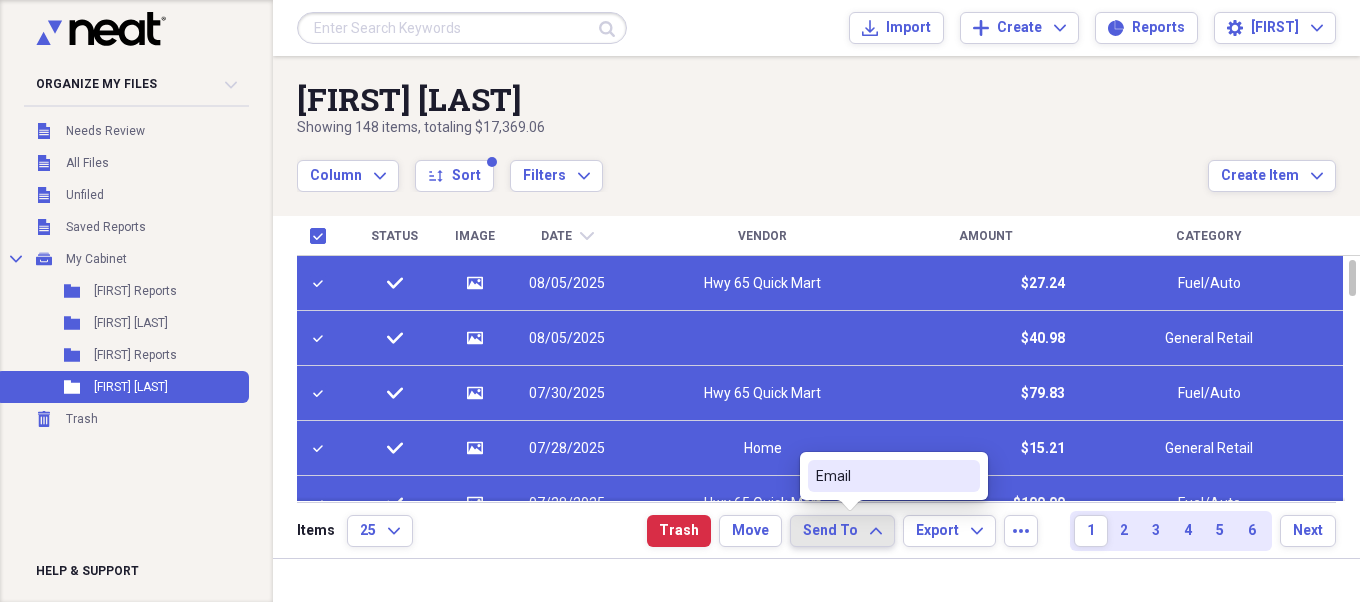 click at bounding box center (816, 580) 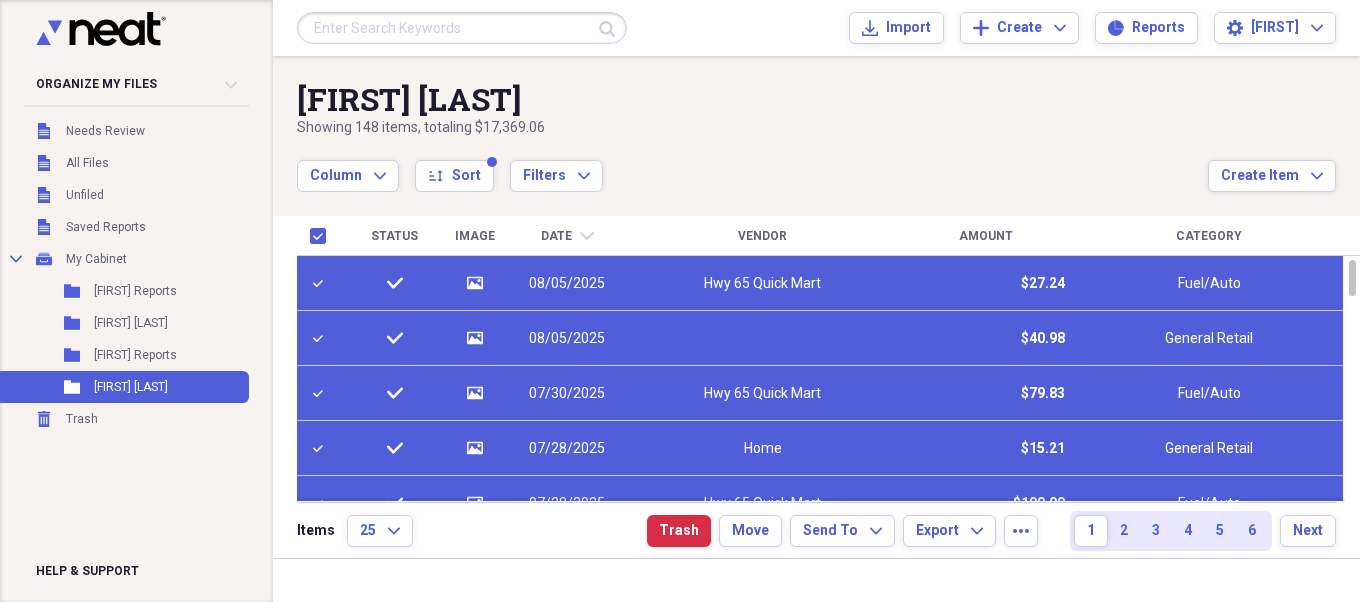 click at bounding box center (762, 338) 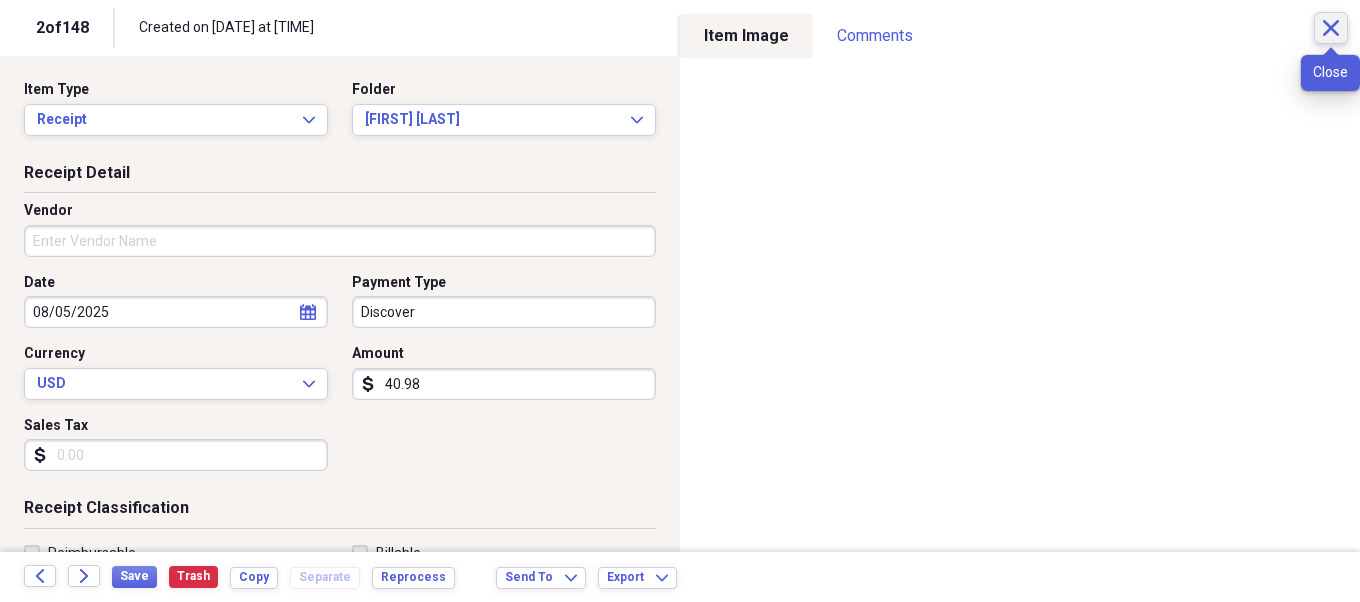 click 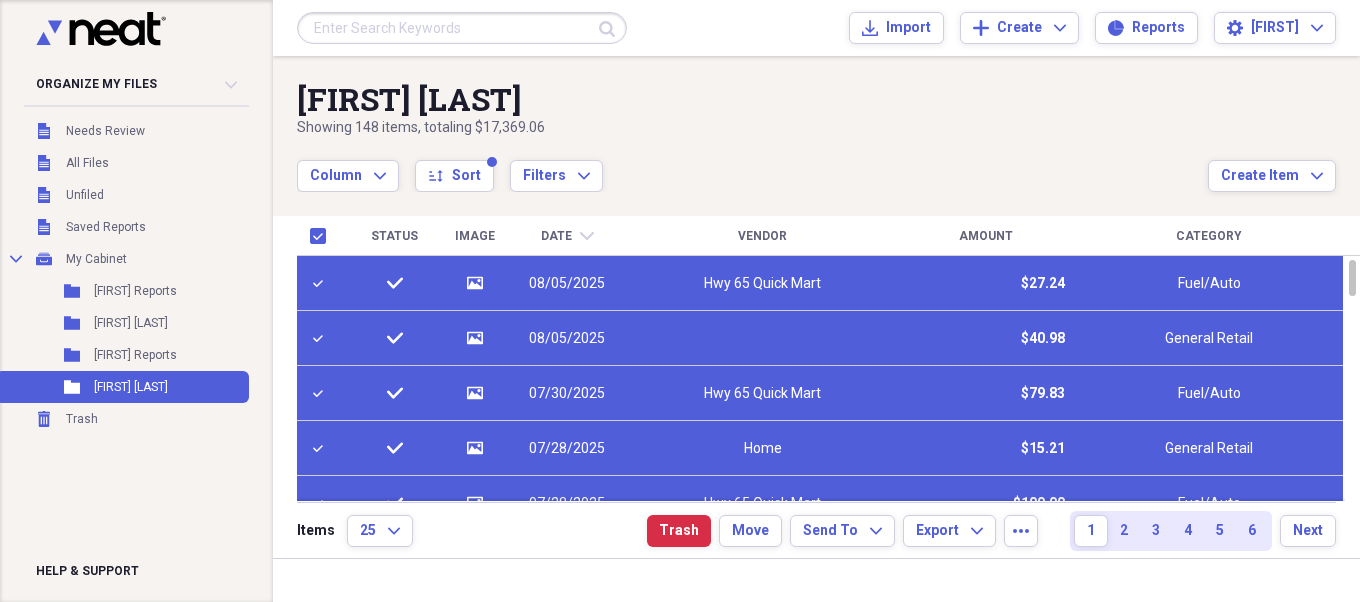 click on "Column Expand sort Sort Filters  Expand" at bounding box center (752, 165) 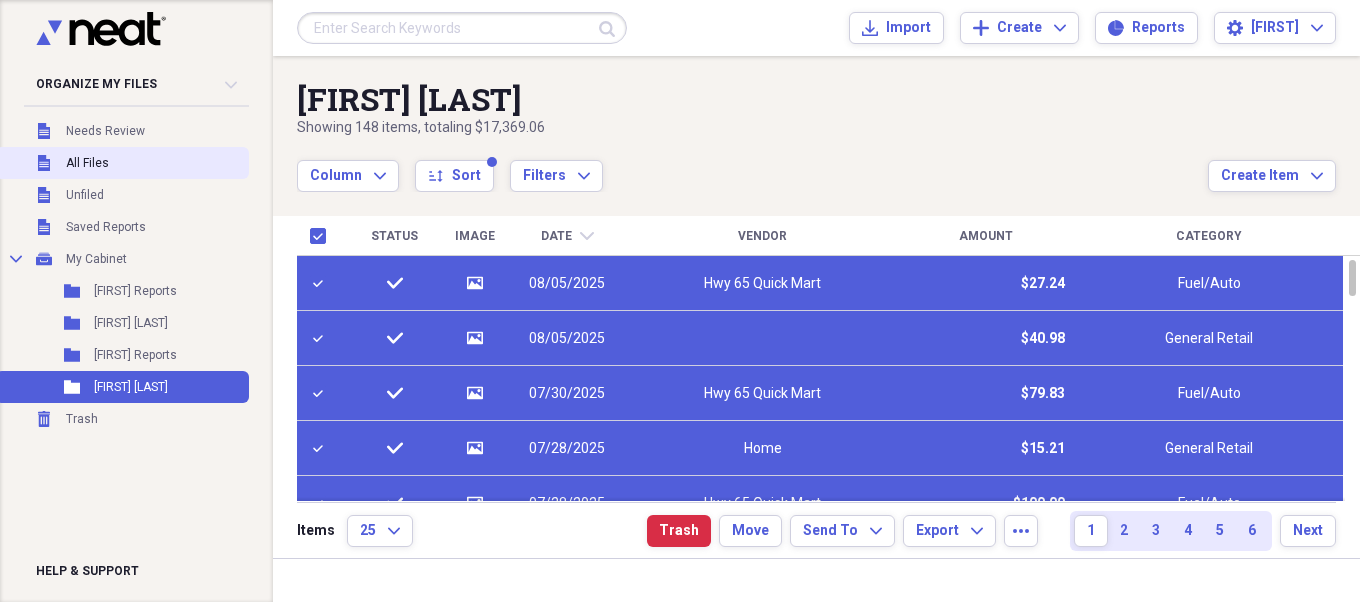 click on "Unfiled All Files" at bounding box center [122, 163] 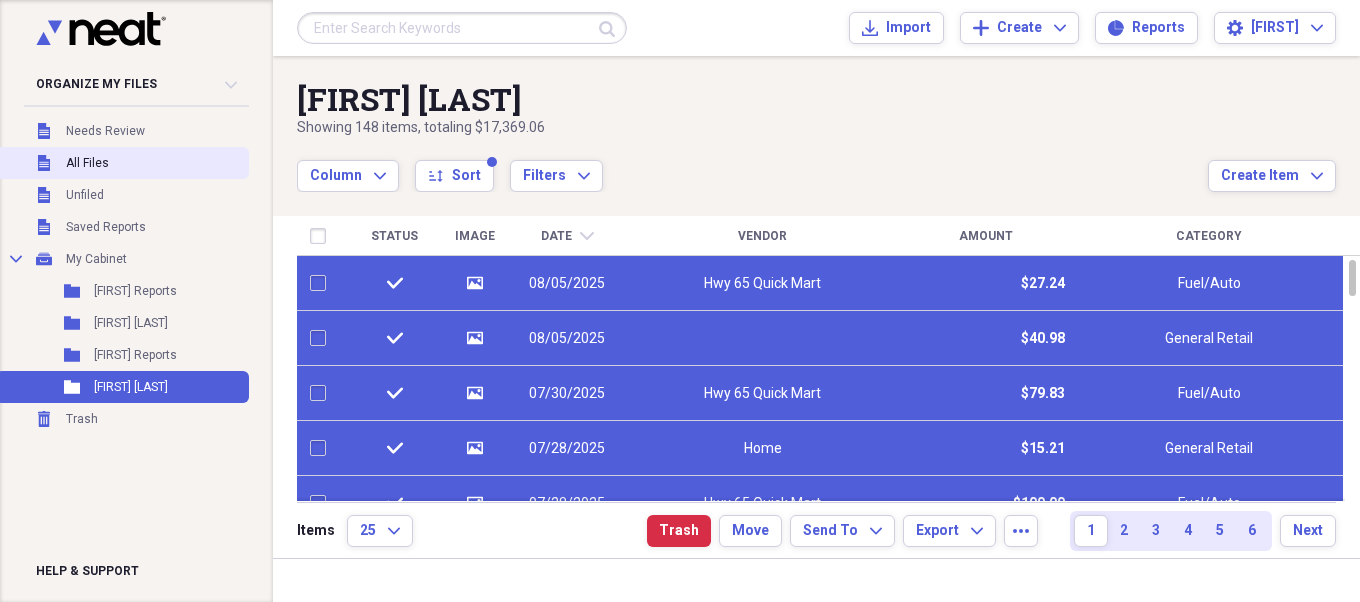 checkbox on "false" 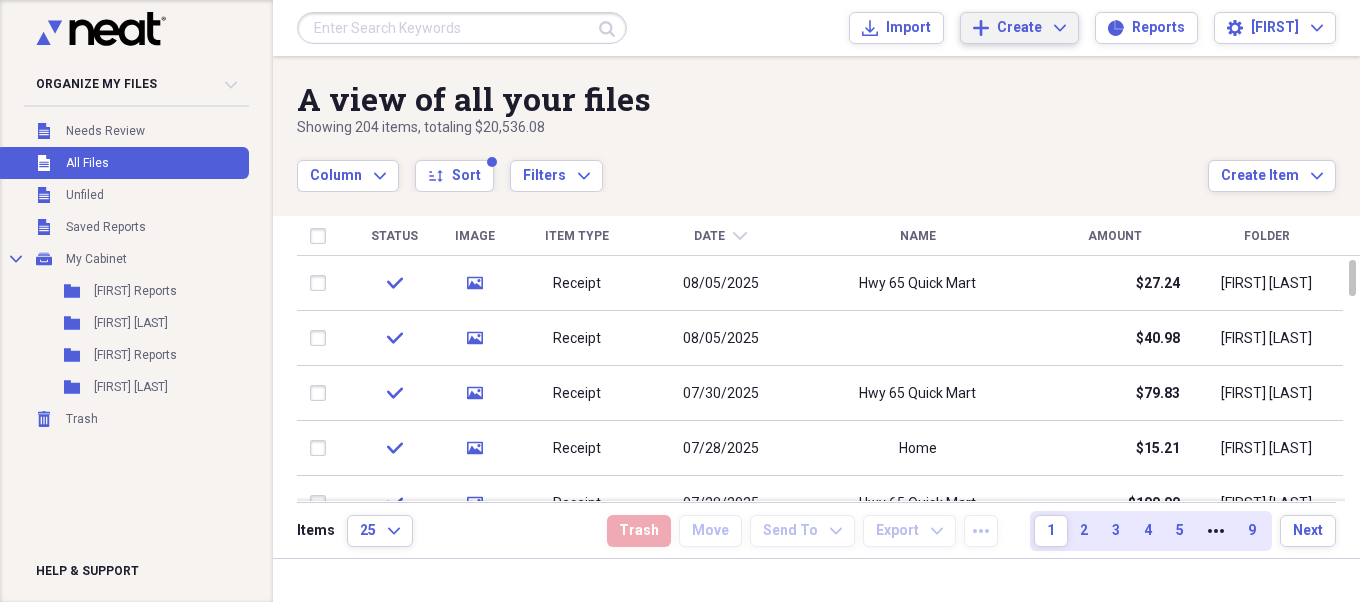 click on "Create Expand" at bounding box center [1031, 28] 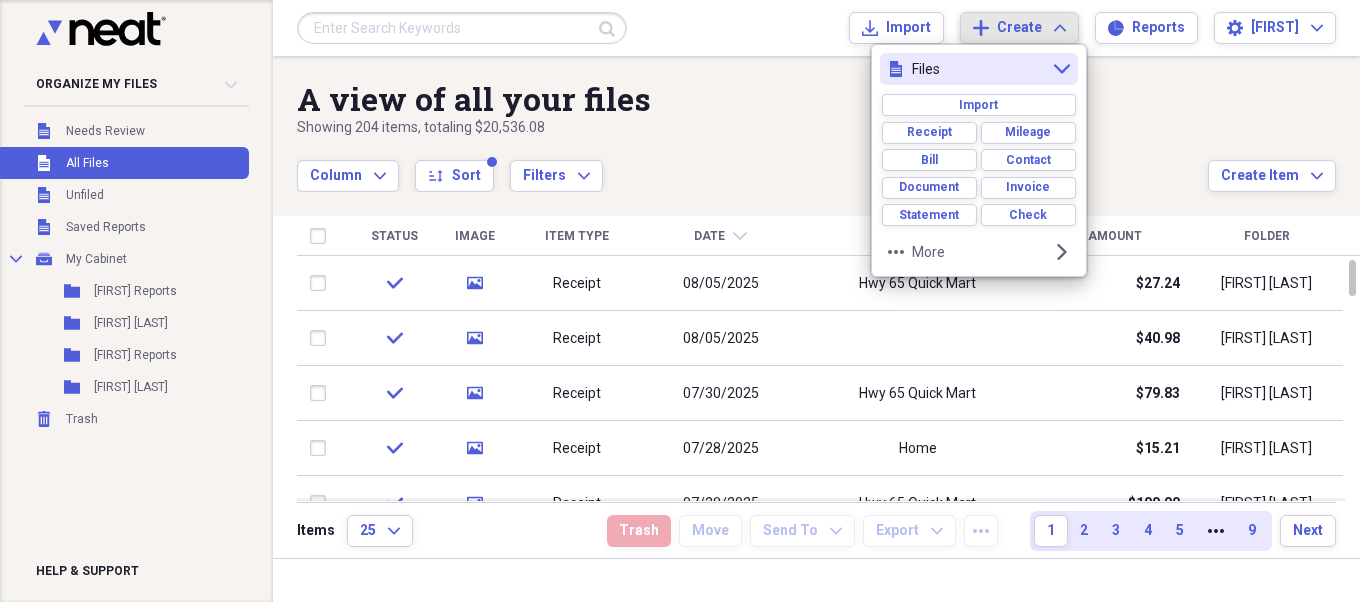 click on "A view of all your files" at bounding box center [752, 99] 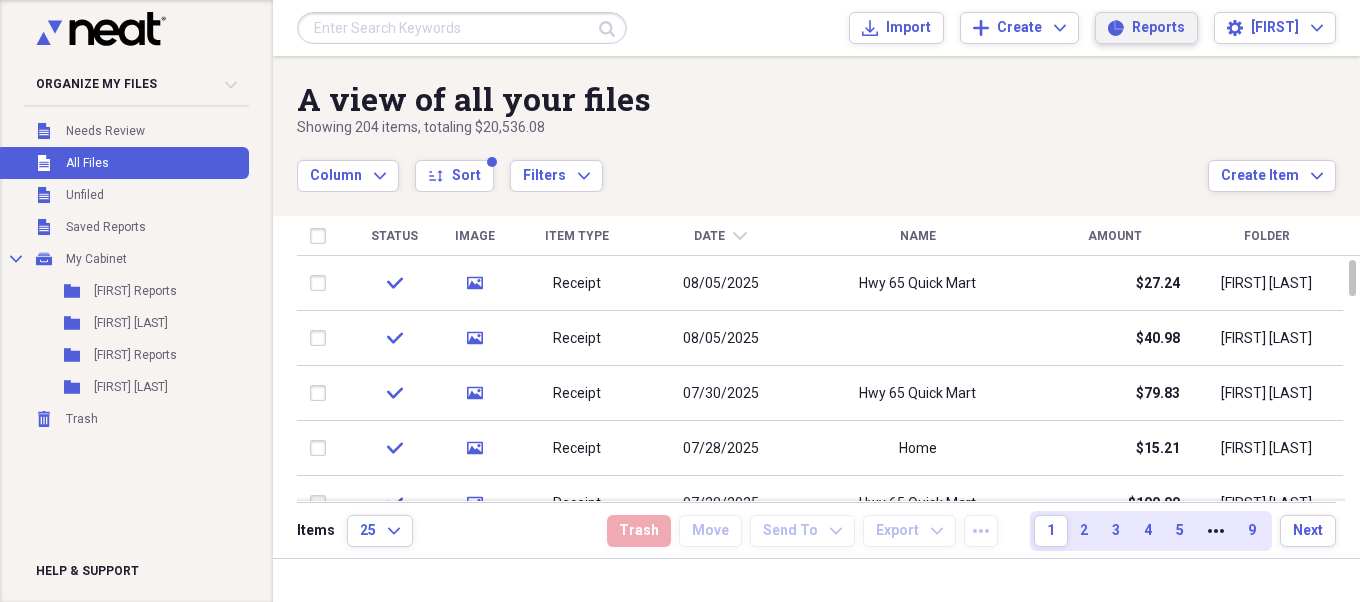 click on "Reports" at bounding box center (1158, 28) 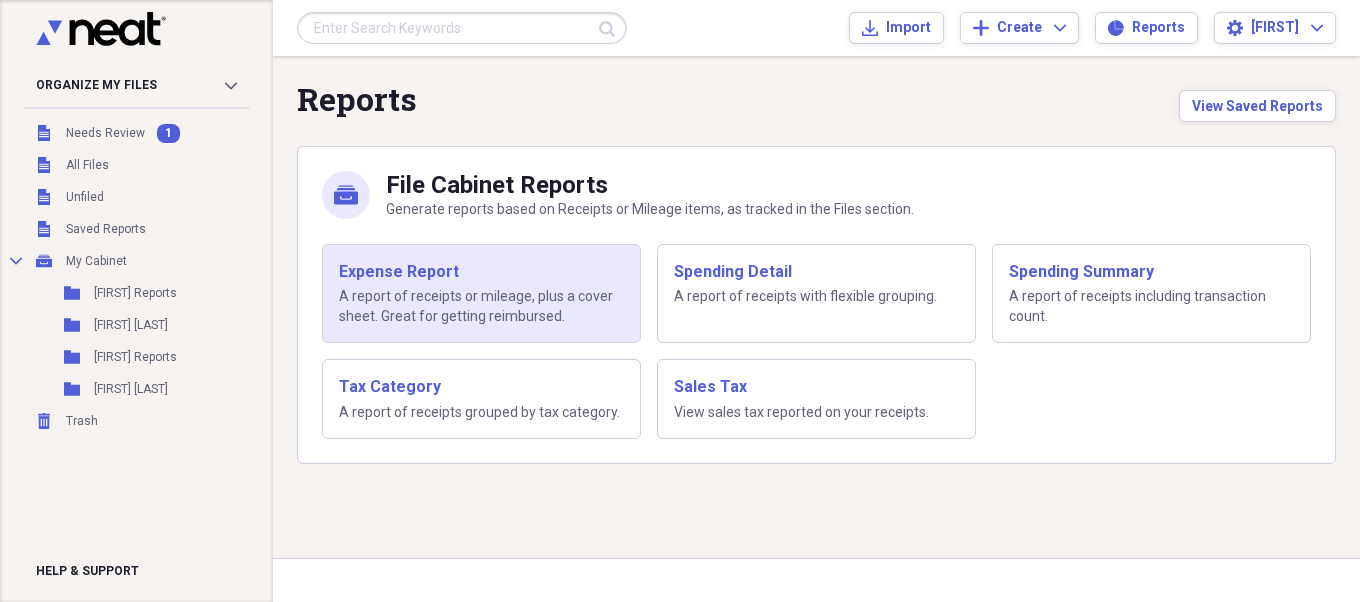click on "A report of receipts or mileage, plus a cover sheet. Great for getting reimbursed." at bounding box center (481, 306) 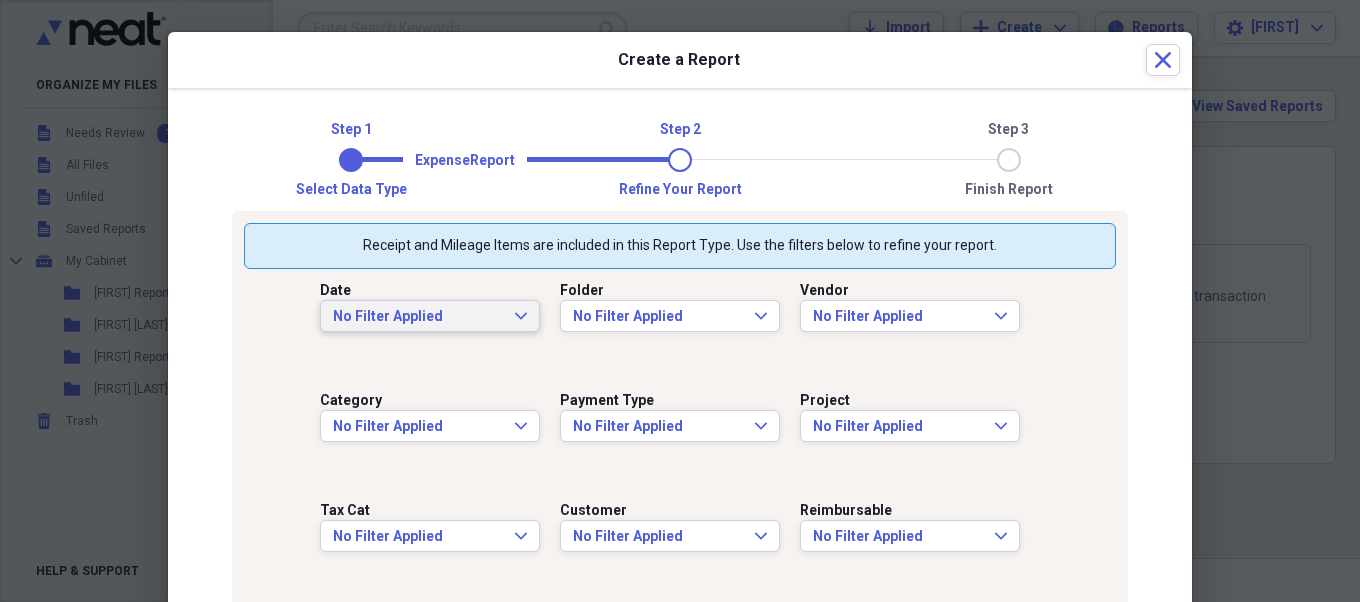 click on "No Filter Applied" at bounding box center [418, 317] 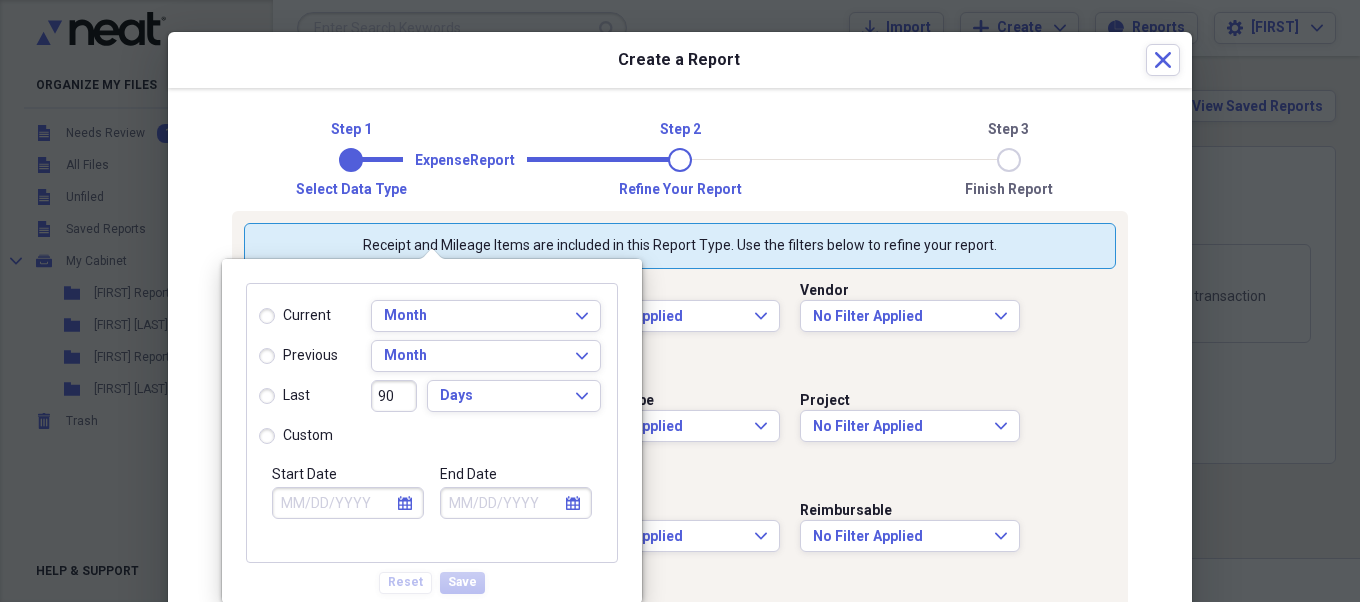 click on "last" at bounding box center [284, 396] 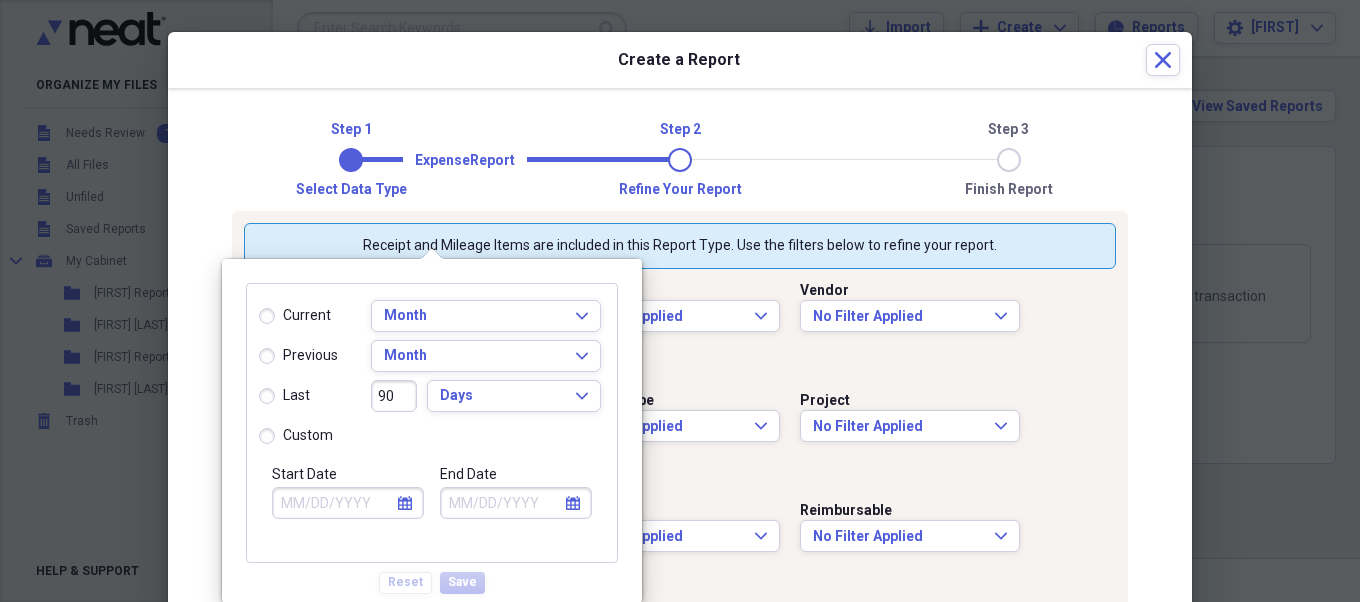 click on "last" at bounding box center [259, 396] 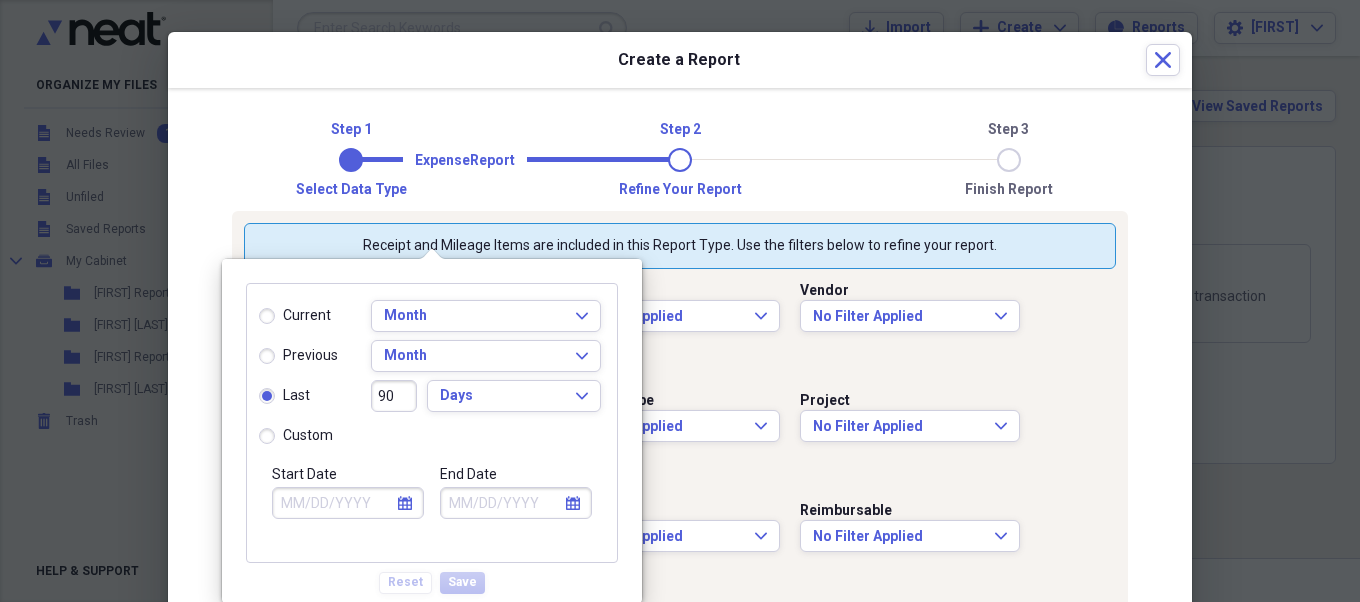 type on "05/09/2025" 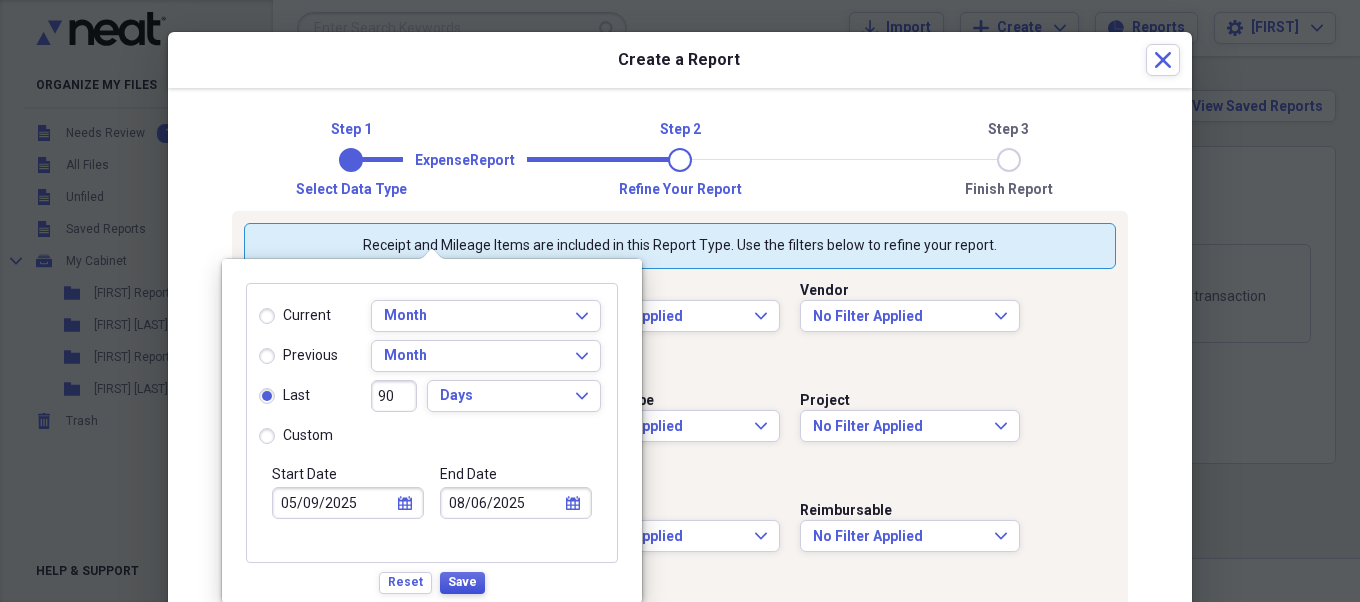 click on "Save" at bounding box center [462, 582] 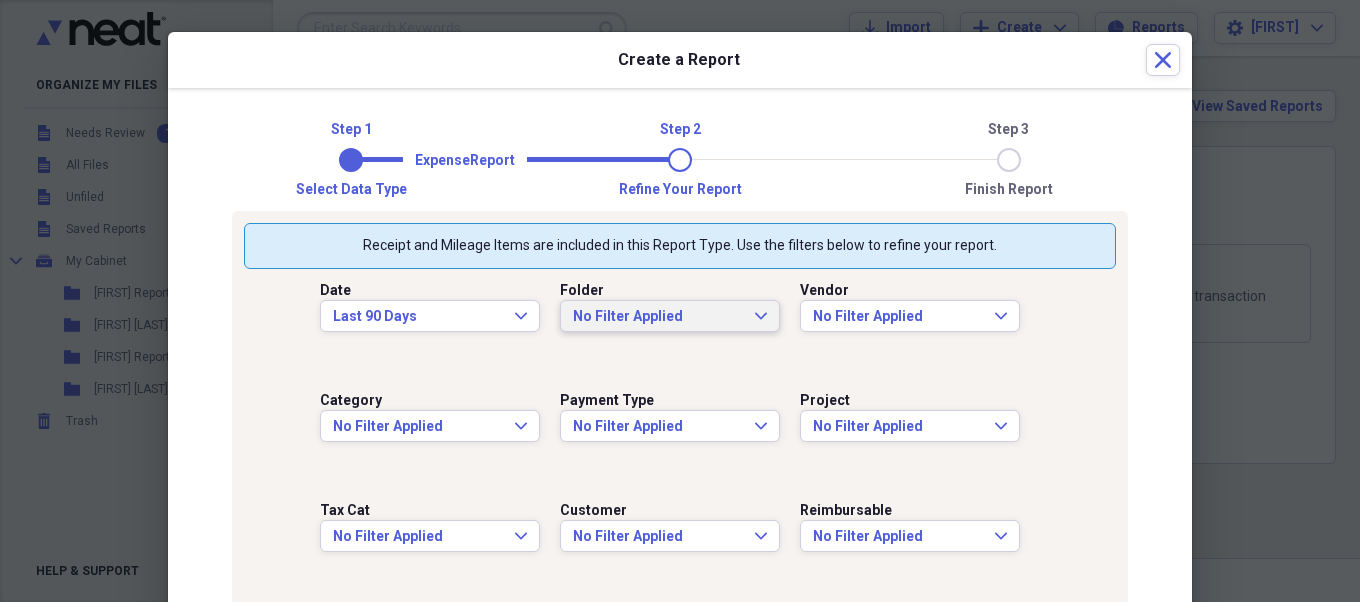 click on "No Filter Applied Expand" at bounding box center [670, 317] 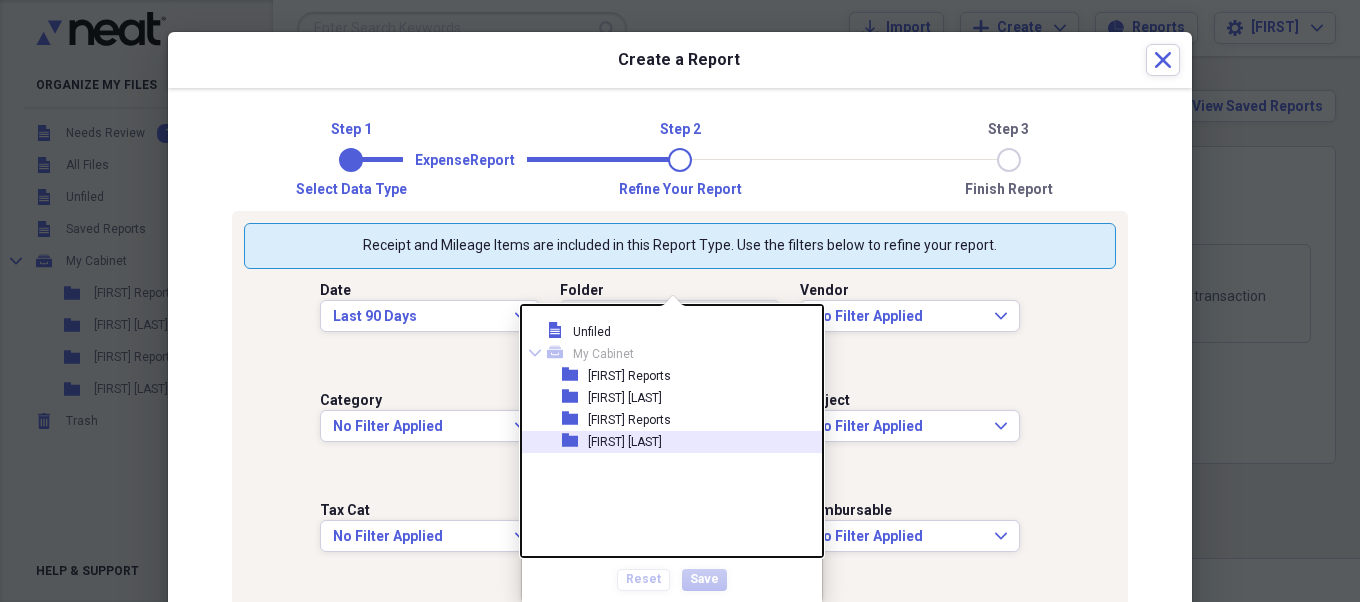 click on "[FIRST] [LAST]" at bounding box center [625, 442] 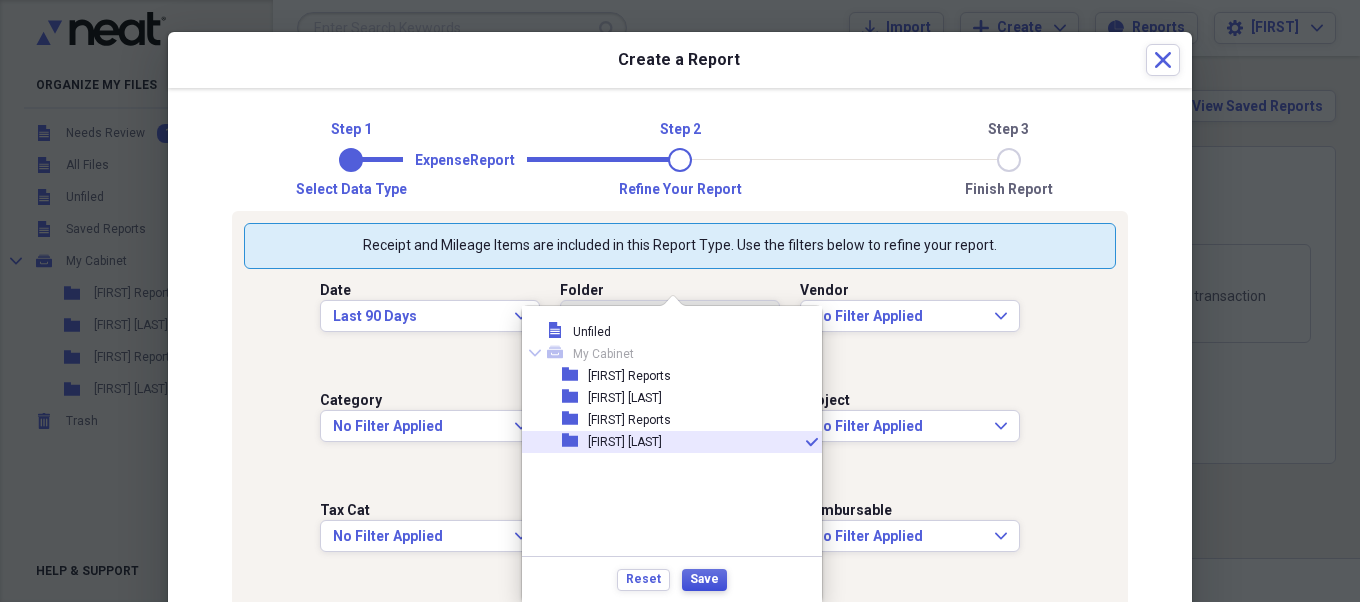 click on "Save" at bounding box center [704, 579] 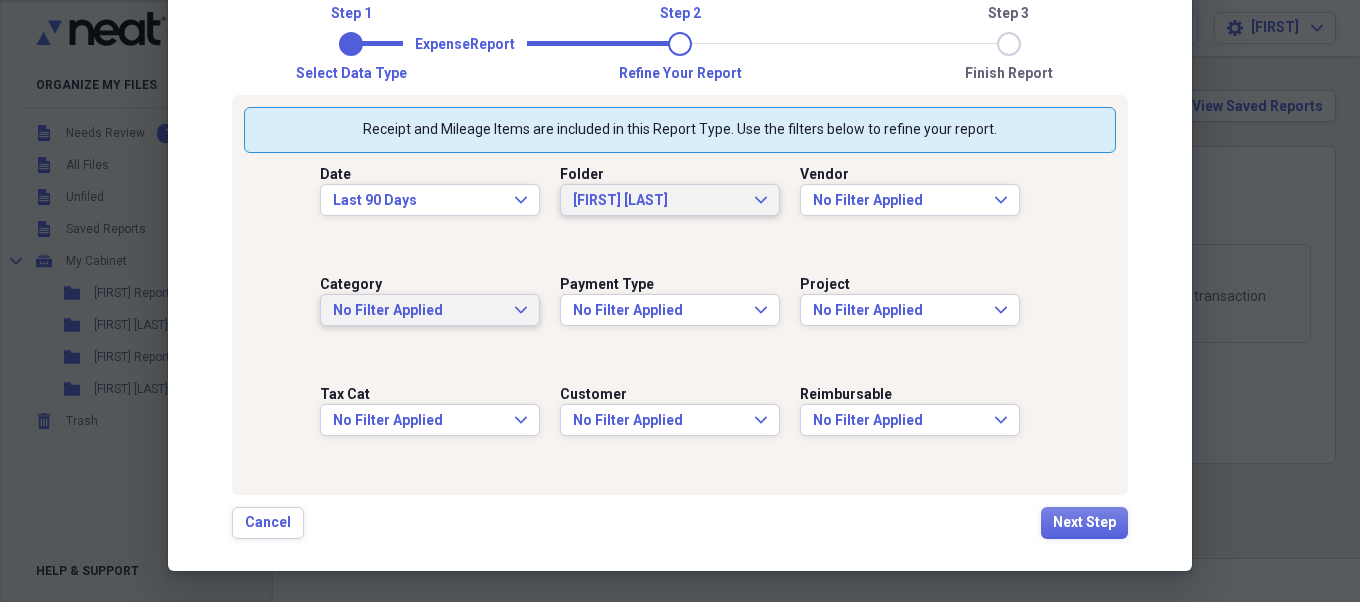 scroll, scrollTop: 116, scrollLeft: 0, axis: vertical 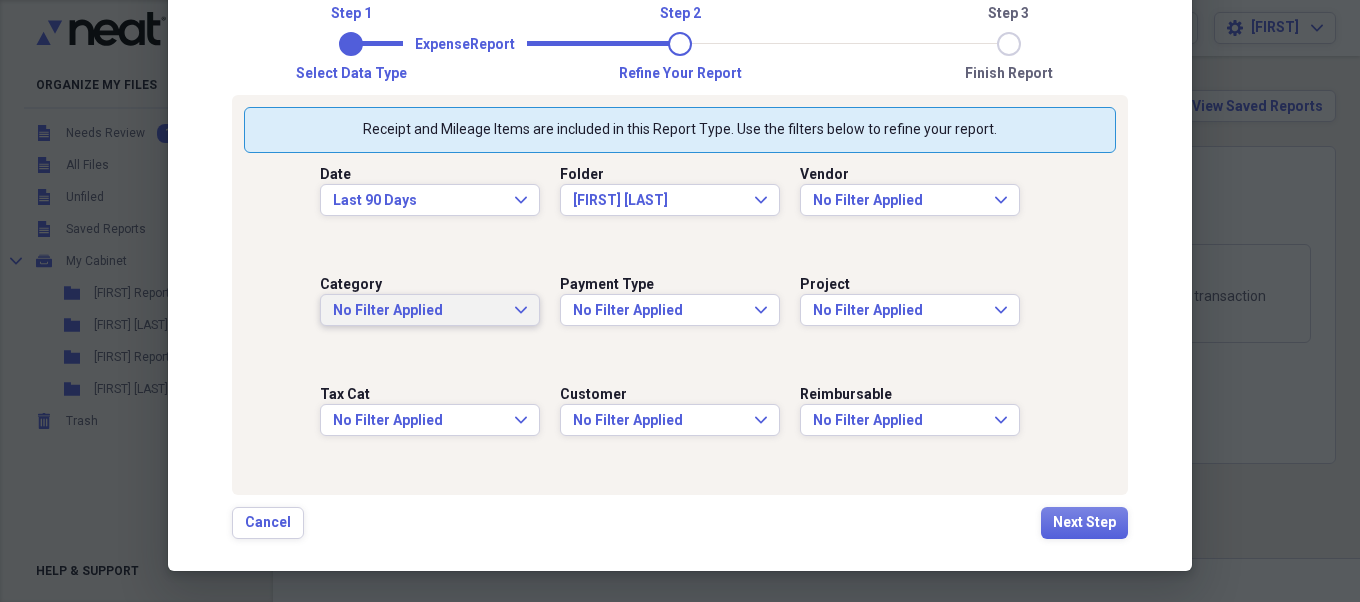 click on "No Filter Applied" at bounding box center [418, 311] 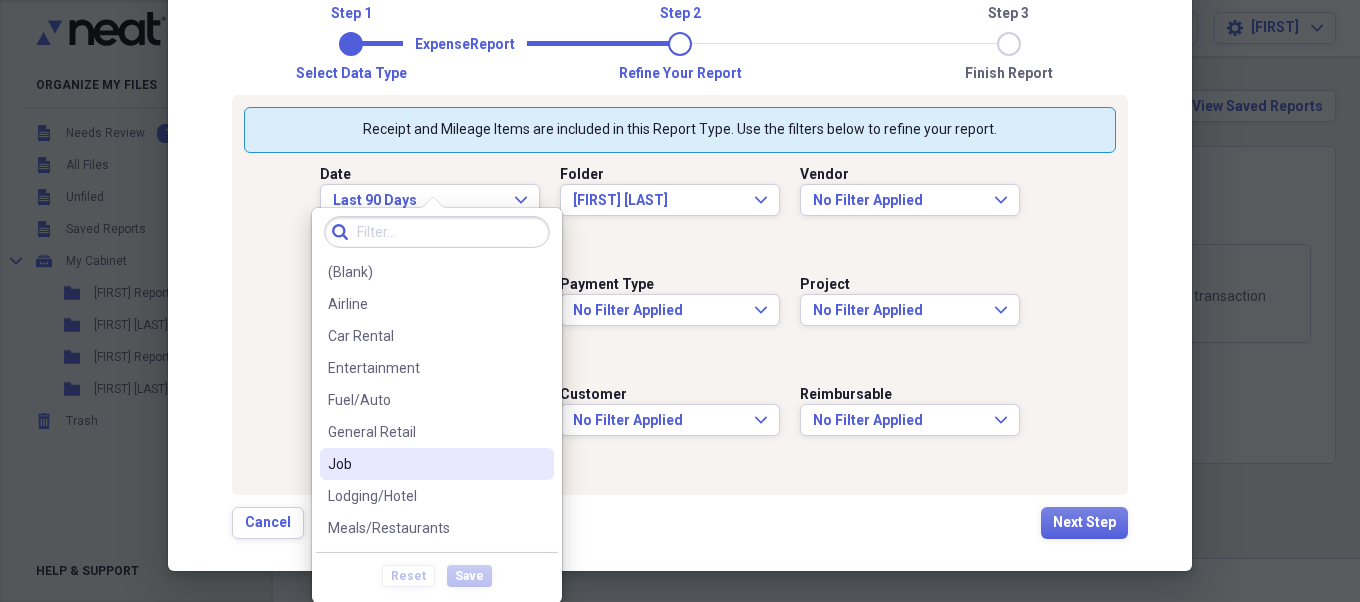 click on "Date Last 90 Days Expand Folder [FIRST] [LAST] Expand Vendor No Filter Applied Expand Category No Filter Applied Expand Payment Type No Filter Applied Expand Project No Filter Applied Expand Tax Cat No Filter Applied Expand Customer No Filter Applied Expand Reimbursable No Filter Applied Expand" at bounding box center [680, 318] 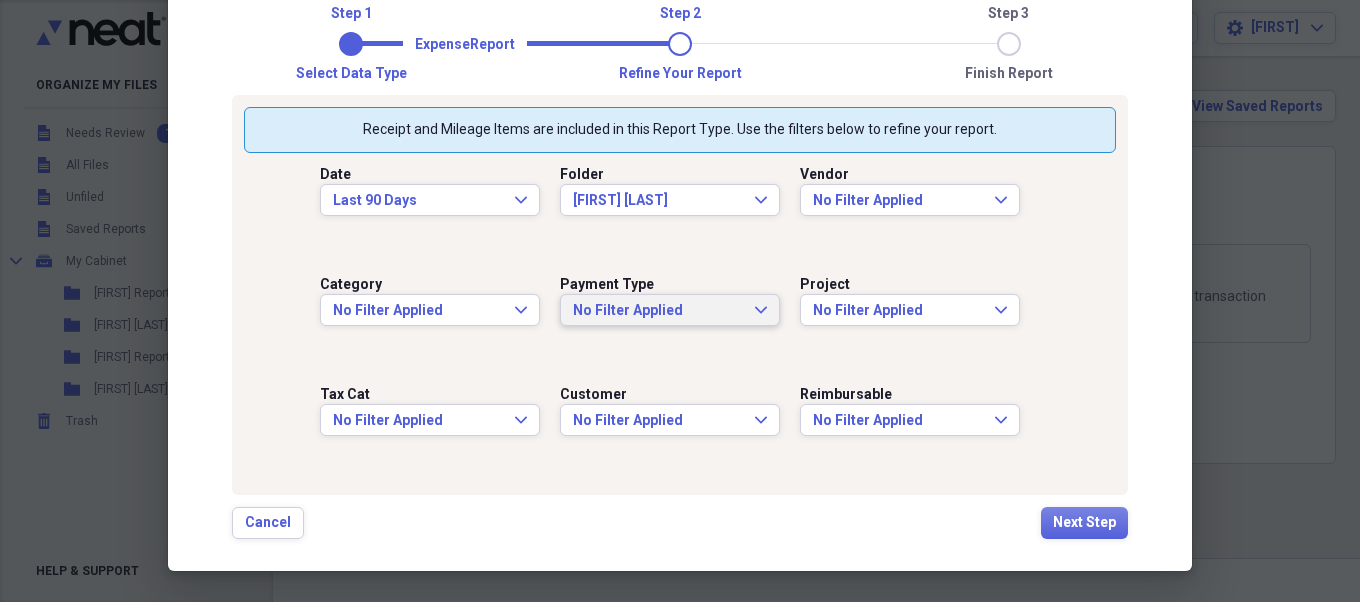 click on "No Filter Applied" at bounding box center [658, 311] 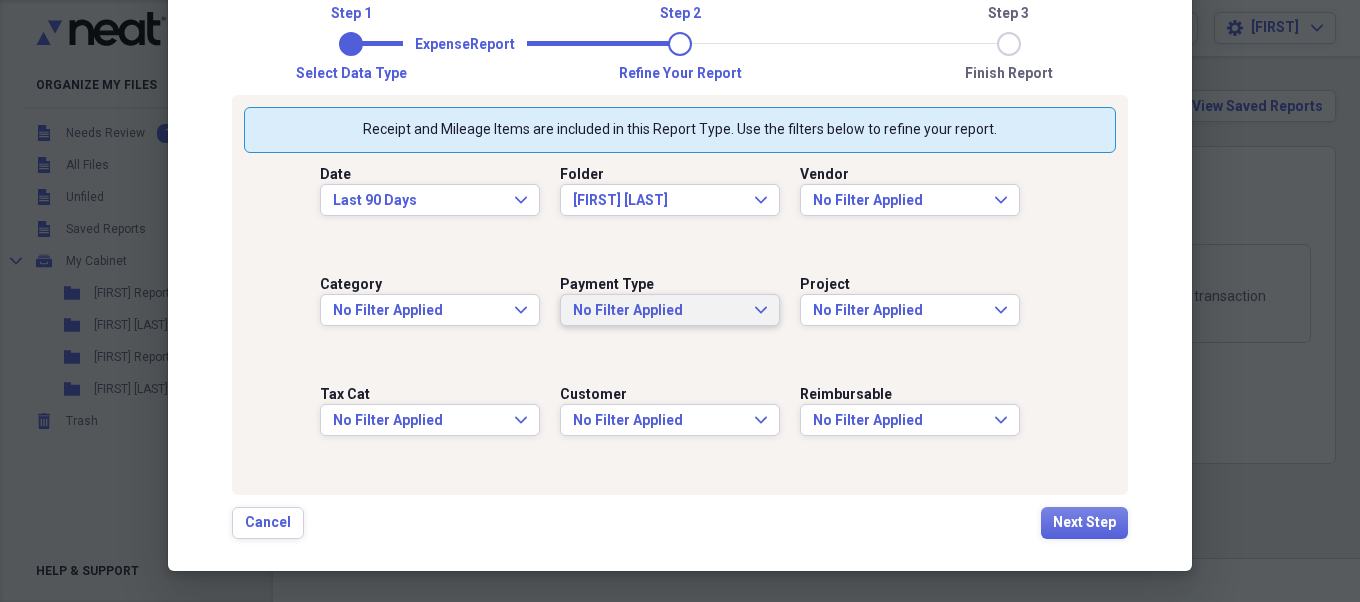 click on "Receipt and Mileage Items are included in this Report Type. Use the filters below to refine your report. Date Last 90 Days Expand Folder [FIRST] [LAST] Expand Vendor No Filter Applied Expand Category No Filter Applied Expand Payment Type No Filter Applied Expand Project No Filter Applied Expand Tax Cat No Filter Applied Expand Customer No Filter Applied Expand Reimbursable No Filter Applied Expand" at bounding box center [680, 295] 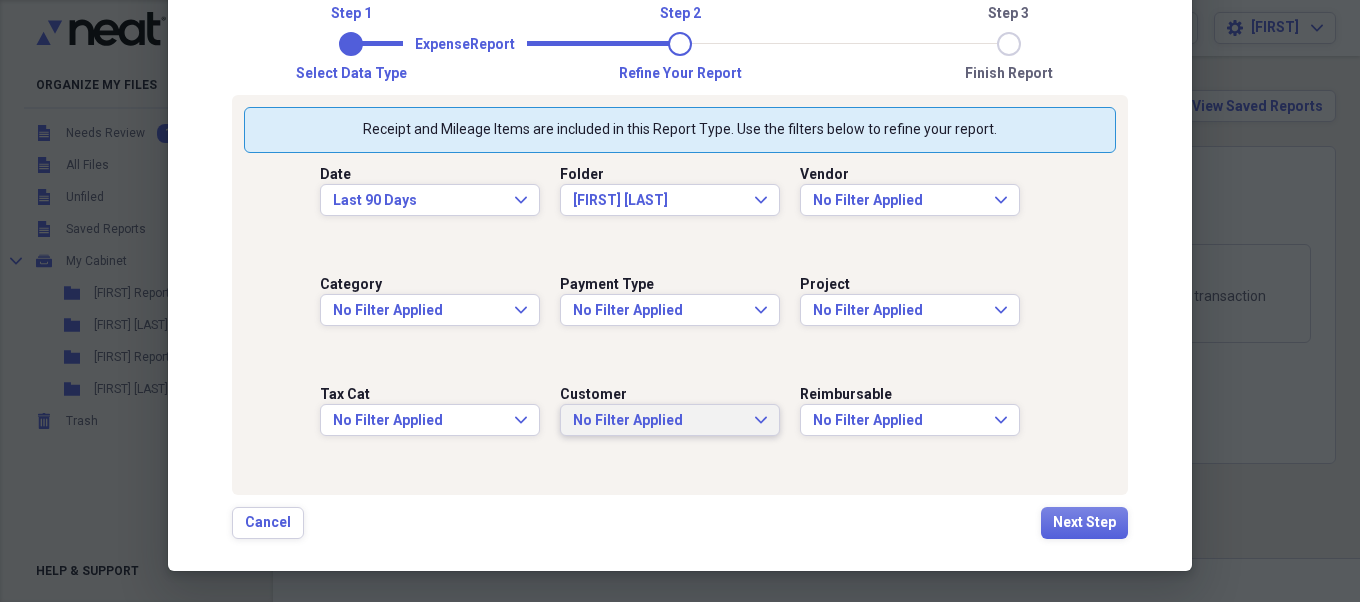 click on "No Filter Applied" at bounding box center [658, 421] 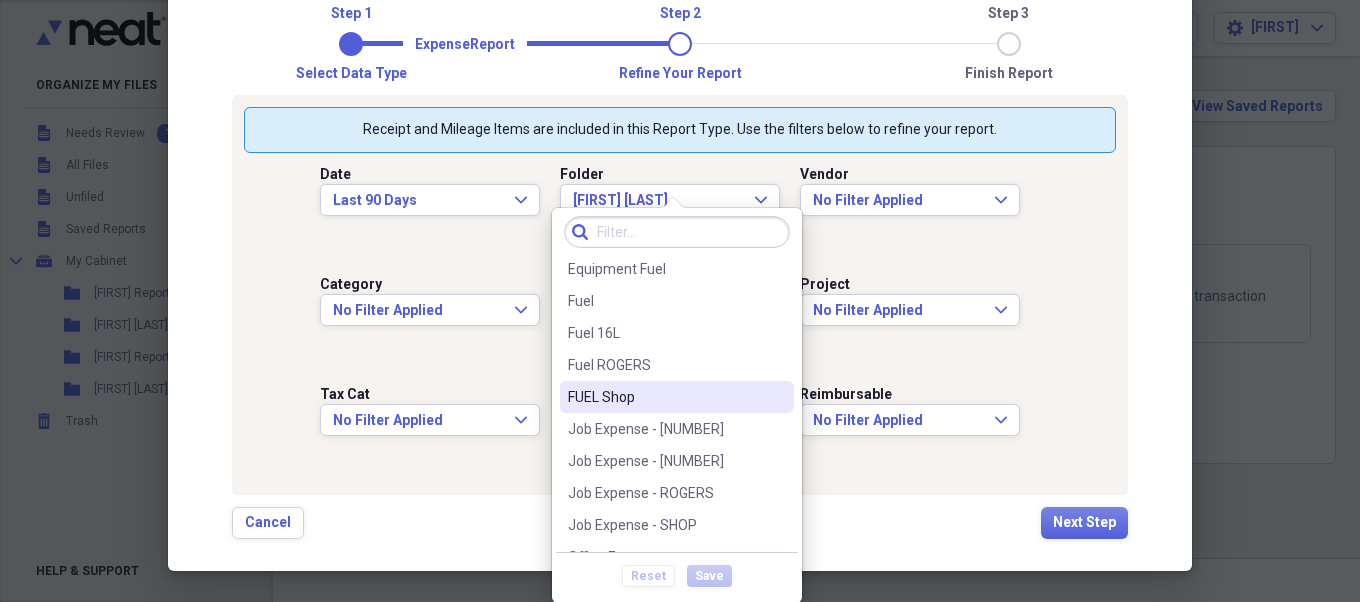scroll, scrollTop: 187, scrollLeft: 0, axis: vertical 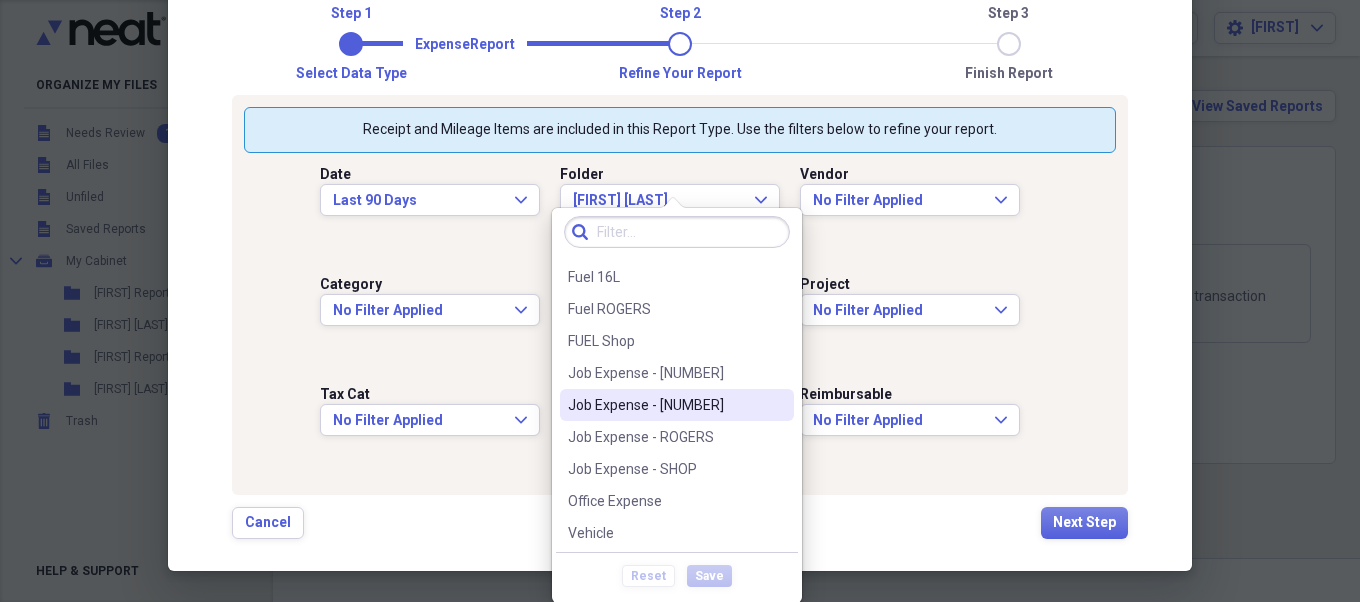 click on "Job Expense - [NUMBER]" at bounding box center (665, 405) 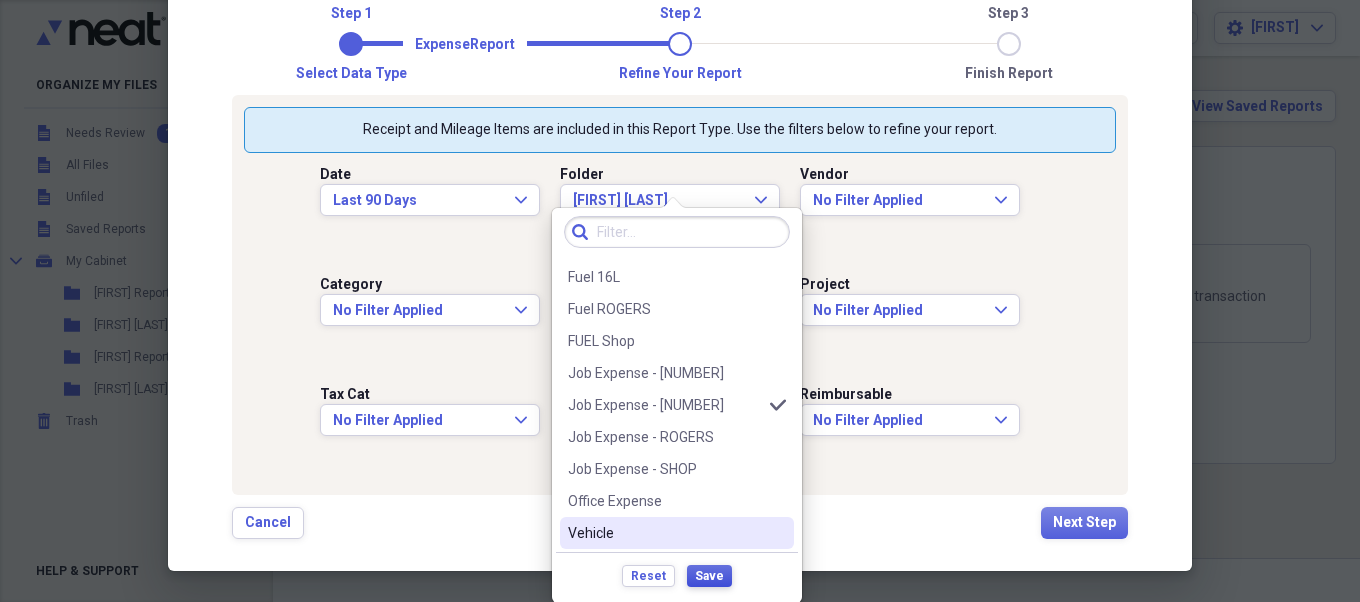 click on "Save" at bounding box center [709, 576] 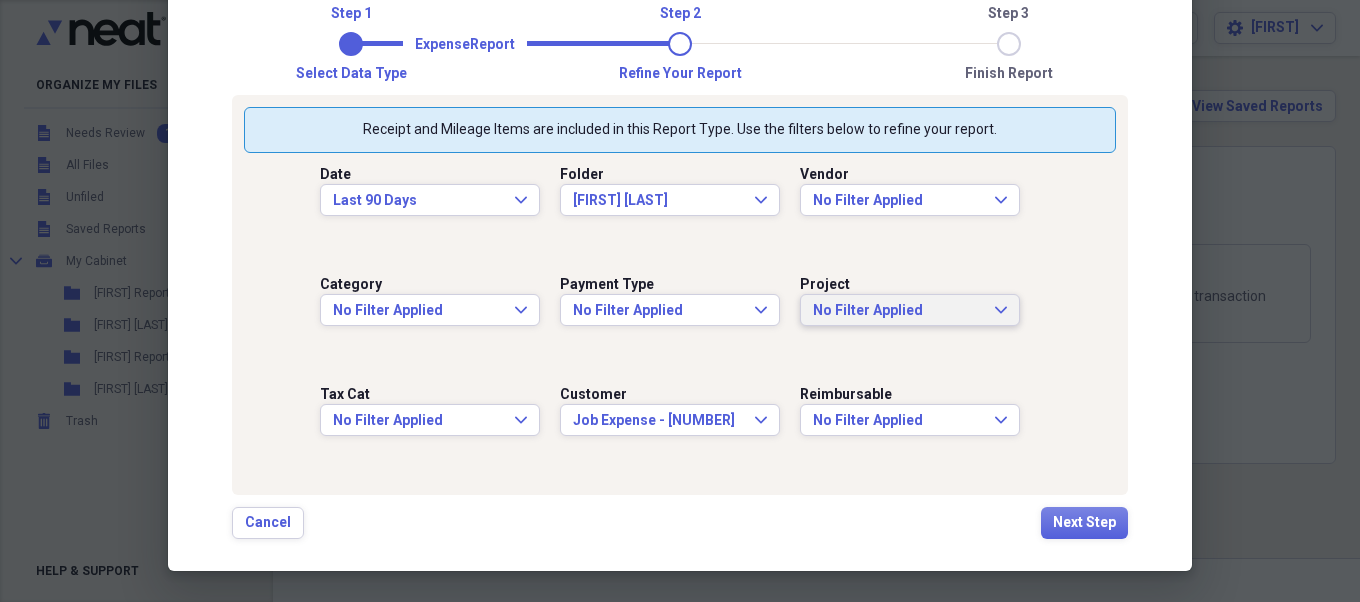 click on "No Filter Applied" at bounding box center (898, 311) 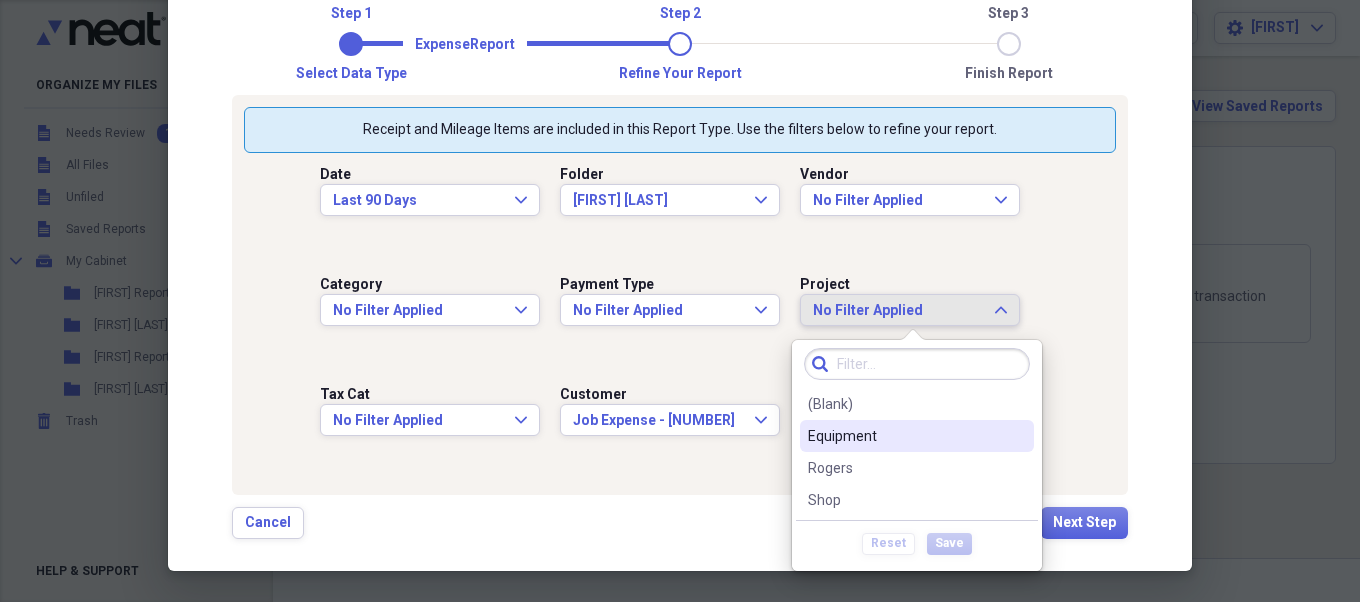 click on "Date Last 90 Days Expand Folder [FIRST] [LAST] Expand Vendor No Filter Applied Expand Category No Filter Applied Expand Payment Type No Filter Applied Expand Project No Filter Applied Expand Tax Cat No Filter Applied Expand Customer Job Expense - [NUMBER] Expand Reimbursable No Filter Applied Expand" at bounding box center (680, 318) 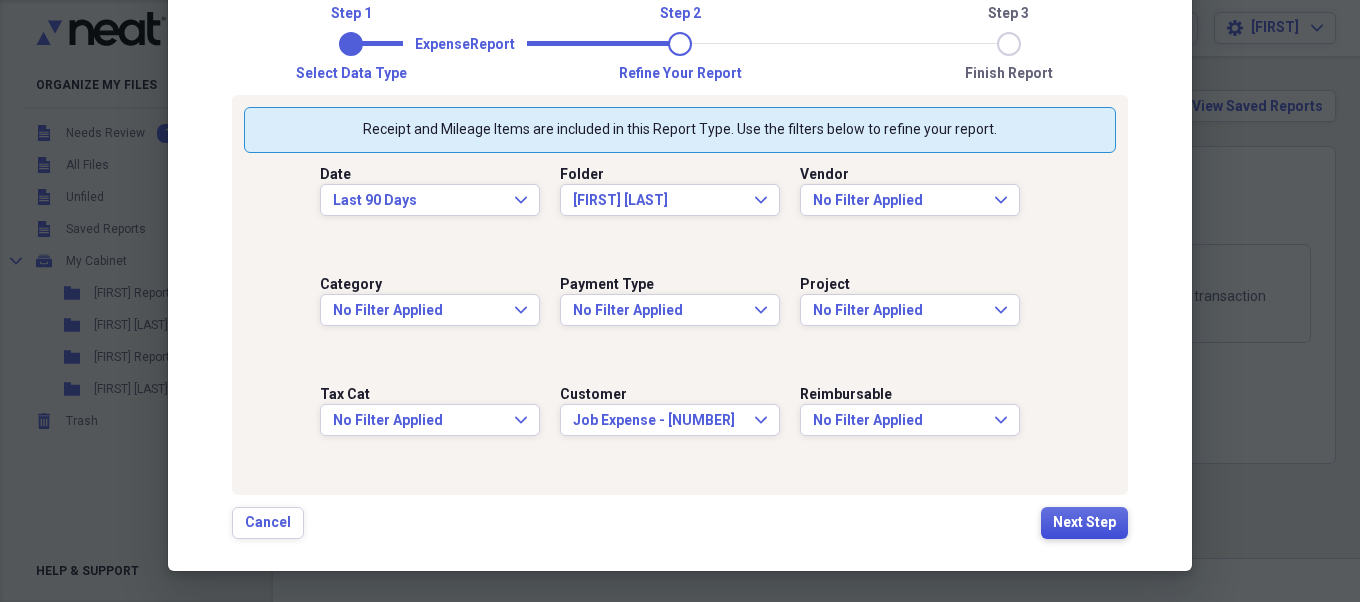 click on "Next Step" at bounding box center [1084, 523] 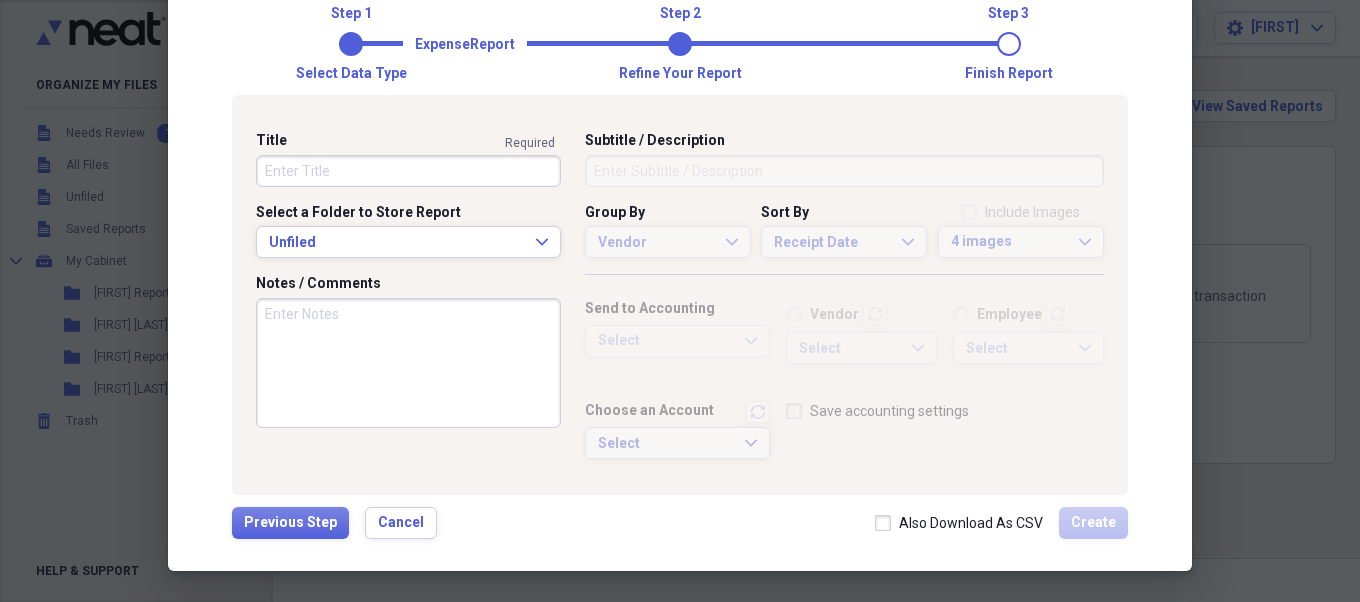 click on "Title" at bounding box center [408, 171] 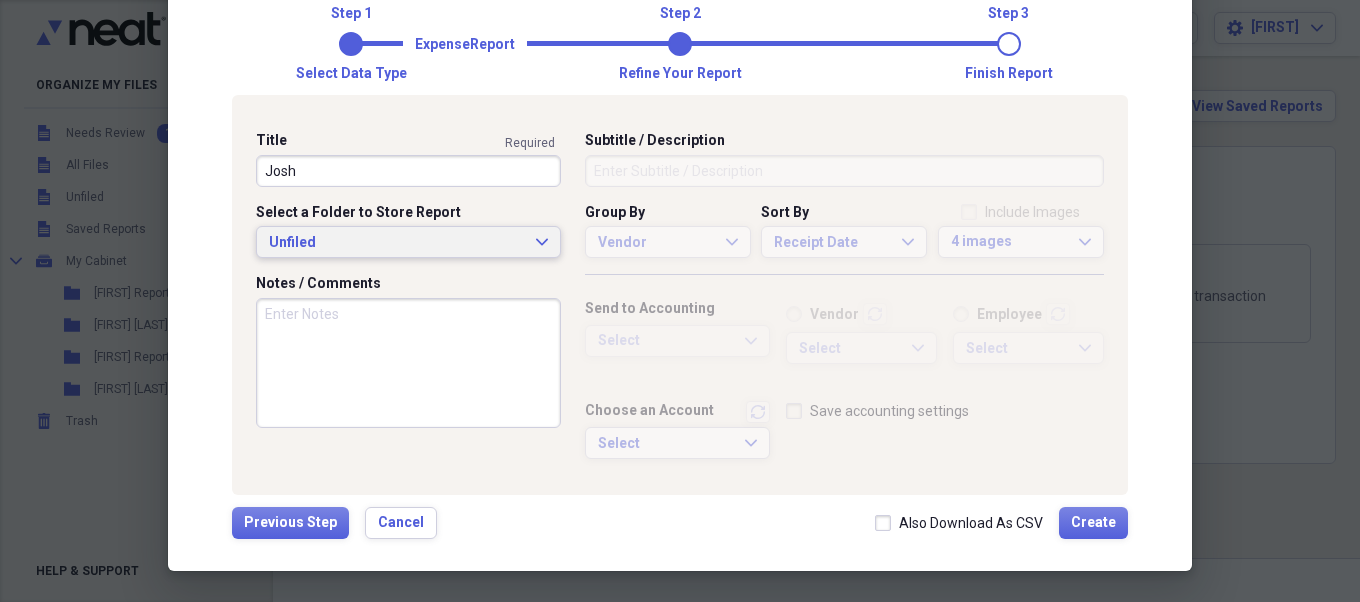 type on "Josh" 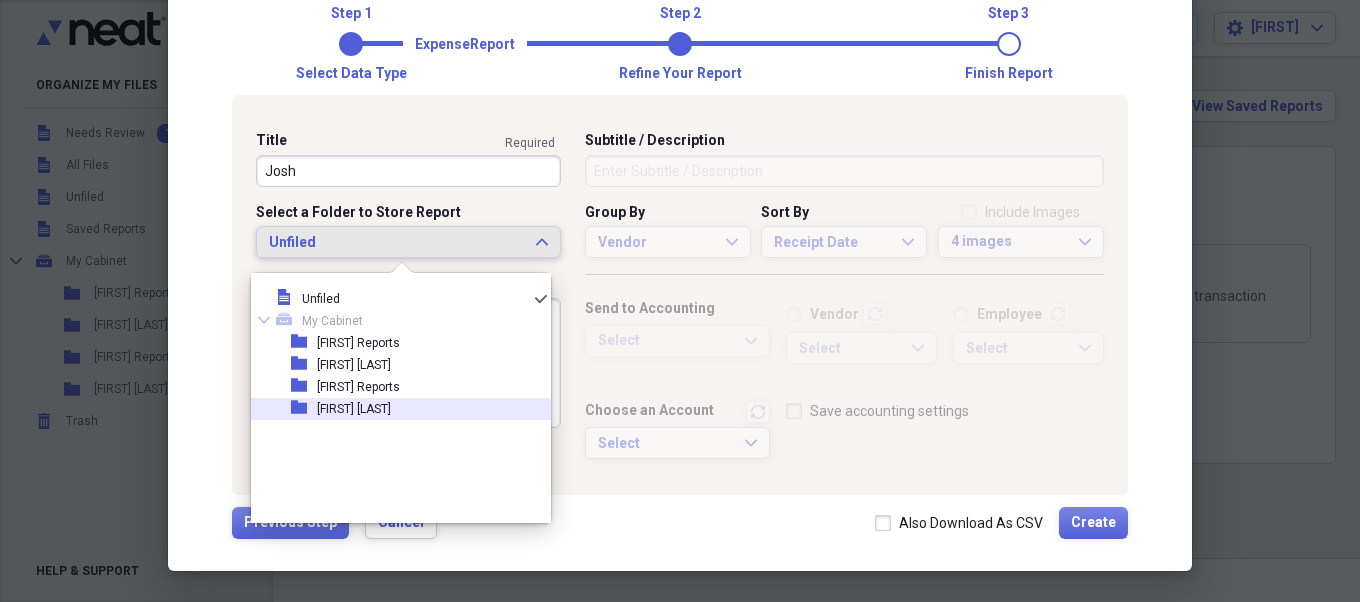 click on "folder [FIRST] [LAST]" at bounding box center (393, 409) 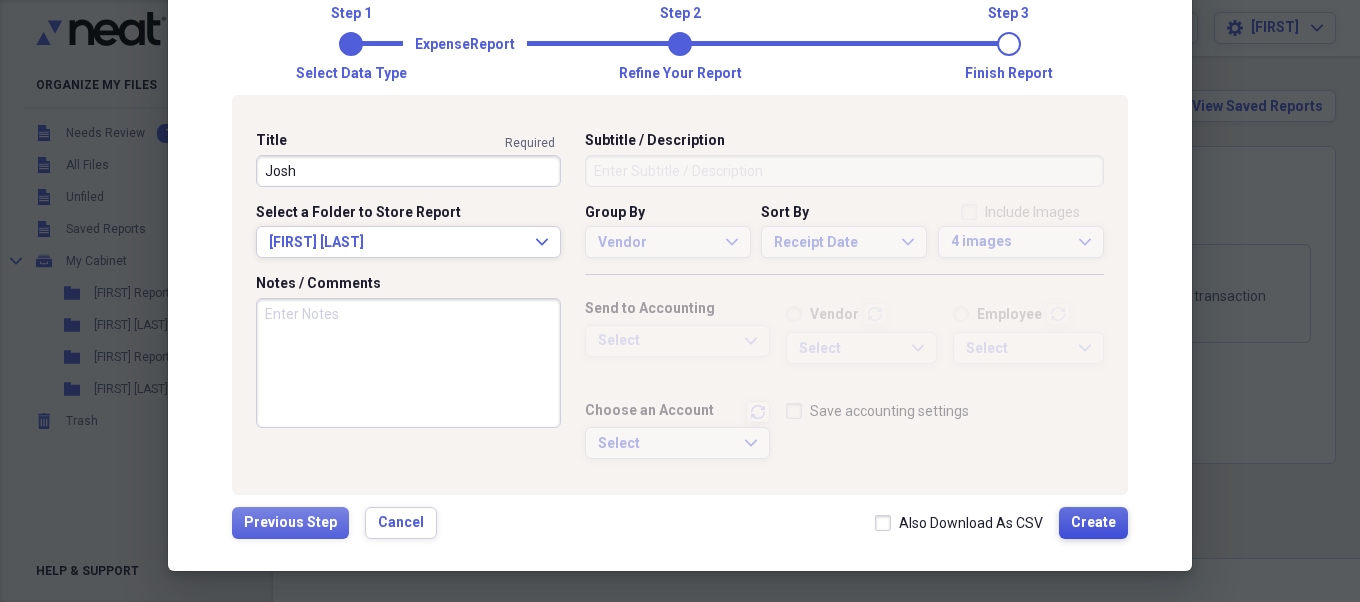 click on "Create" at bounding box center (1093, 523) 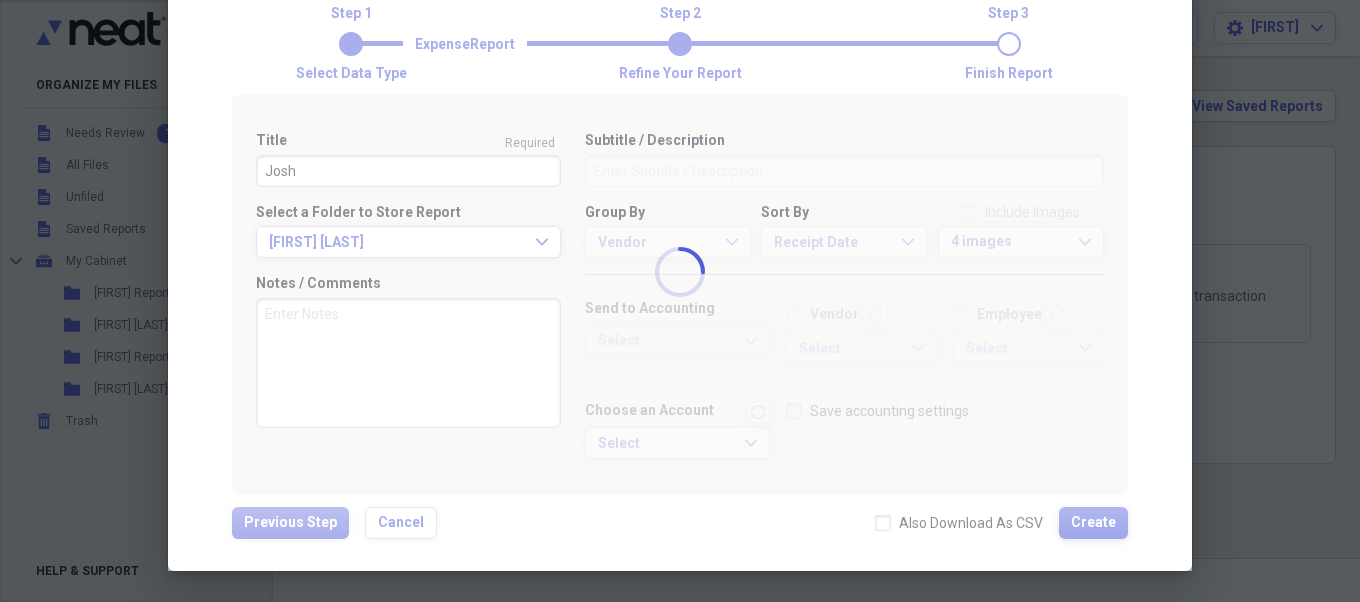 type 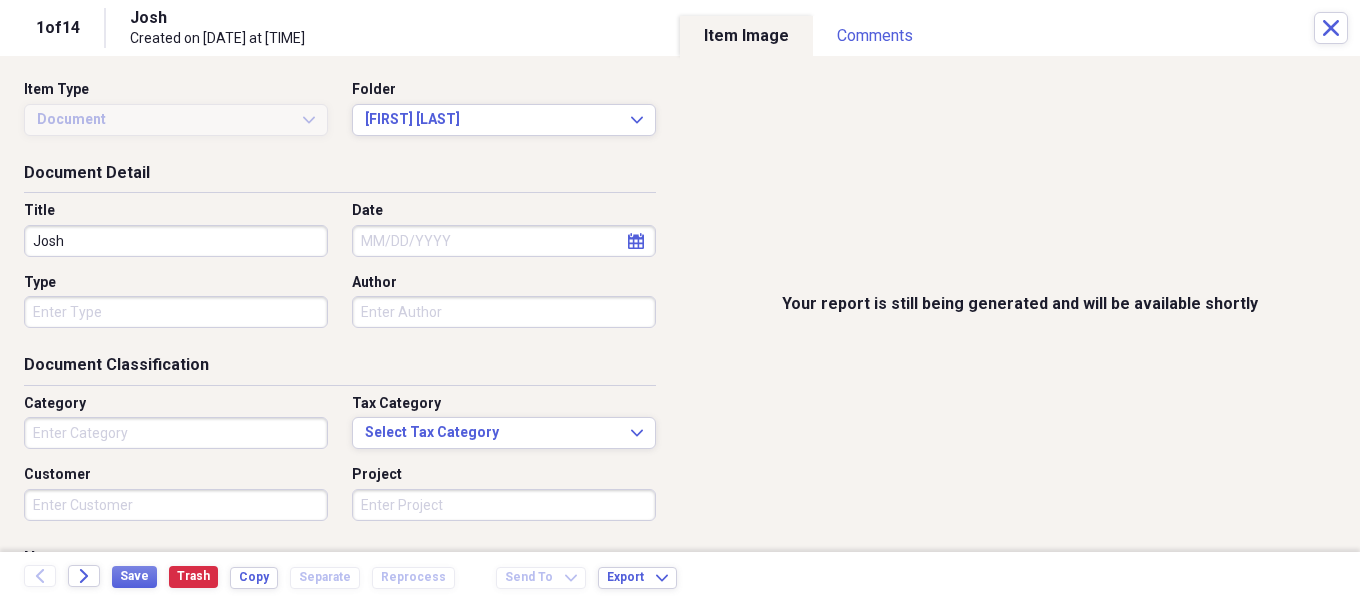 type on "Sports" 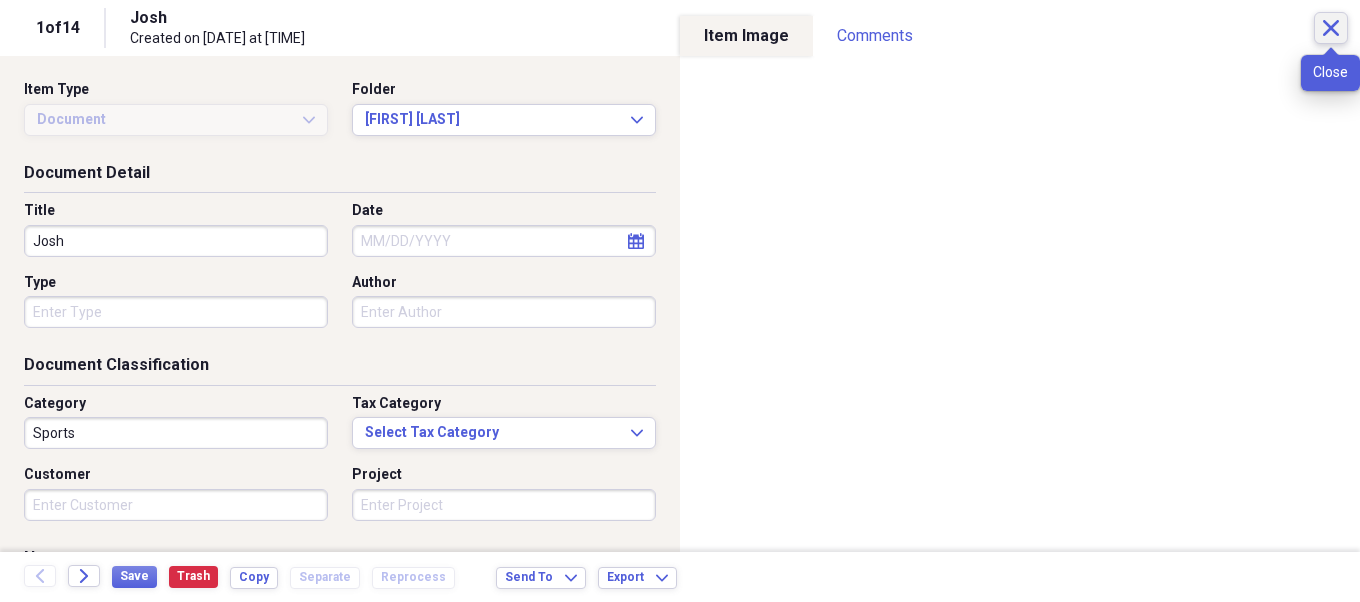 click on "Close" at bounding box center [1331, 28] 